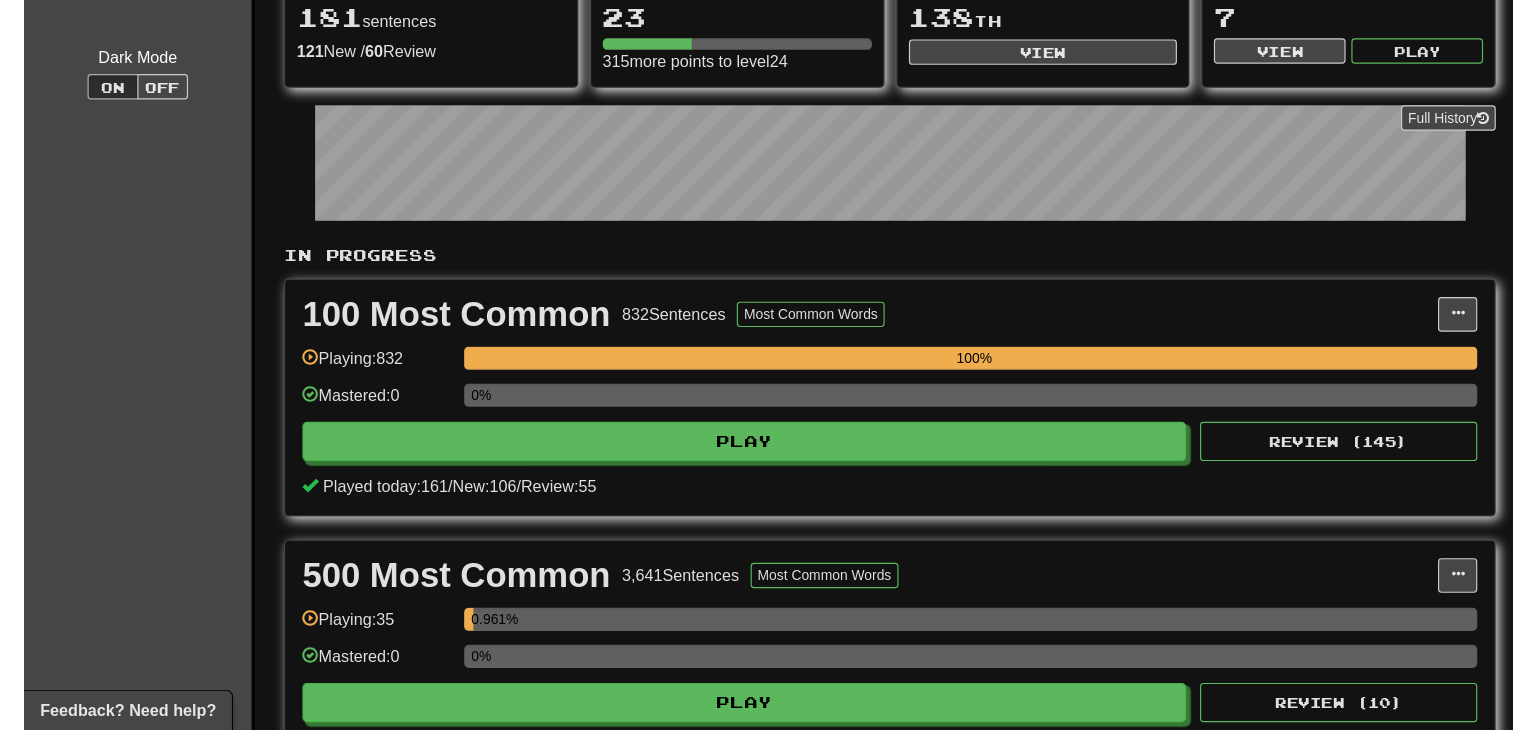 scroll, scrollTop: 220, scrollLeft: 0, axis: vertical 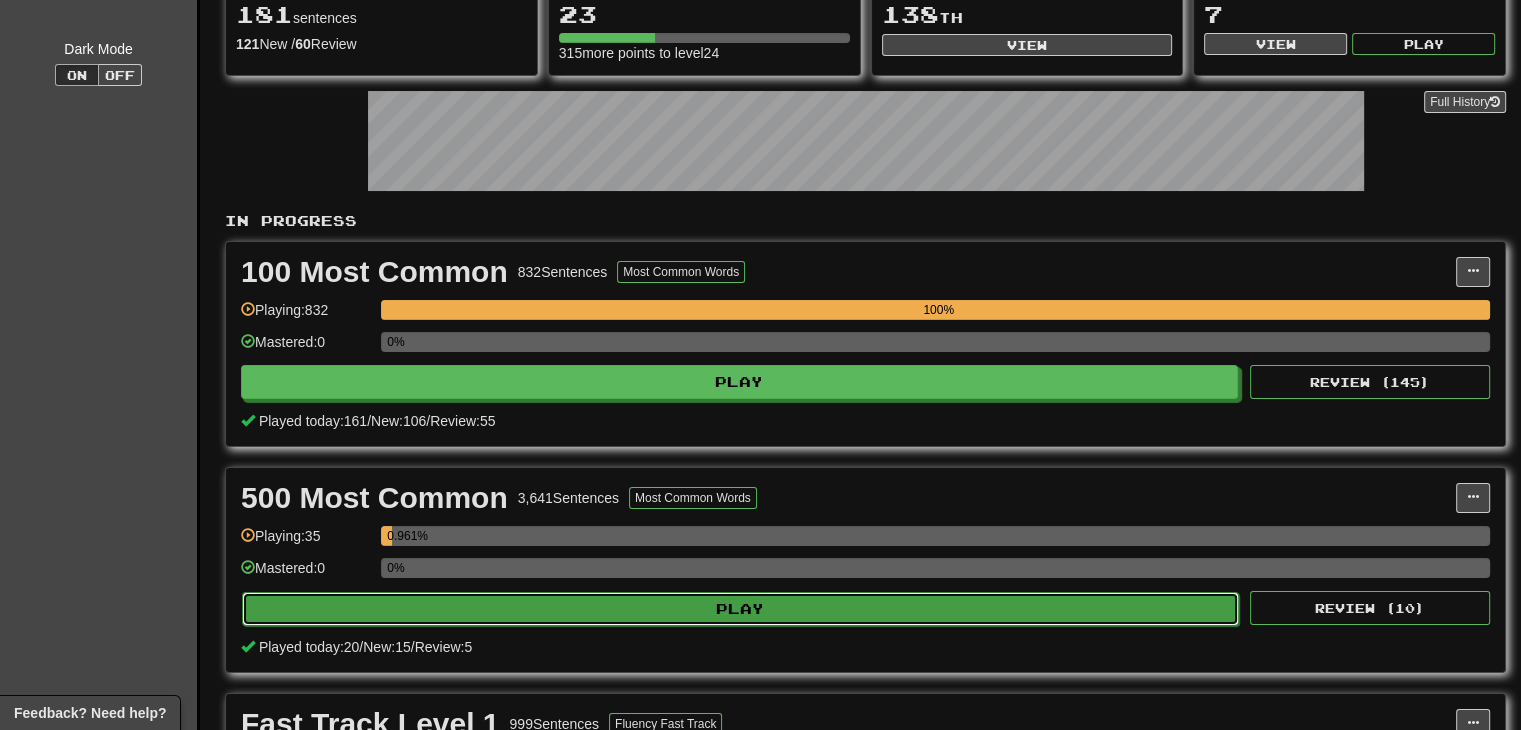 click on "Play" at bounding box center [740, 609] 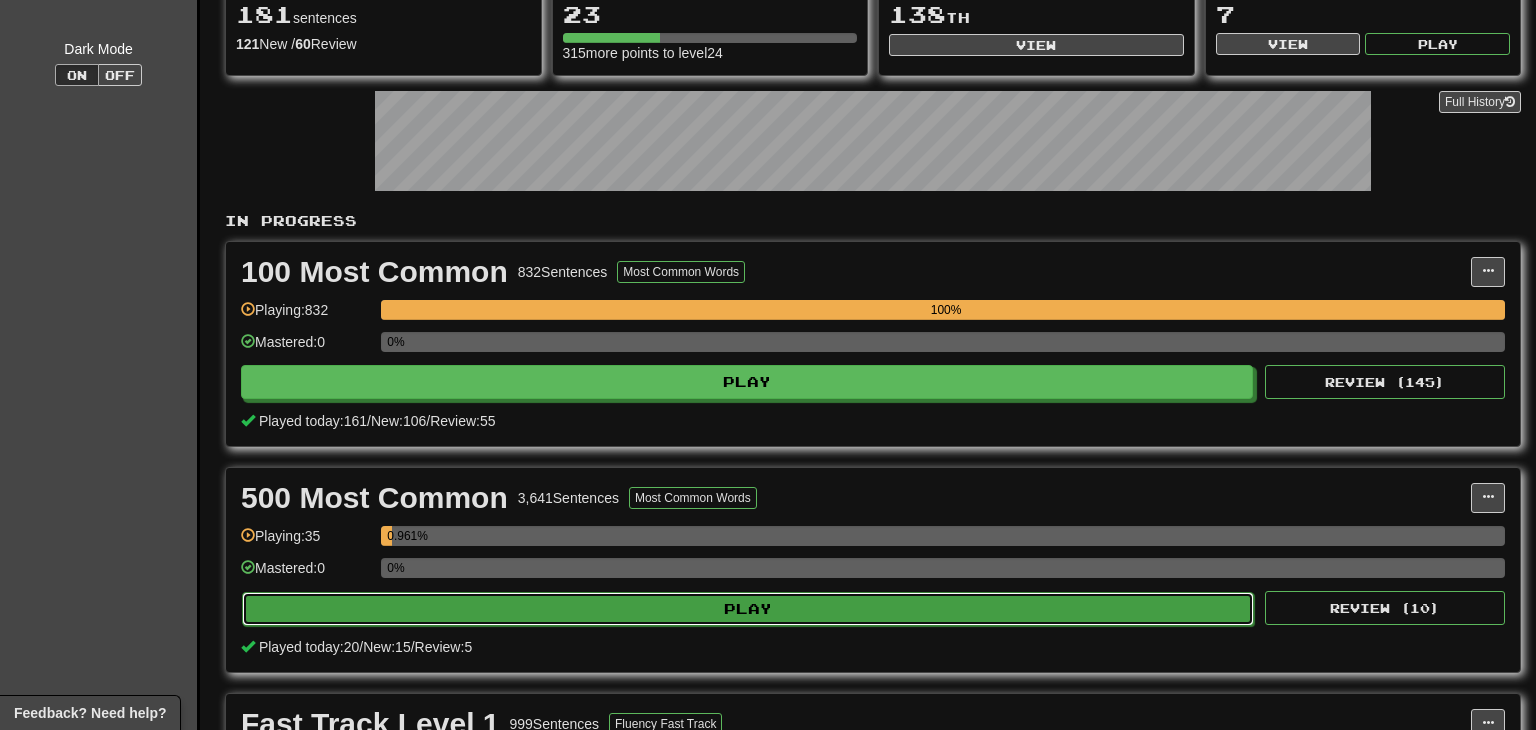 select on "**" 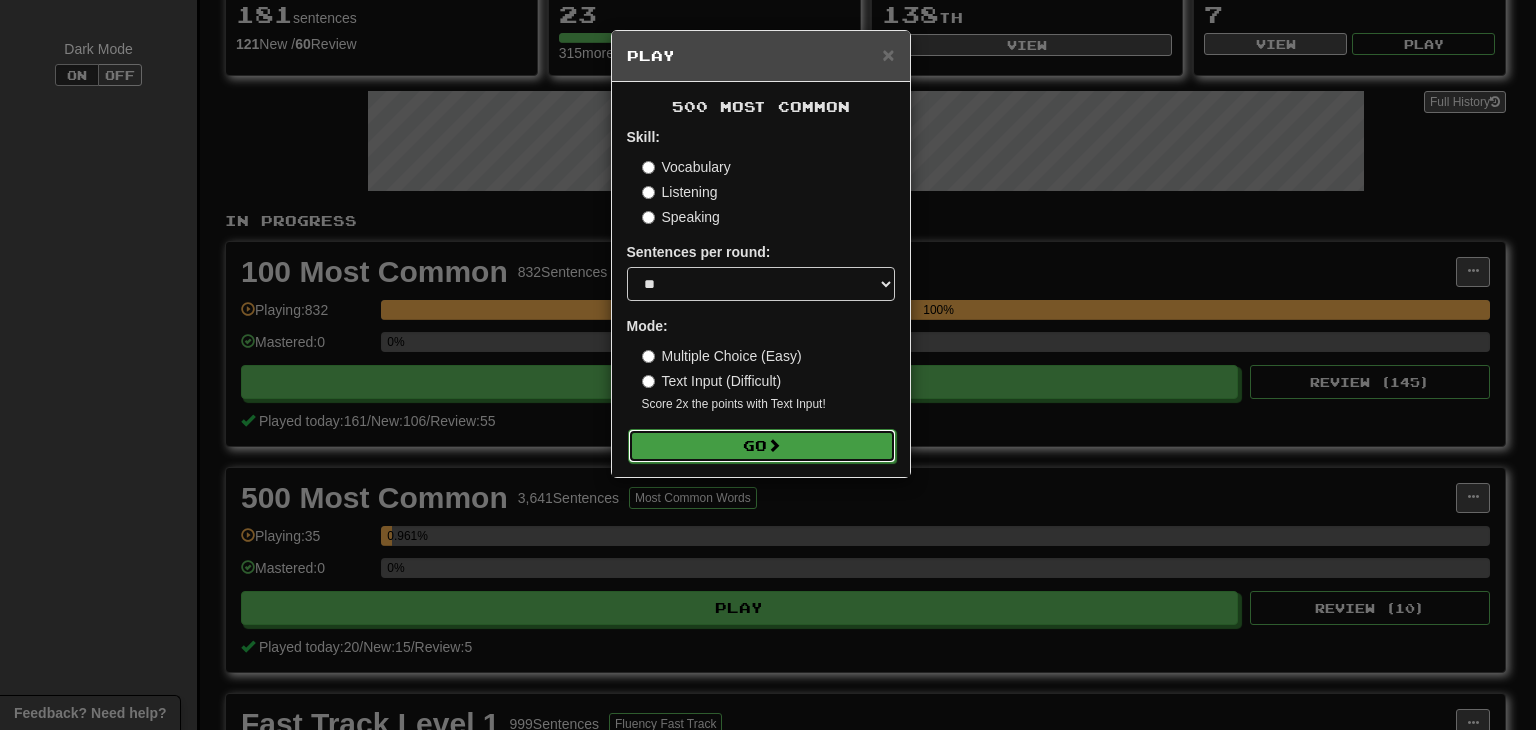 click on "Go" at bounding box center [762, 446] 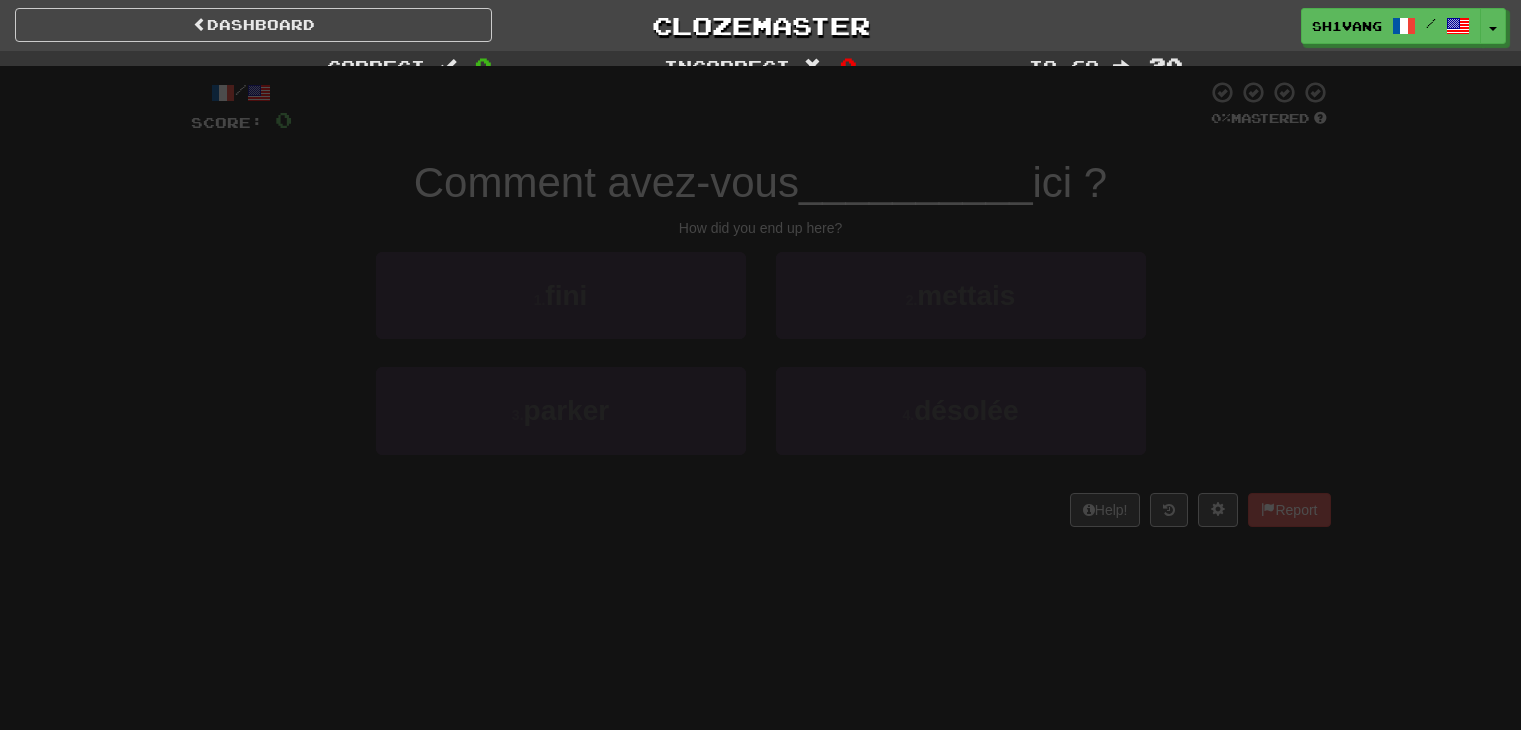 scroll, scrollTop: 0, scrollLeft: 0, axis: both 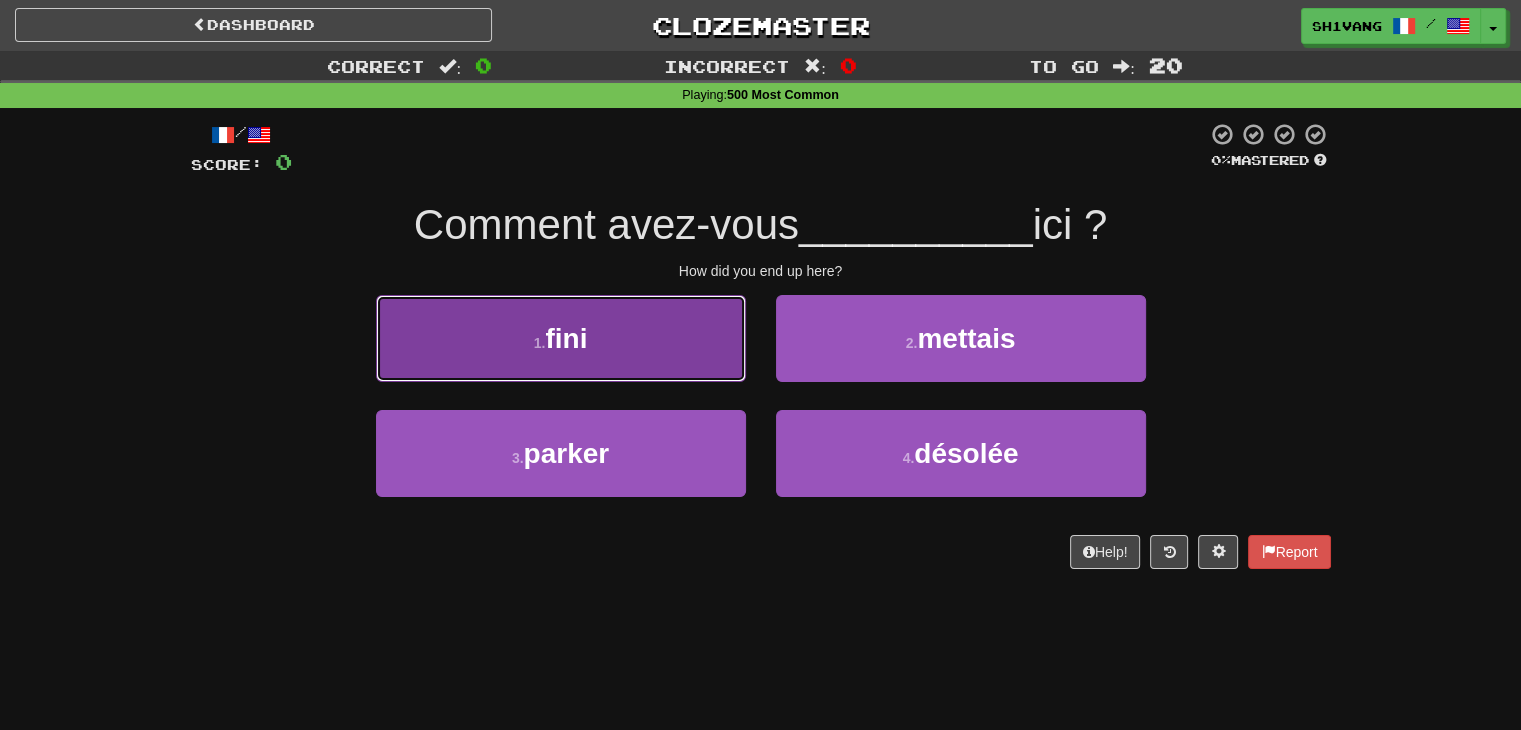 click on "1 .  fini" at bounding box center (561, 338) 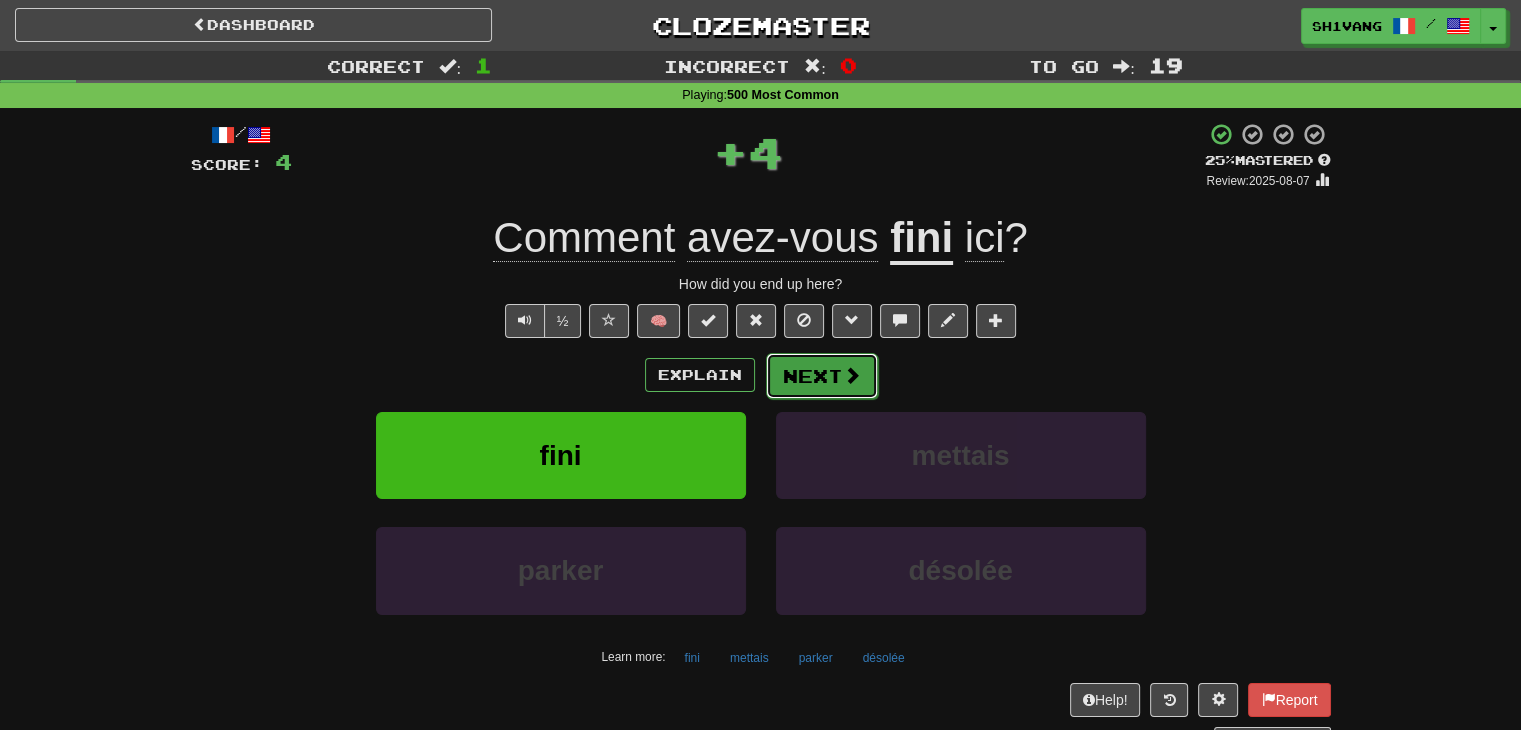 click on "Next" at bounding box center [822, 376] 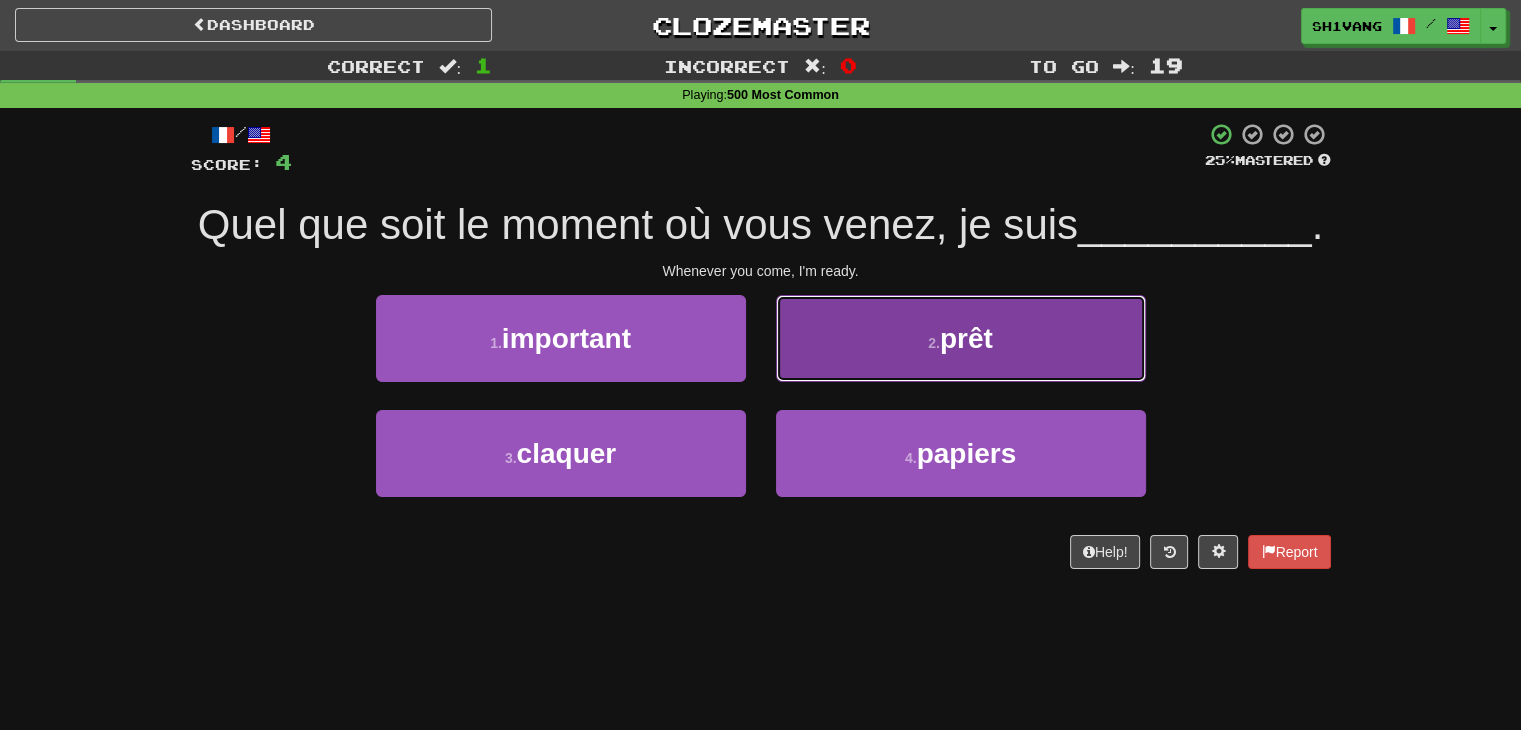 click on "2 .  prêt" at bounding box center (961, 338) 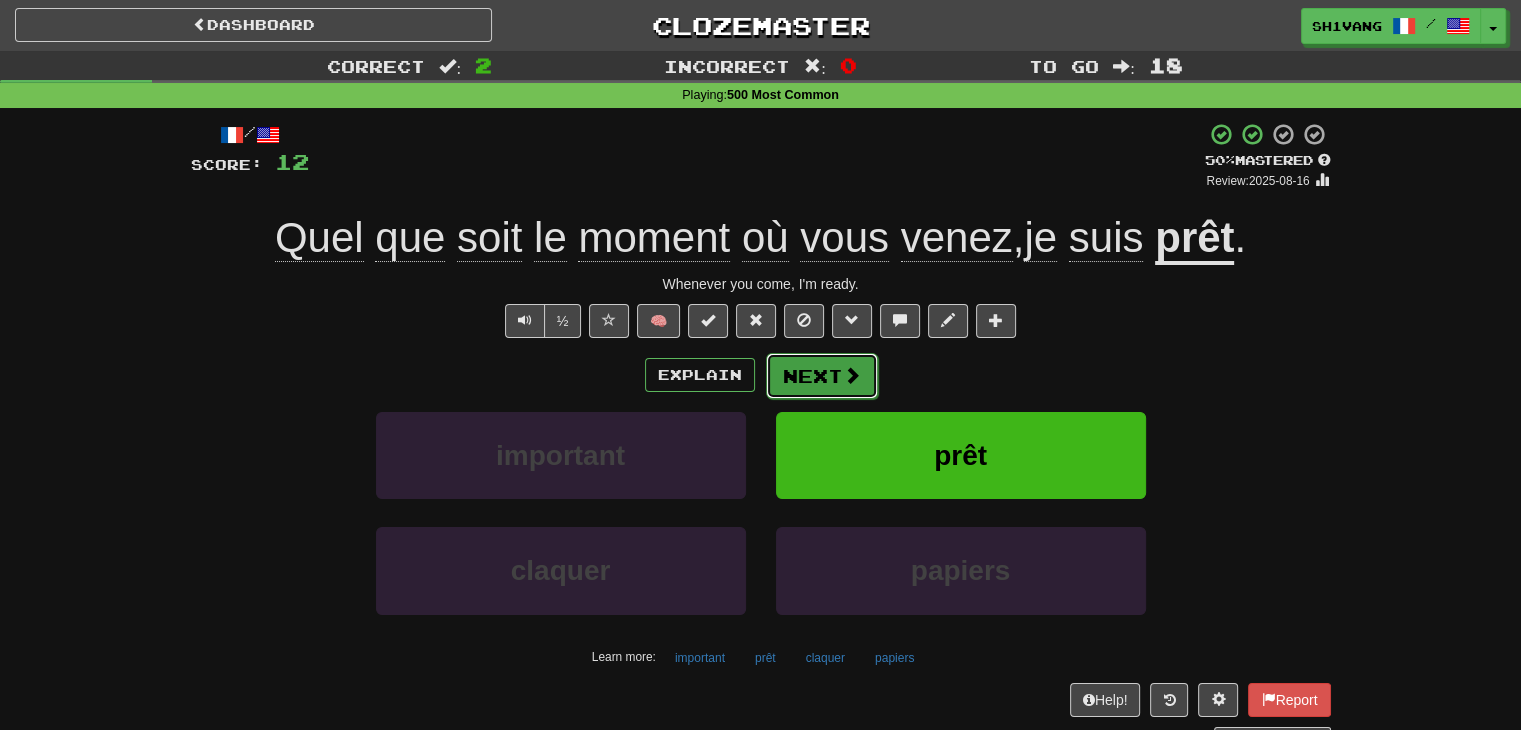 click on "Next" at bounding box center [822, 376] 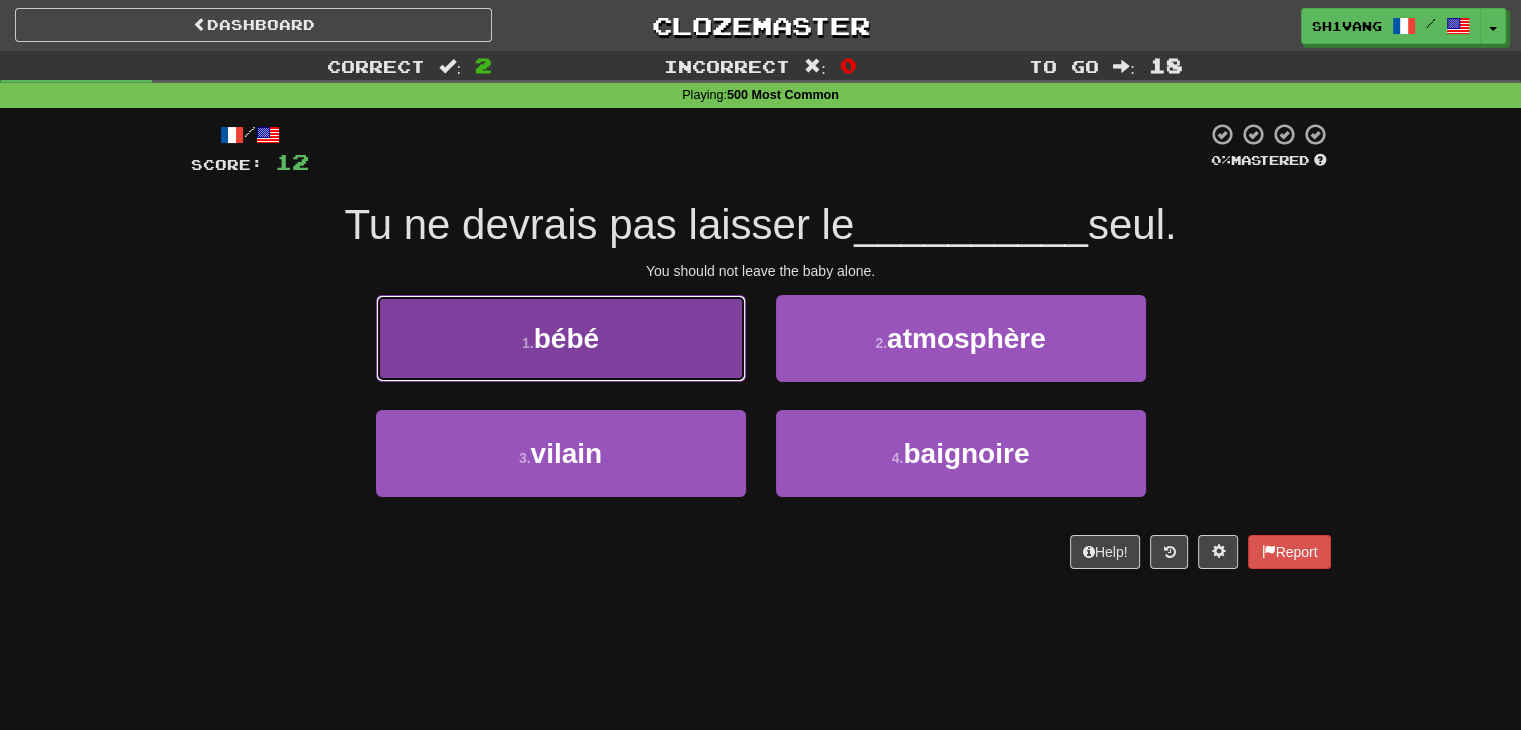 click on "1 .  bébé" at bounding box center (561, 338) 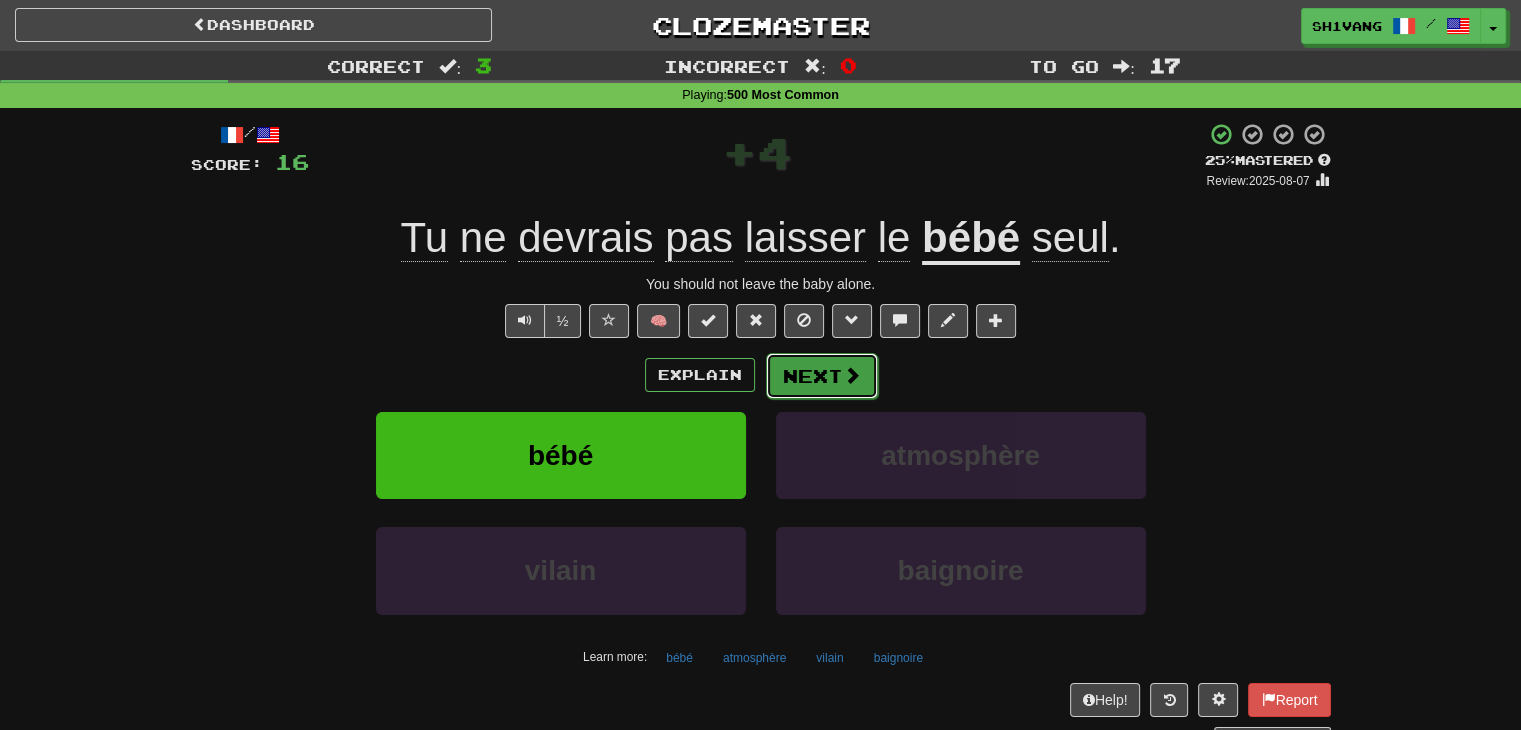 click on "Next" at bounding box center [822, 376] 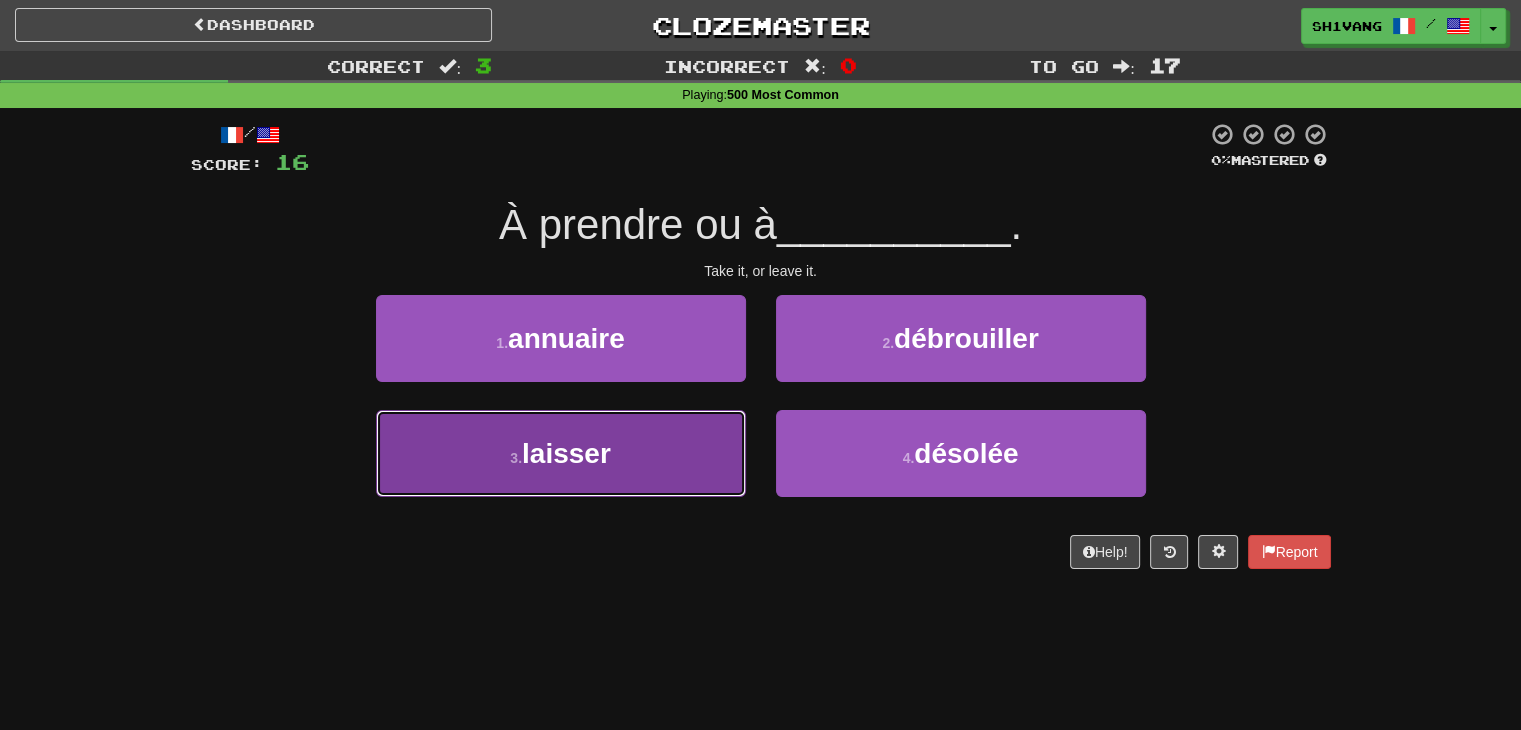 click on "3 .  laisser" at bounding box center [561, 453] 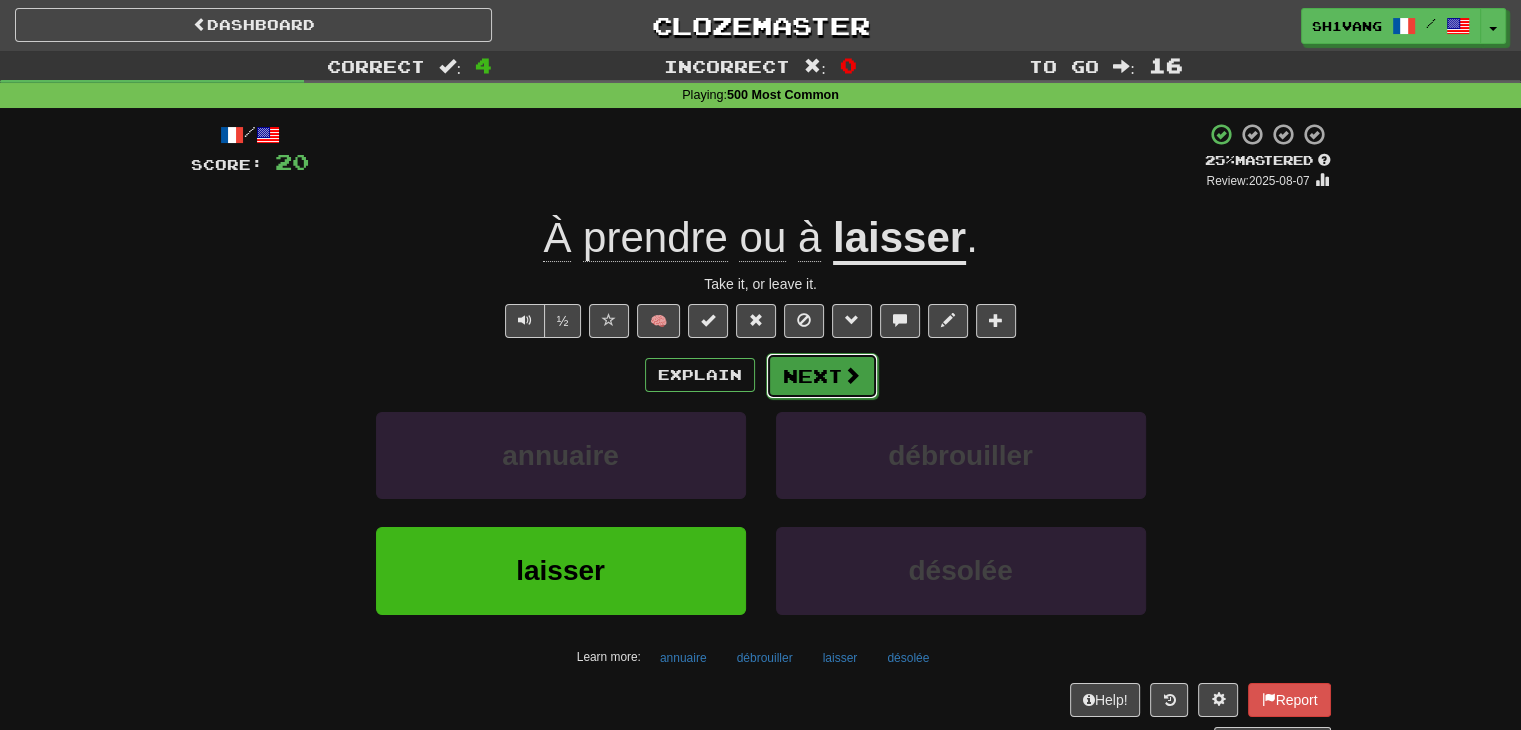 click on "Next" at bounding box center (822, 376) 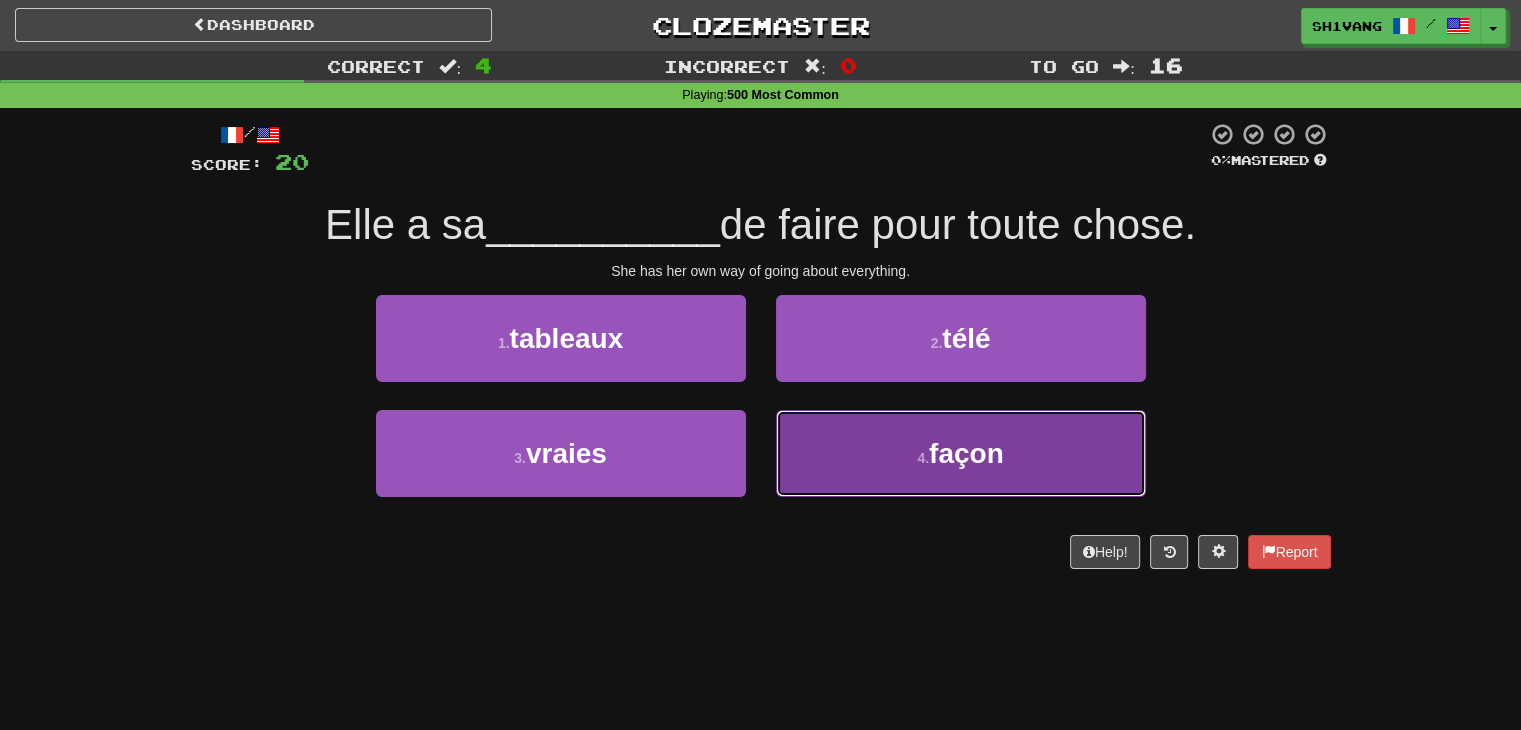 click on "4 .  façon" at bounding box center (961, 453) 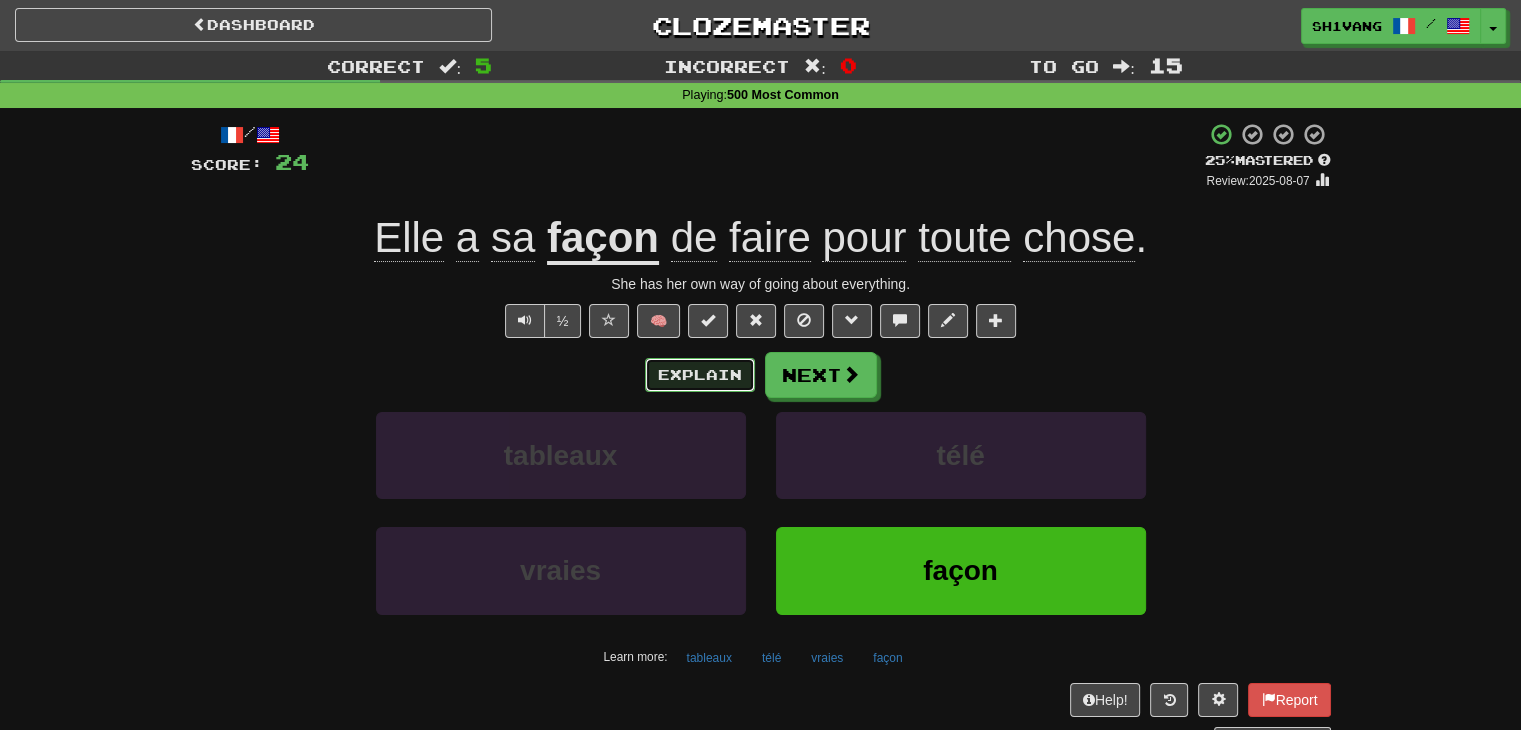 click on "Explain" at bounding box center [700, 375] 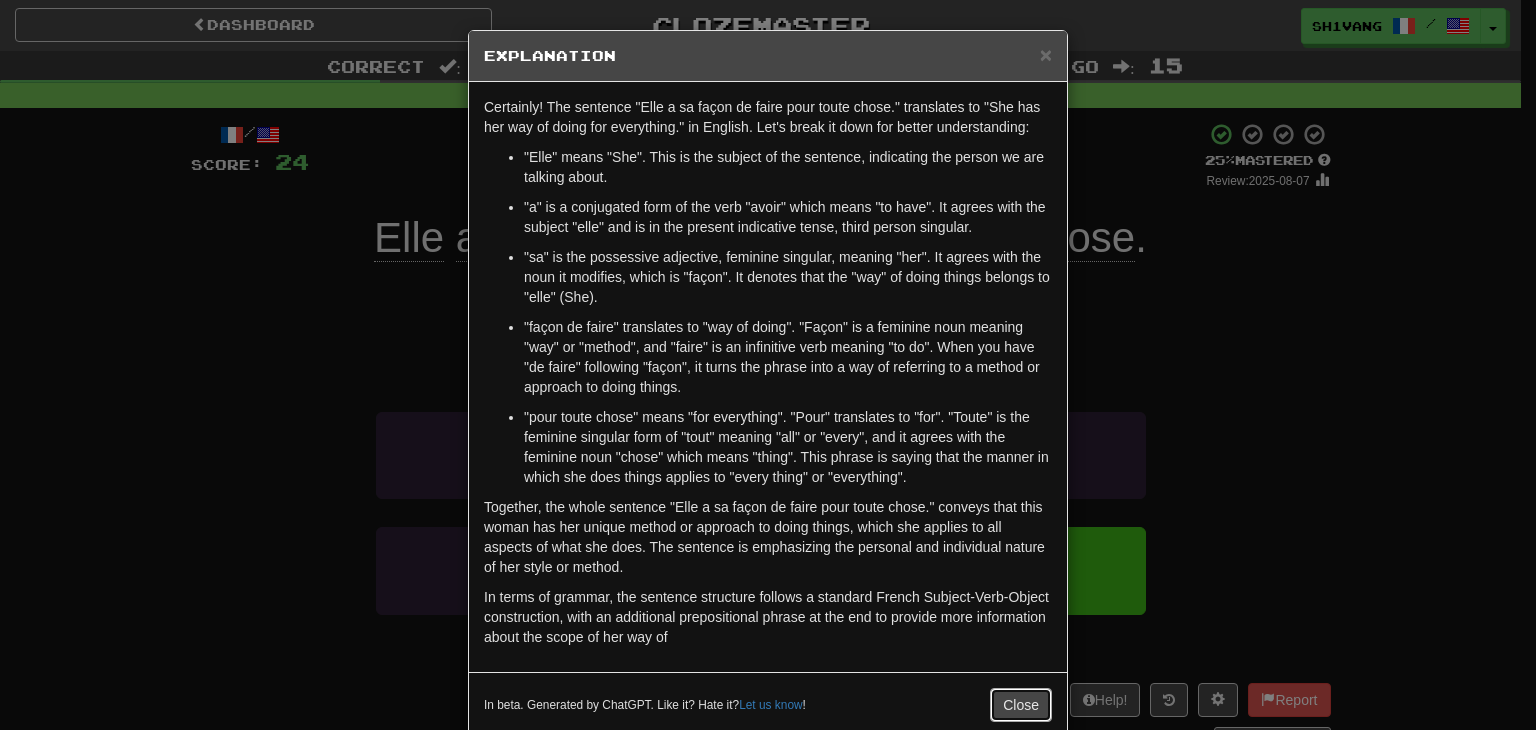 click on "Close" at bounding box center [1021, 705] 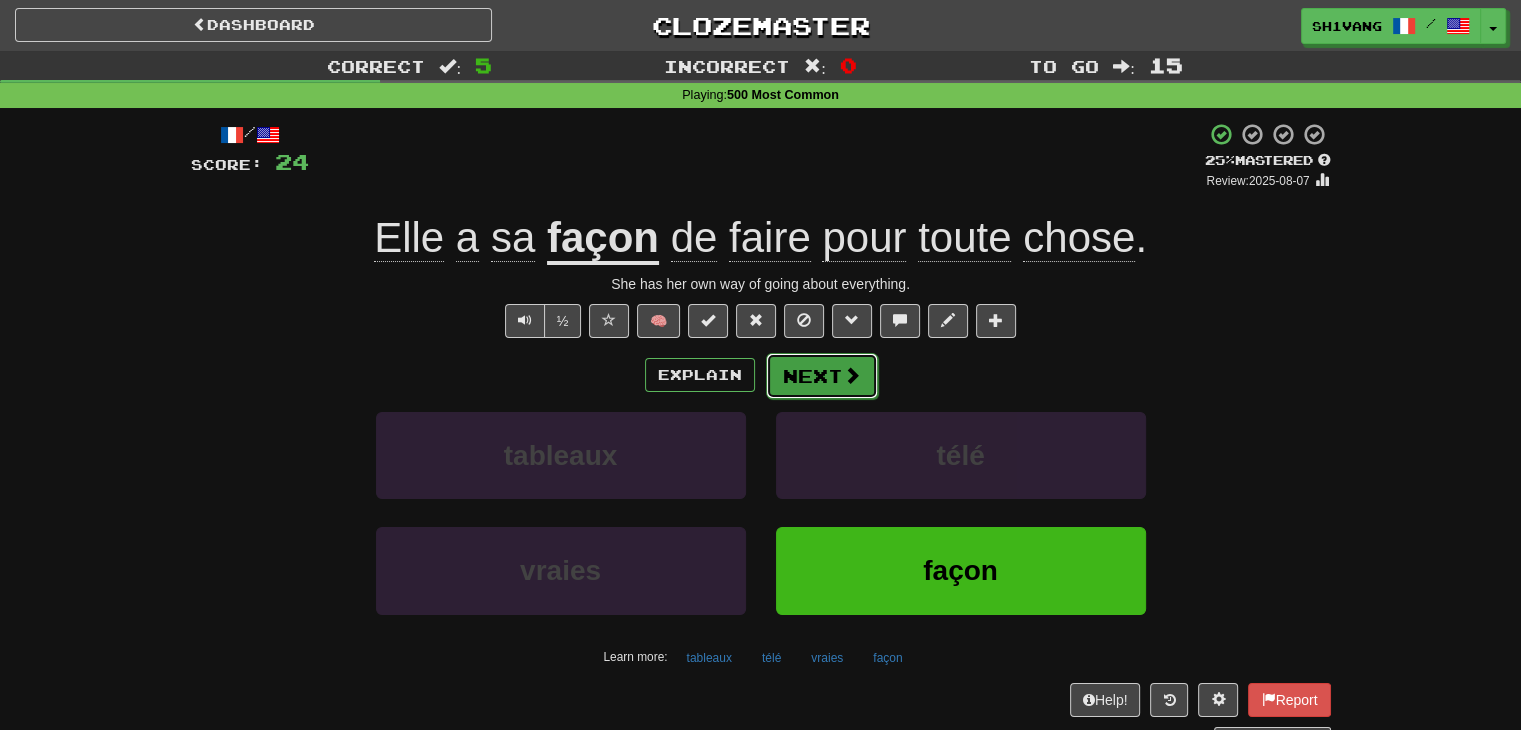 click on "Next" at bounding box center (822, 376) 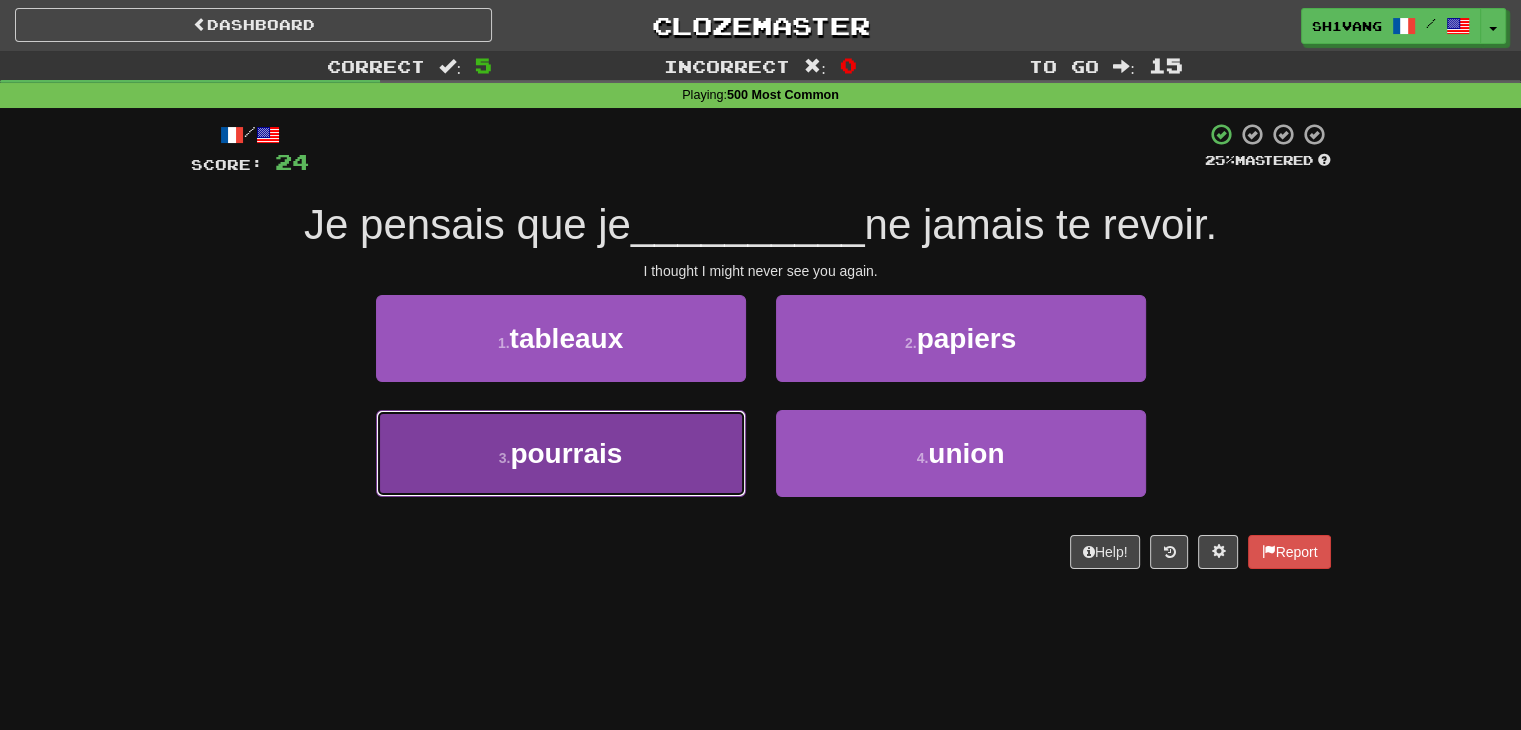 click on "3 .  pourrais" at bounding box center (561, 453) 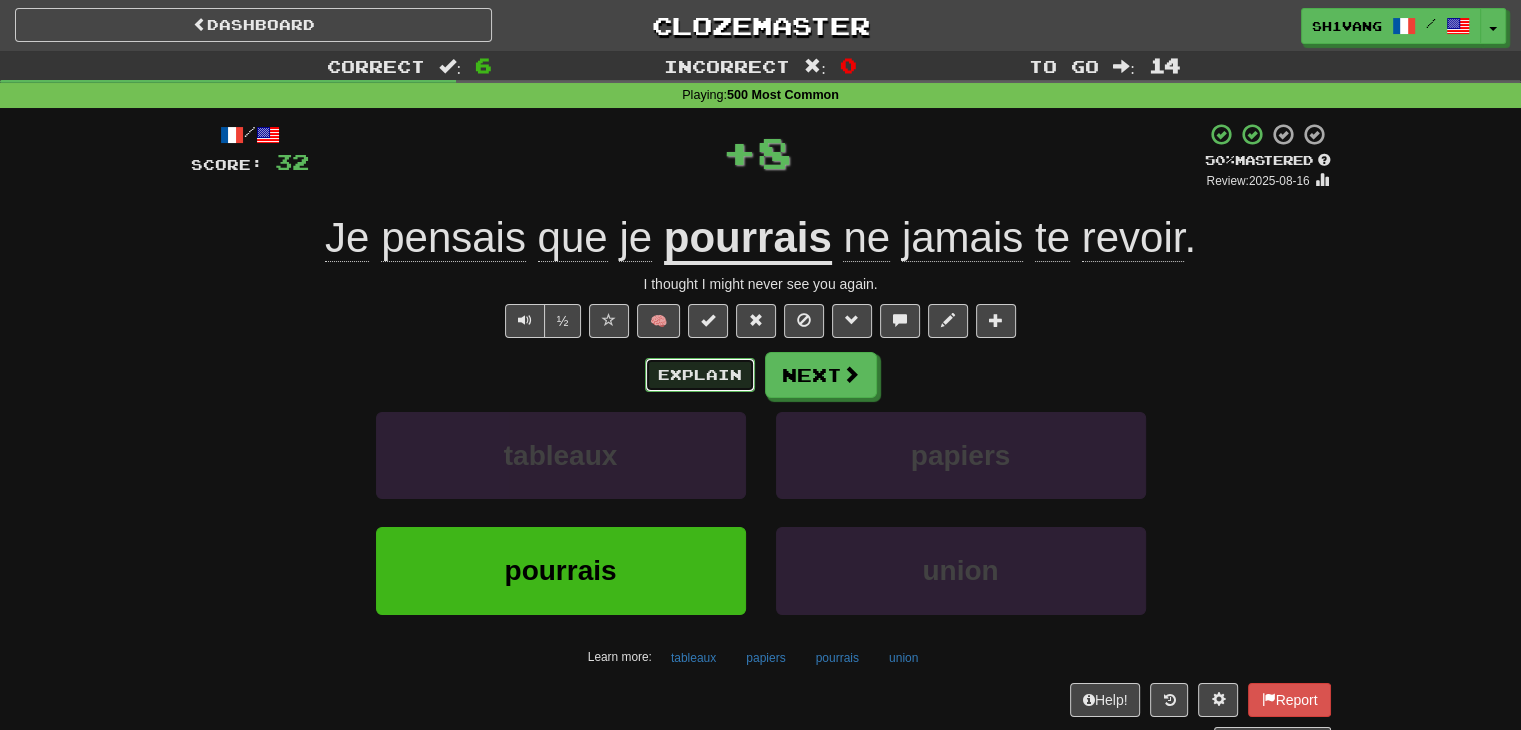 click on "Explain" at bounding box center (700, 375) 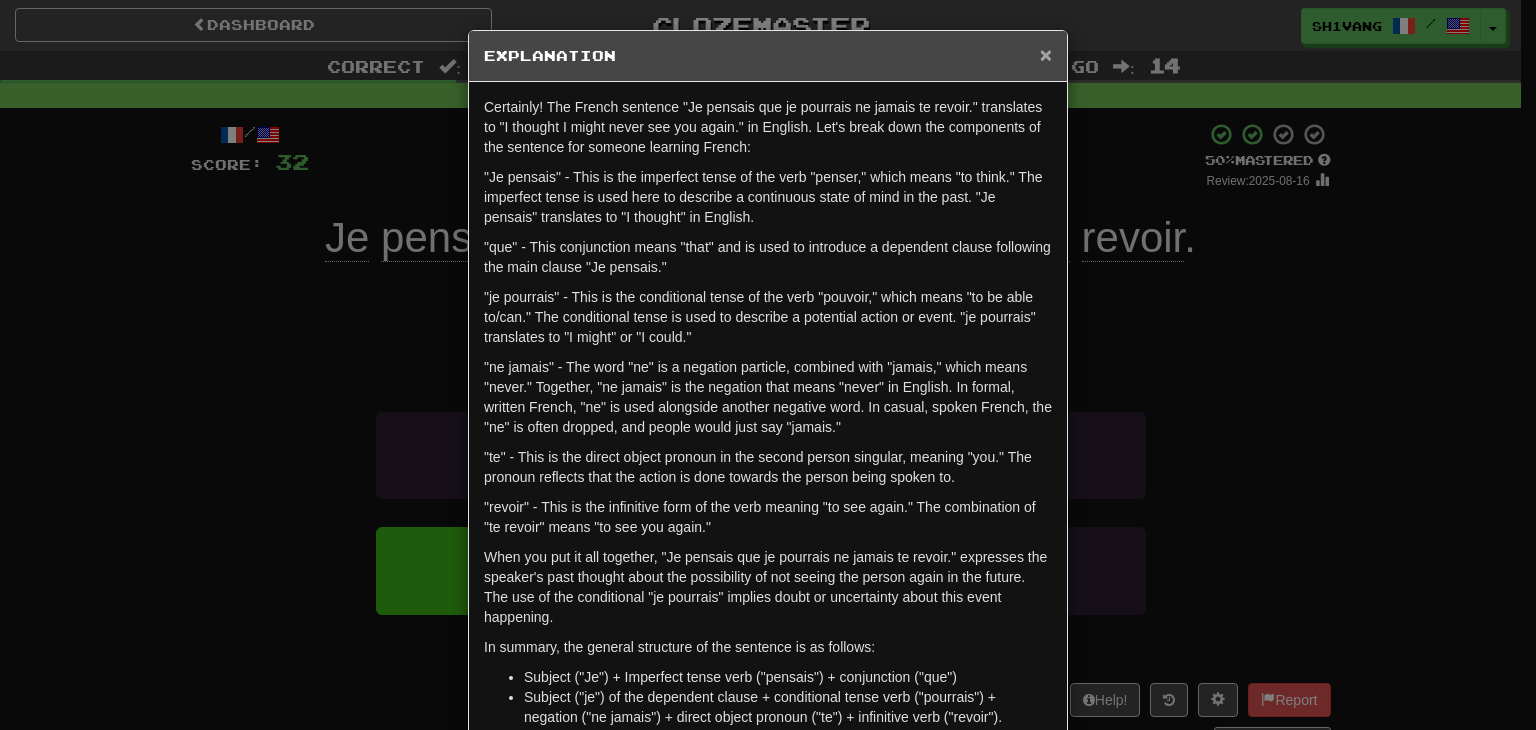click on "×" at bounding box center (1046, 54) 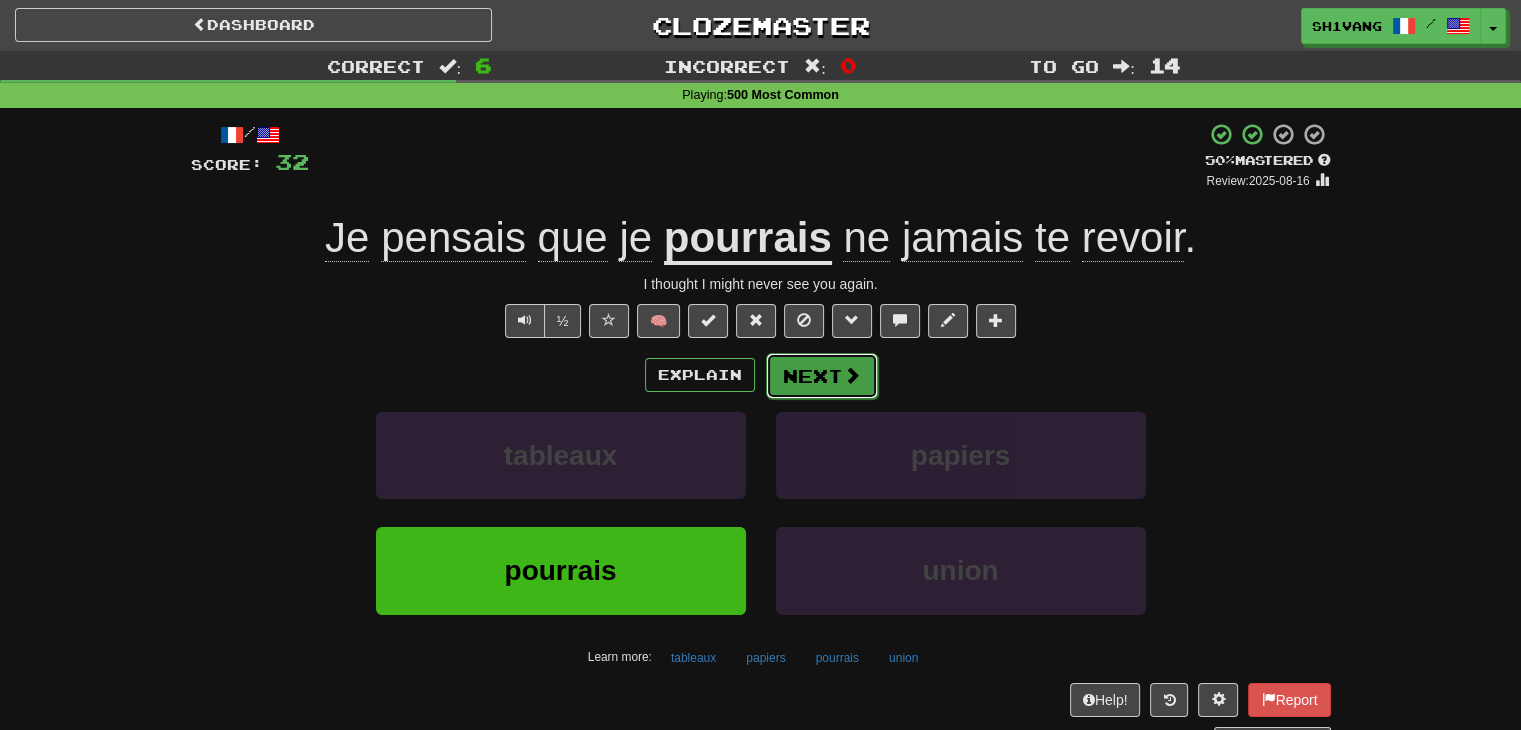 click on "Next" at bounding box center [822, 376] 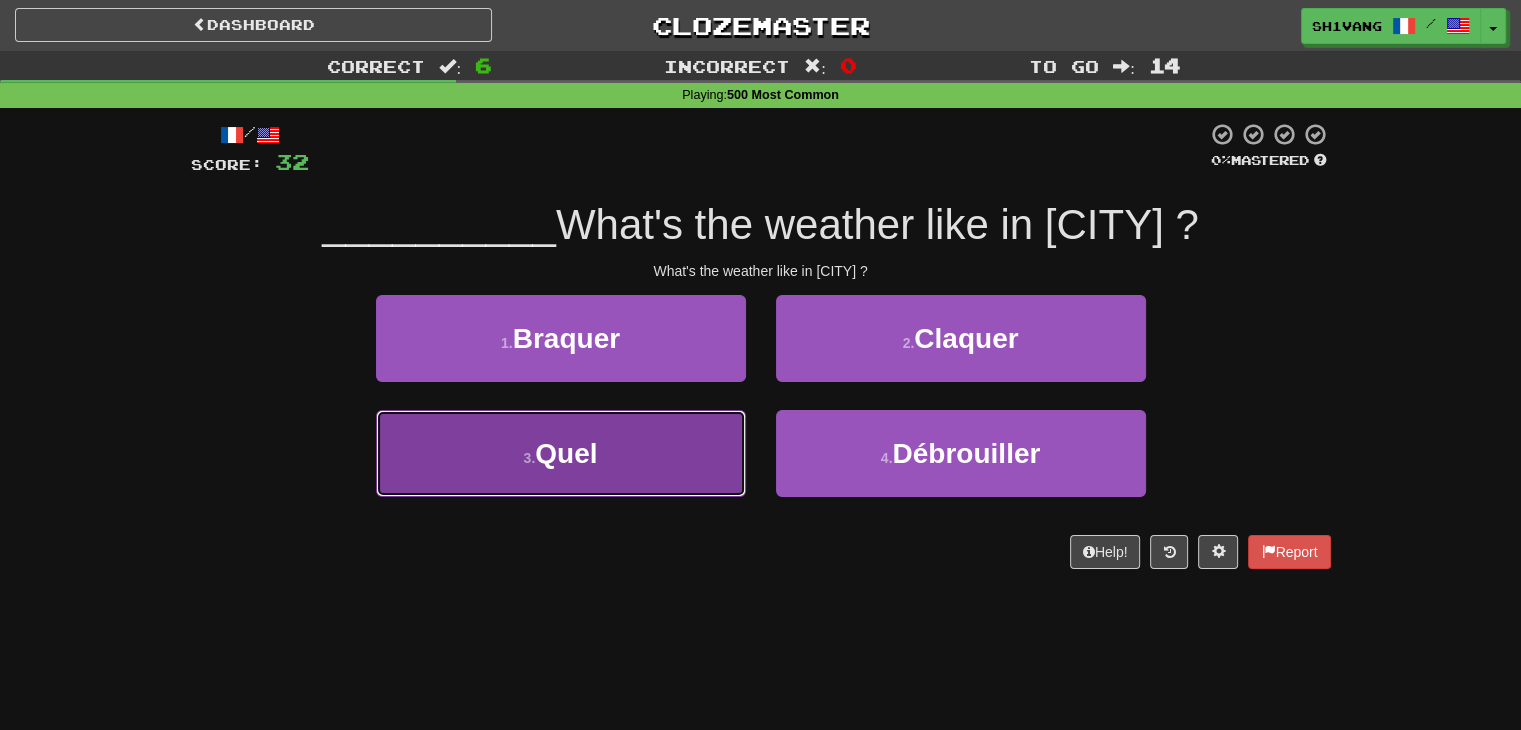 click on "3 .  Quel" at bounding box center (561, 453) 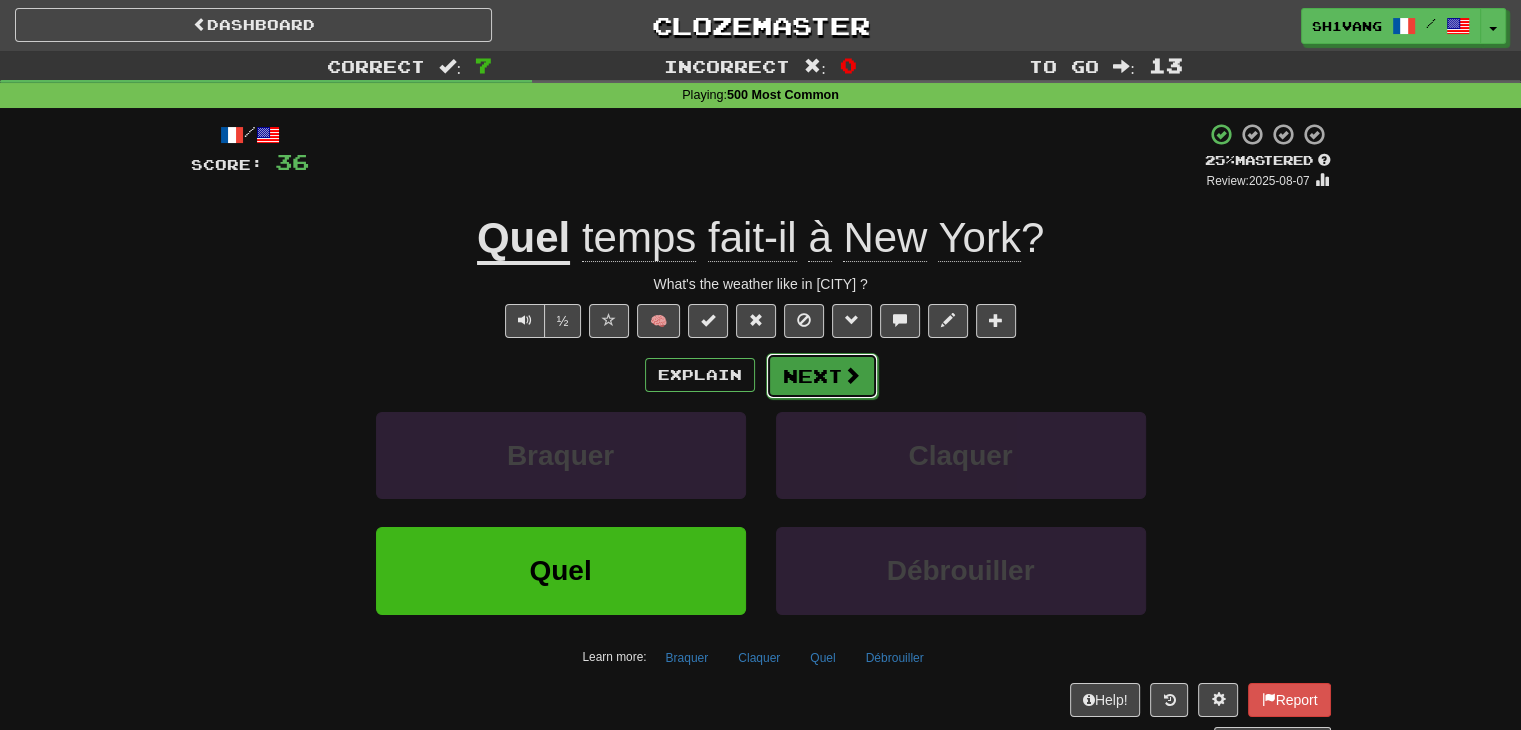 click on "Next" at bounding box center [822, 376] 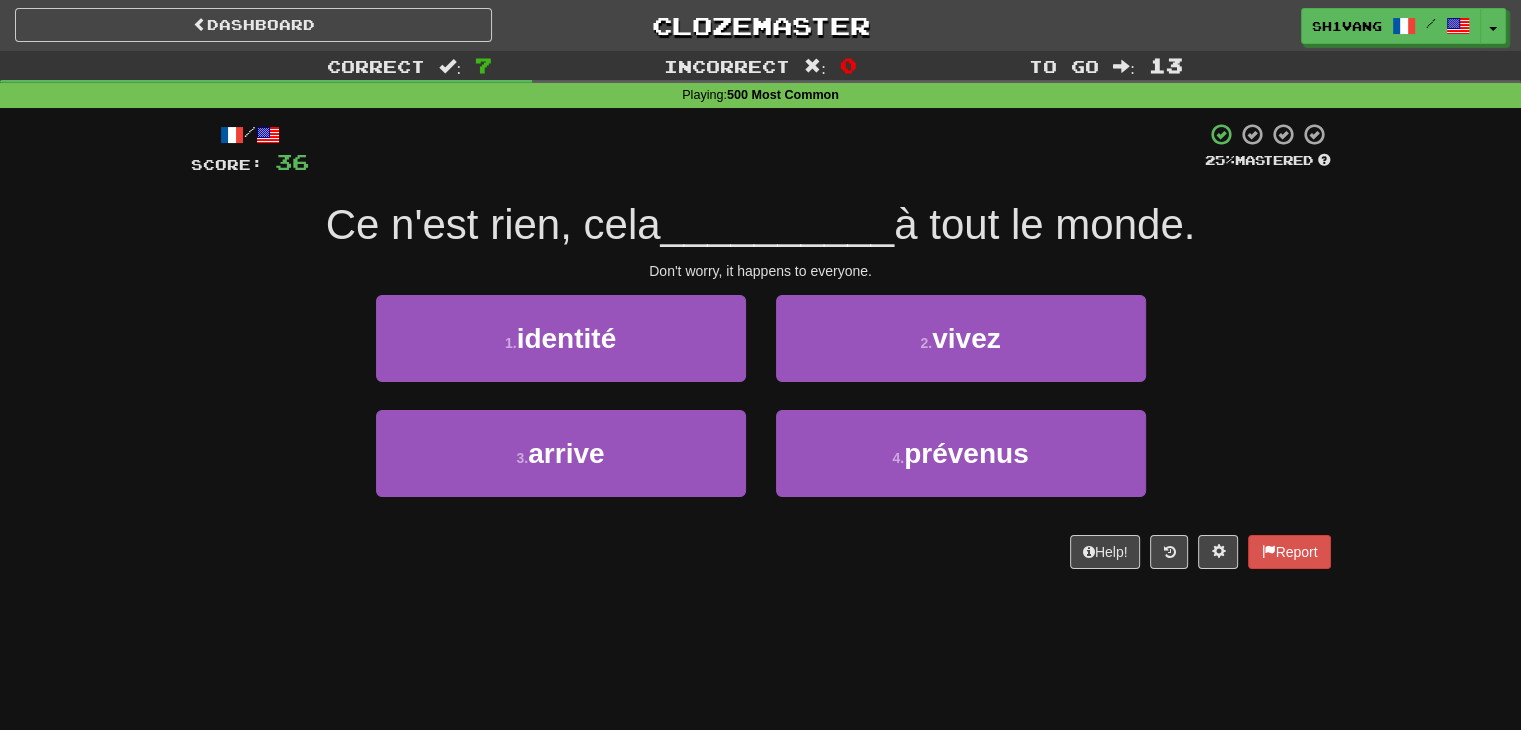 click on "/ Score: 36 25 % Mastered Ce n'est rien, cela __________ à tout le monde. Don't worry, it happens to everyone. 1 . identité 2 . vivez 3 . arrive 4 . prévenus Help! Report" at bounding box center (761, 352) 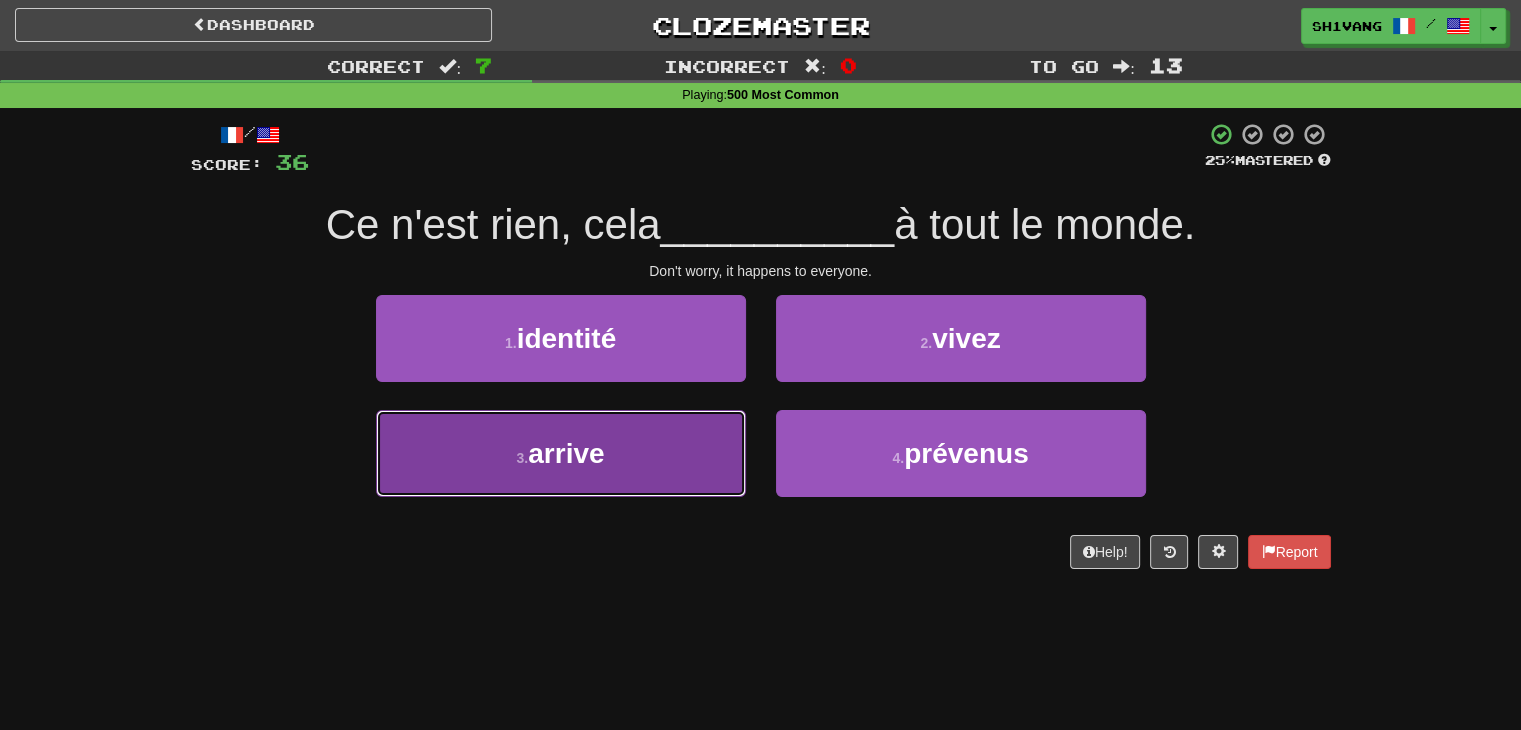 click on "3 .  arrive" at bounding box center (561, 453) 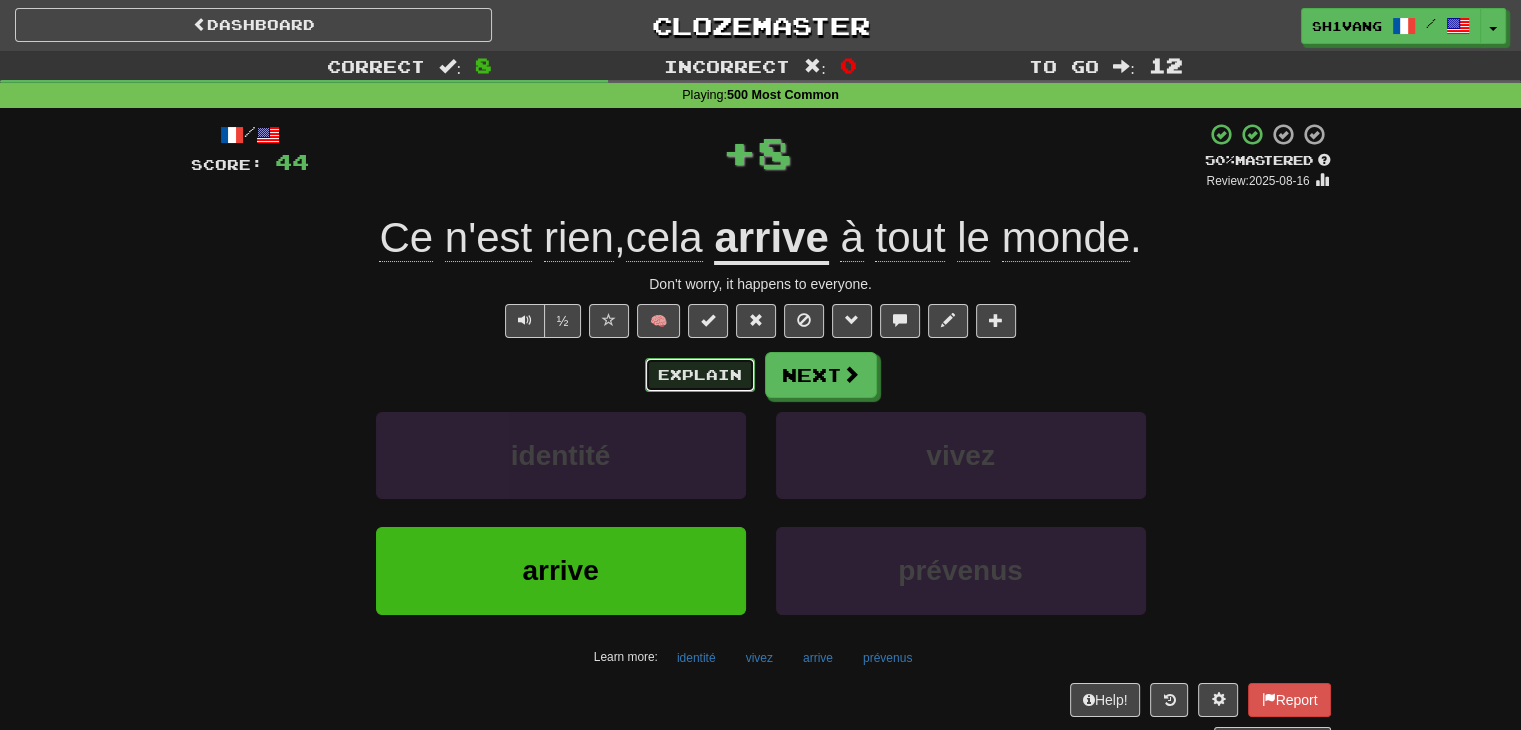 click on "Explain" at bounding box center (700, 375) 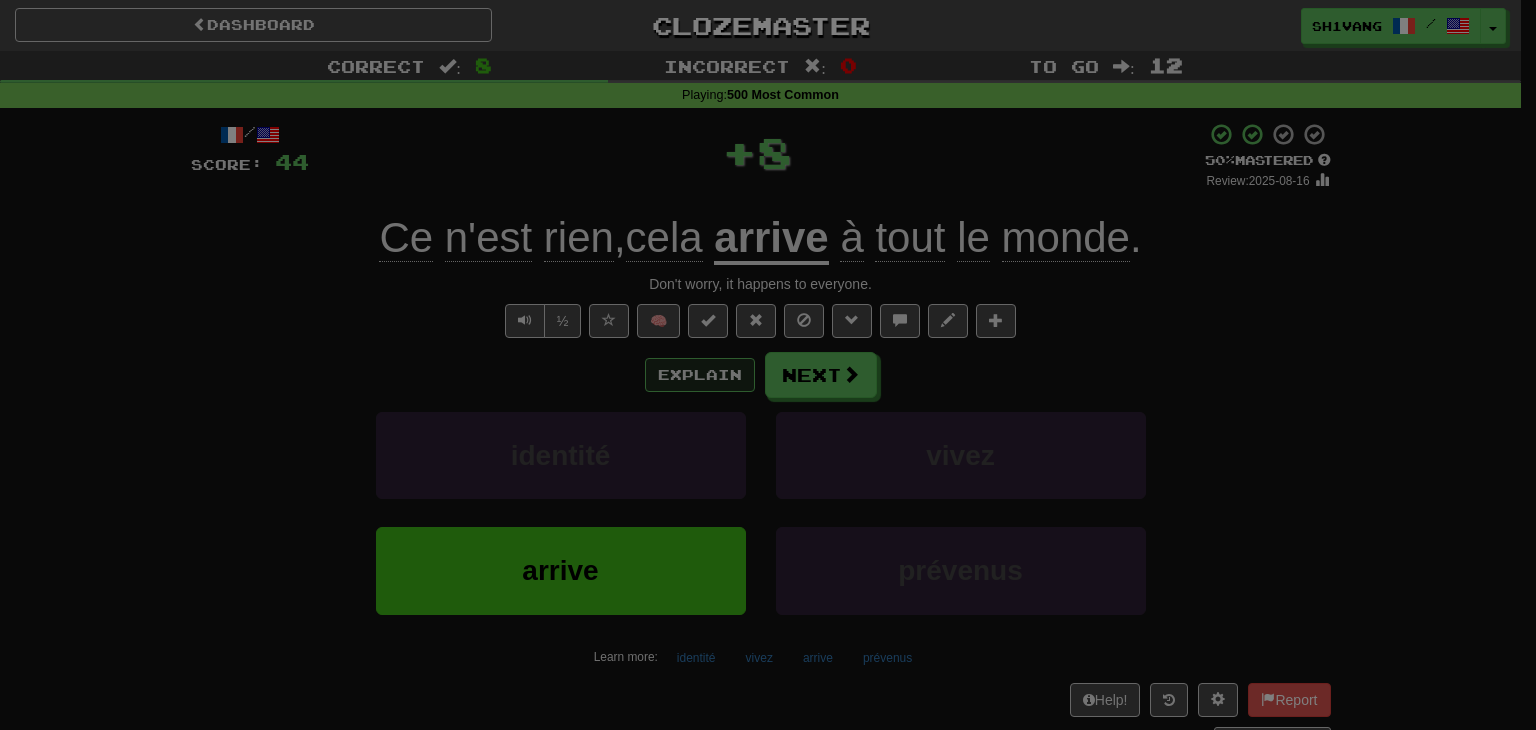click on "Dashboard
Clozemaster
[NAME]
/
Toggle Dropdown
Dashboard
Leaderboard
Activity Feed
Notifications
Profile
Discussions
Français
/
English
Streak:
9
Review:
286
Points Today: 0
Languages
Account
Logout
[NAME]
/
Toggle Dropdown
Dashboard
Leaderboard
Activity Feed
Notifications
Profile
Discussions
Français
/
English
Streak:
9
Review:
286
Points Today: 0
Languages
Account
Logout
clozemaster
Correct : 8 Incorrect : 0 To go : 12 Playing : 500 Most Common / Score: 44 + 8 50 % Mastered Review: 2025-08-16 Ce n'est rien, cela arrive à tout le monde. Don't worry, it happens to everyone. ½ 🧠" at bounding box center [768, 743] 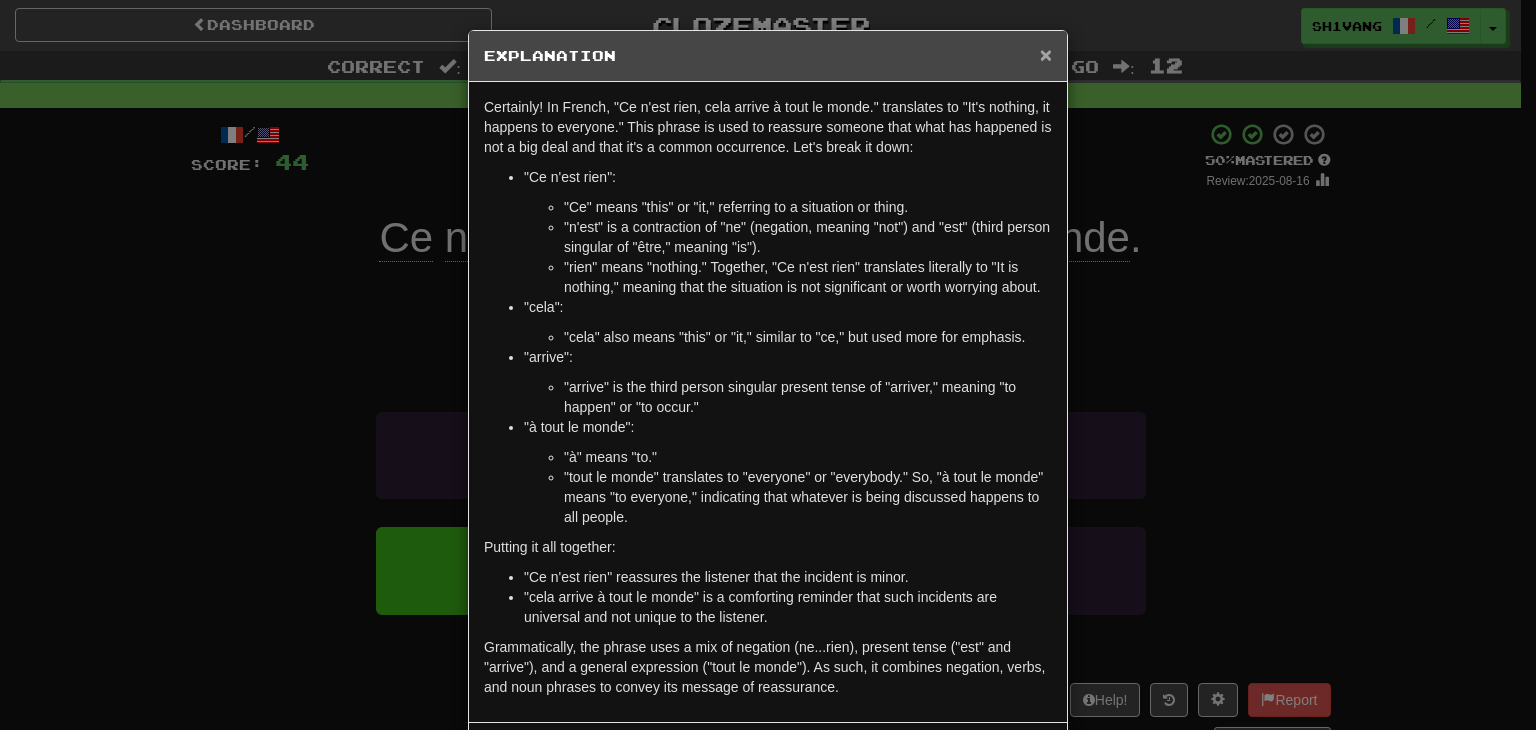 click on "×" at bounding box center (1046, 54) 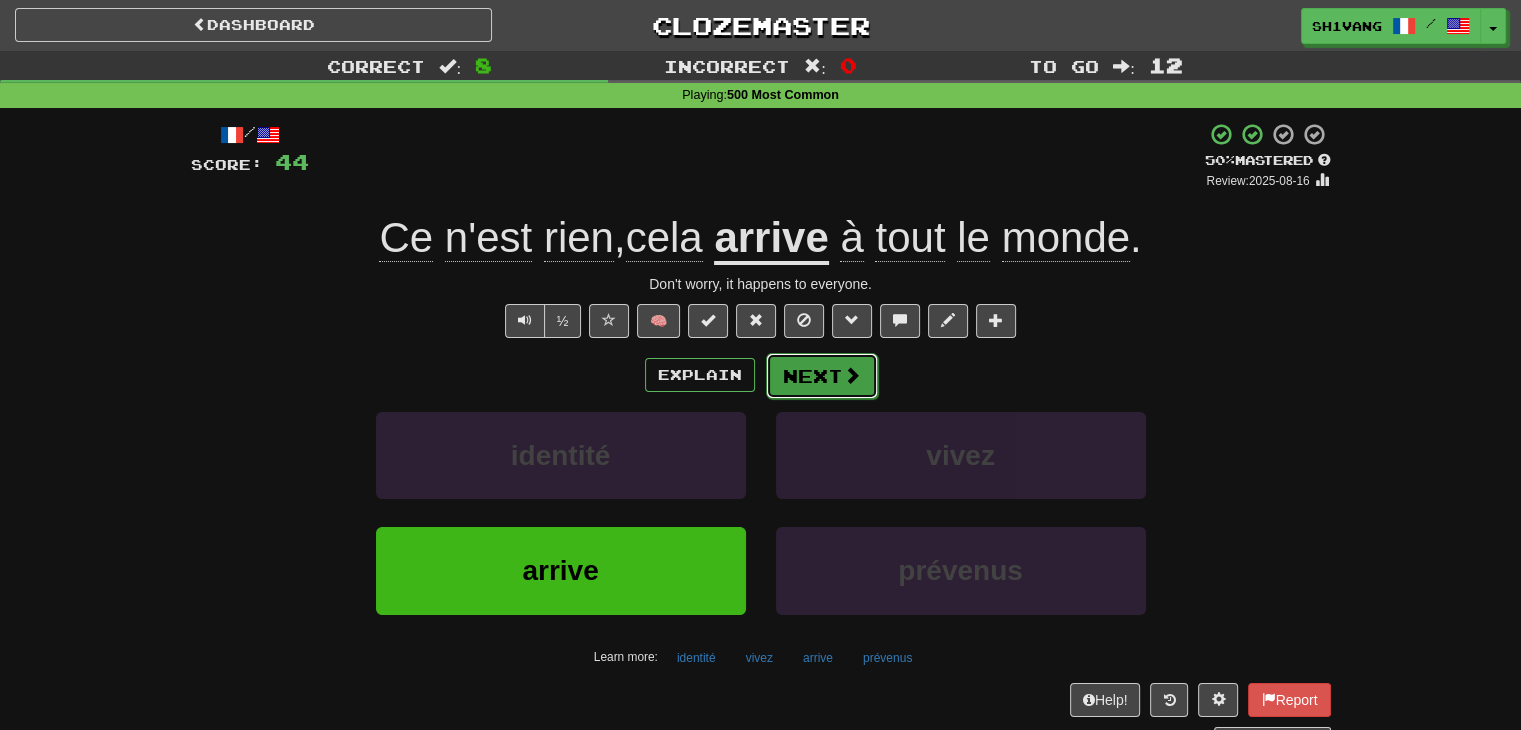 click on "Next" at bounding box center (822, 376) 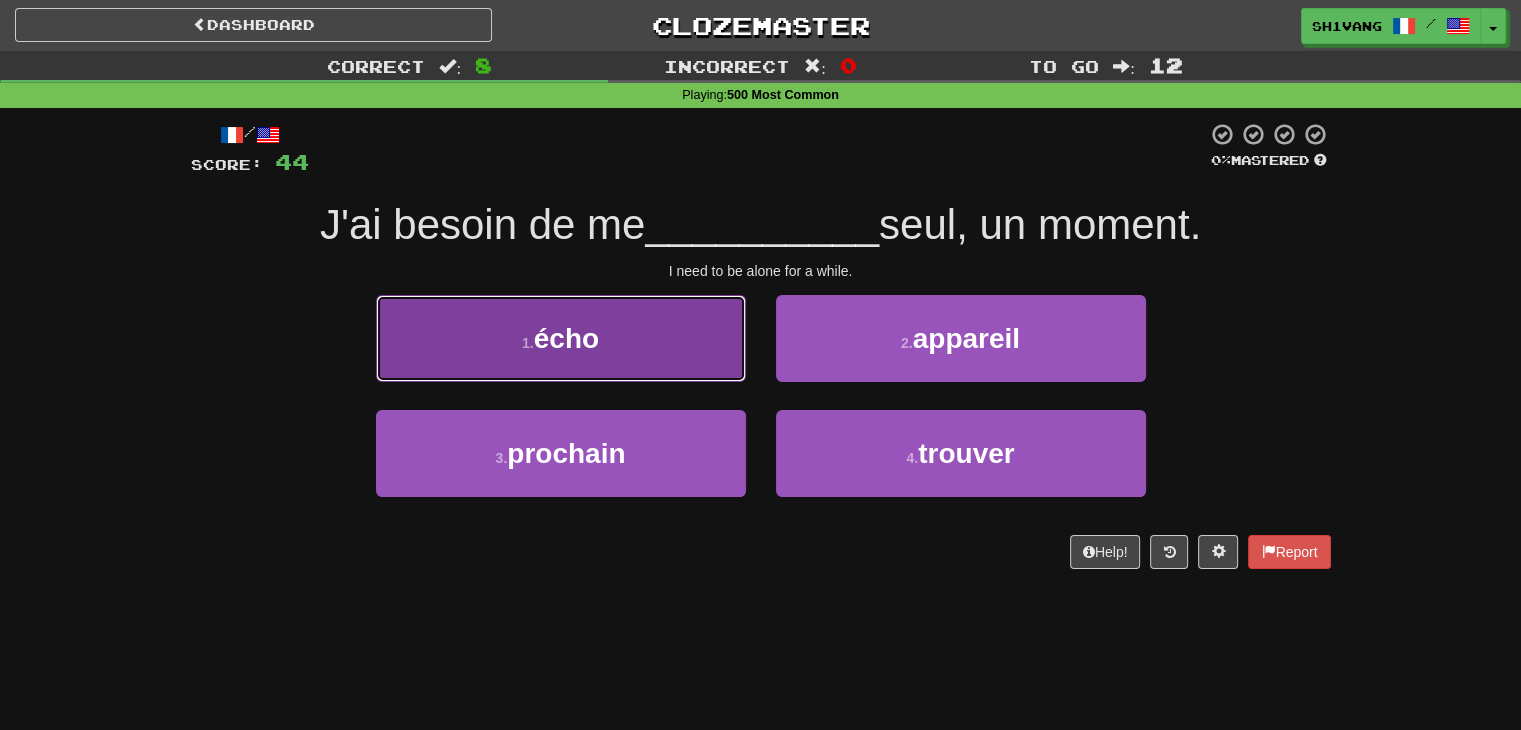 click on "1 .  écho" at bounding box center [561, 338] 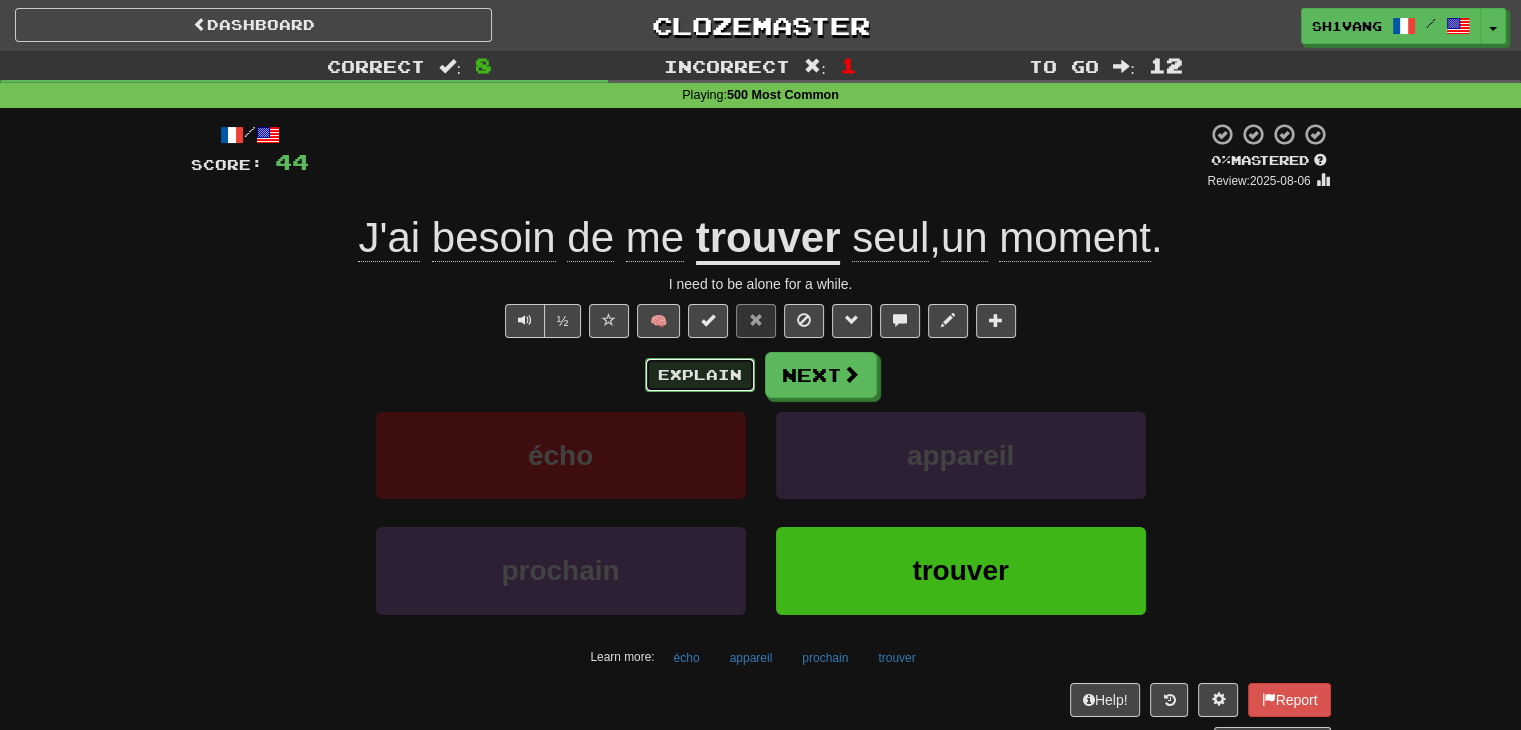 click on "Explain" at bounding box center [700, 375] 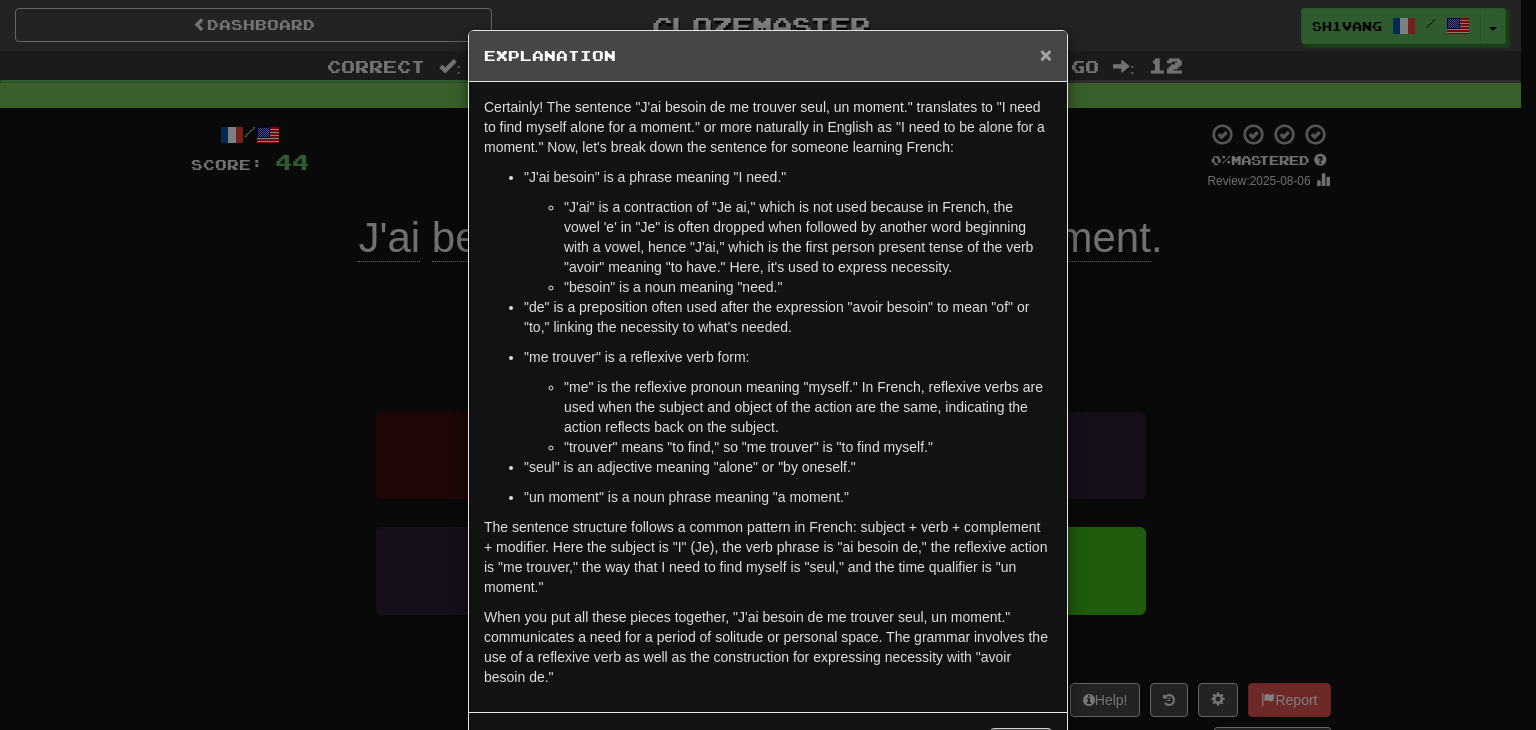 click on "×" at bounding box center (1046, 54) 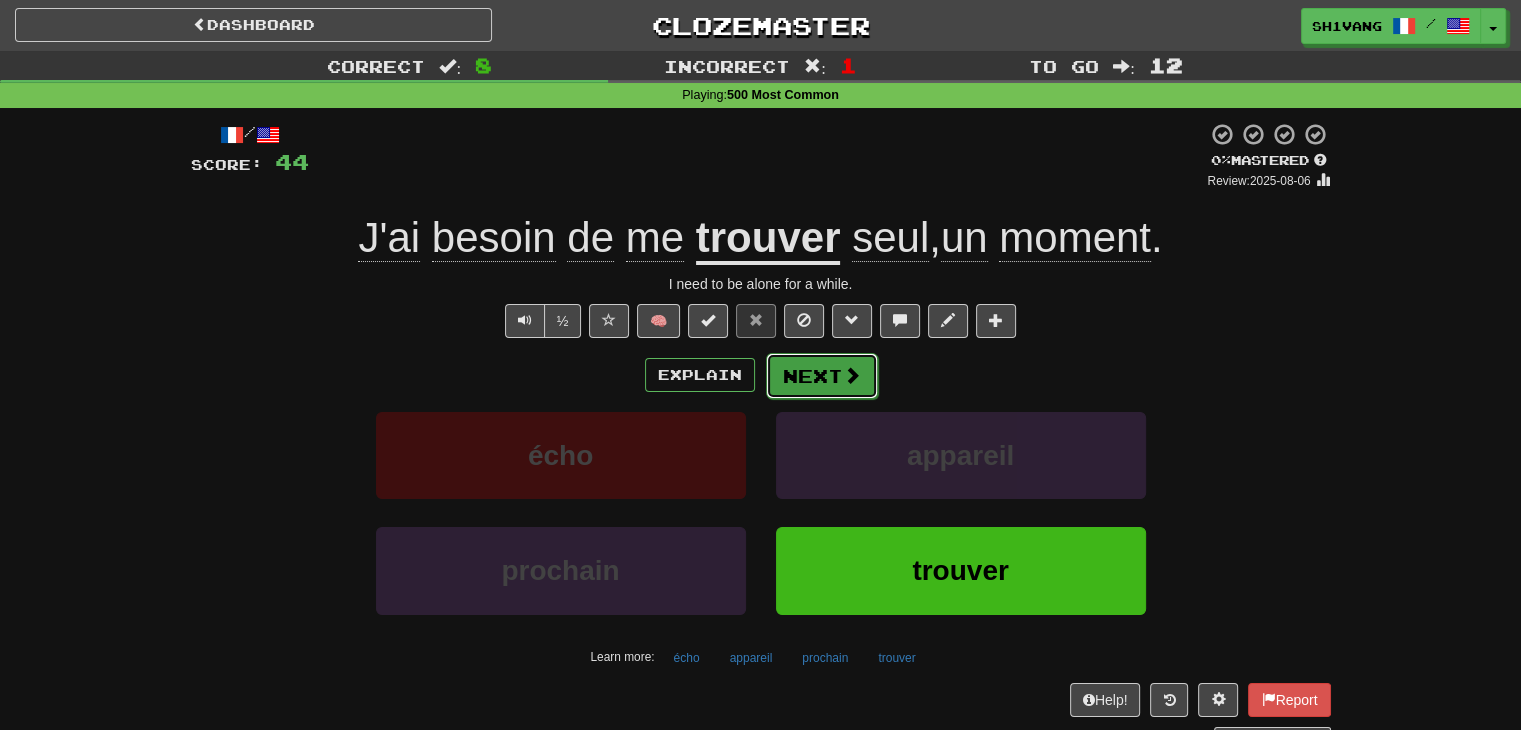 click on "Next" at bounding box center (822, 376) 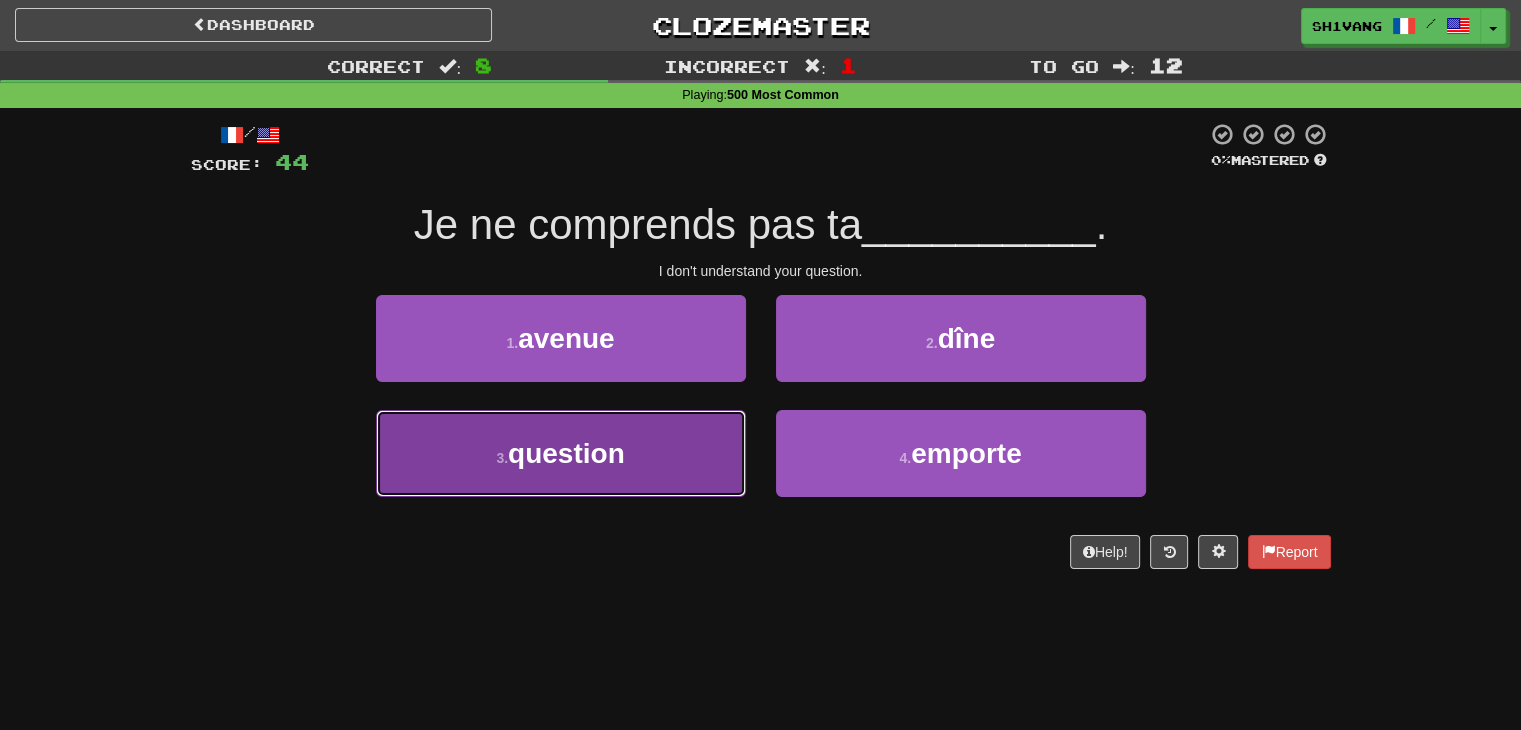 click on "3 .  question" at bounding box center [561, 453] 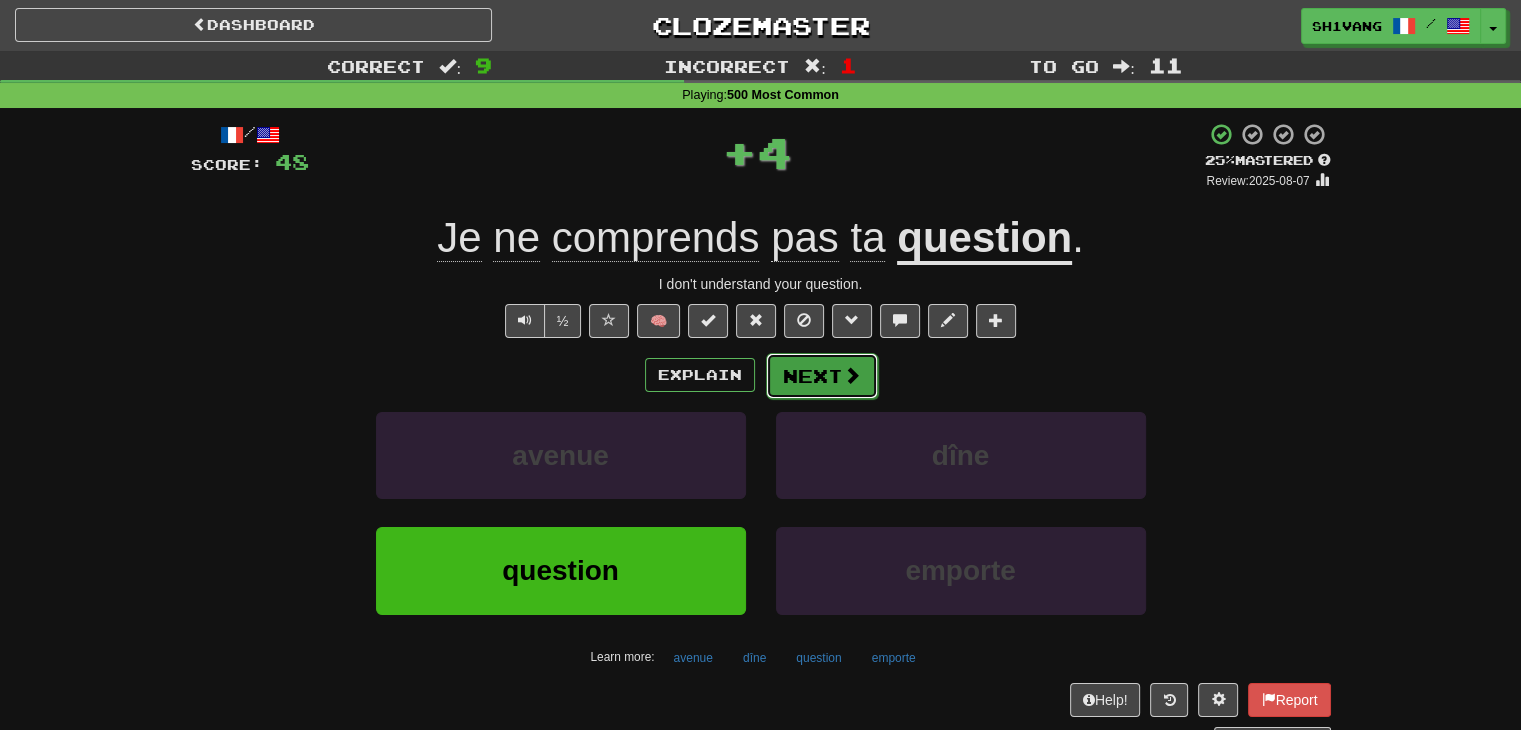 click on "Next" at bounding box center (822, 376) 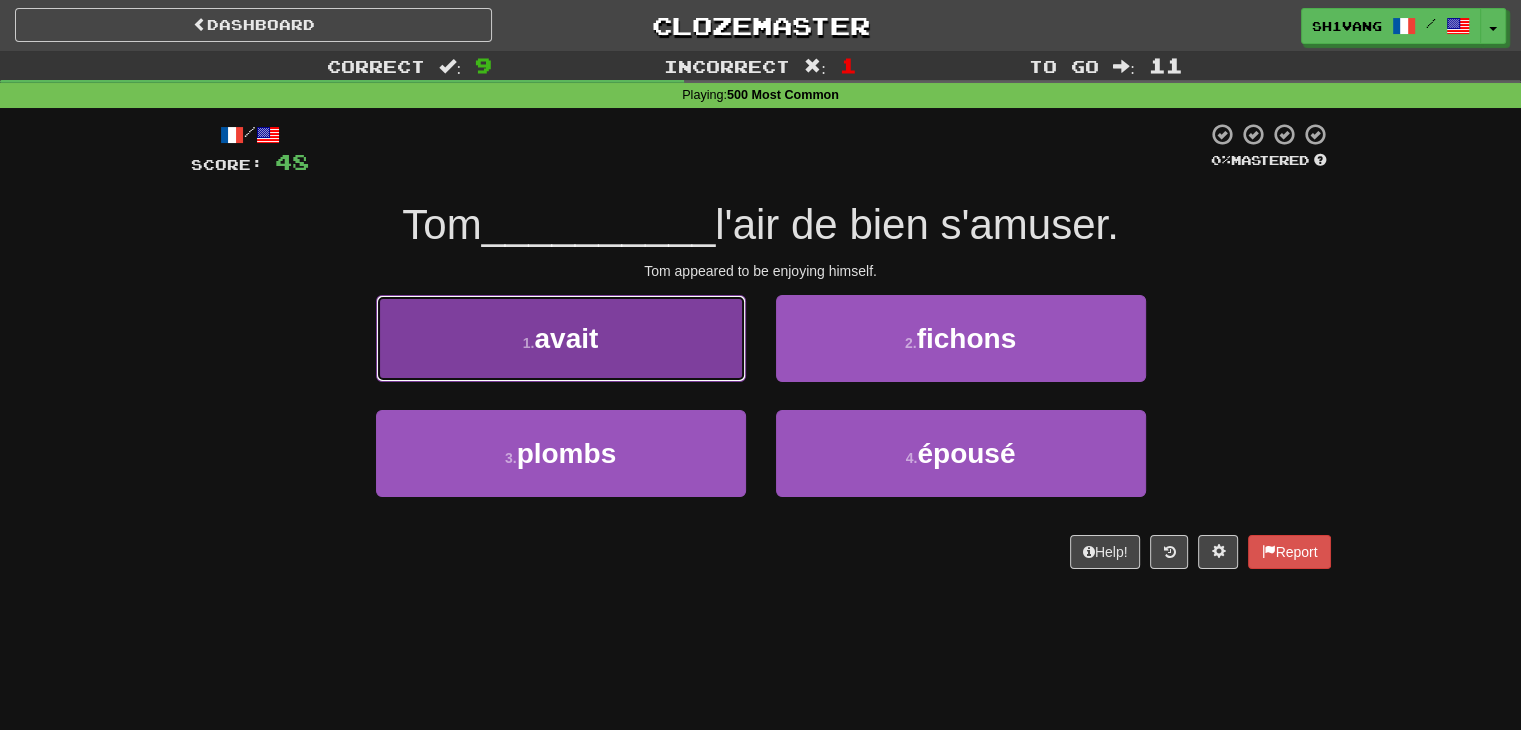 click on "1 .  avait" at bounding box center [561, 338] 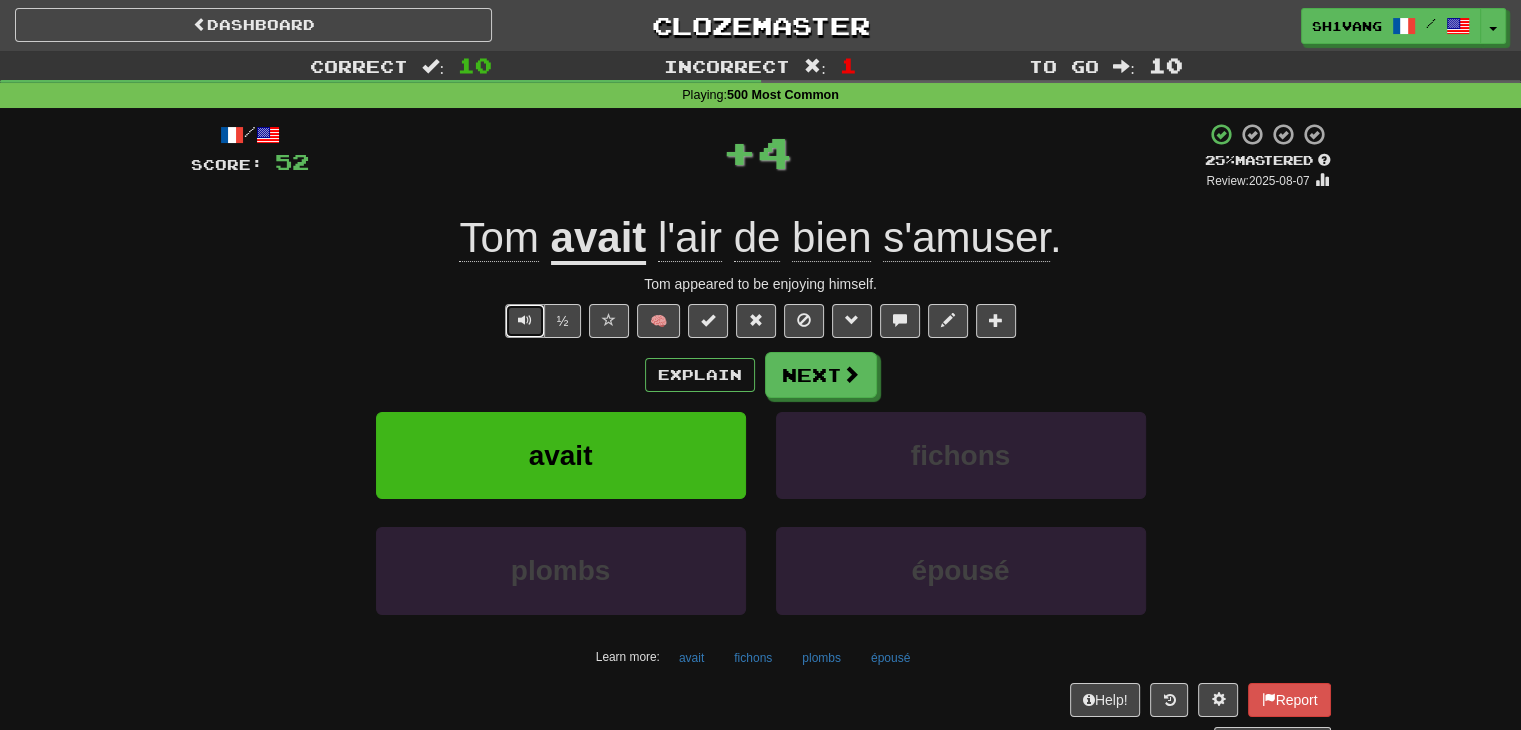 click at bounding box center (525, 321) 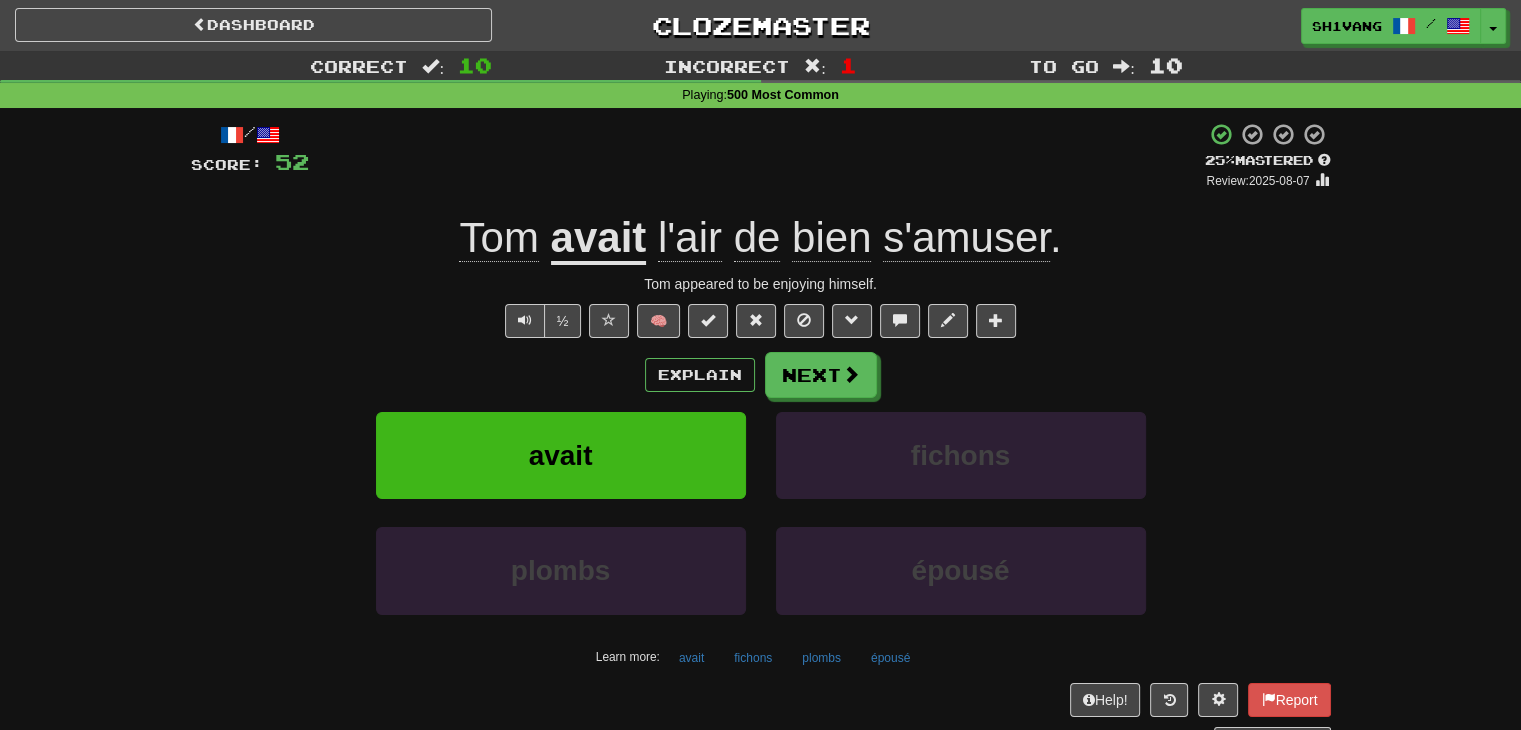 click on "/ Score: 52 + 4 25 % Mastered Review: 2025-08-07 [NAME] avait l'air de bien s'amuser . [NAME] appeared to be enjoying himself. ½ 🧠 Explain Next avait fichons plombs épousé Learn more: avait fichons plombs épousé Help! Report Sentence Source" at bounding box center [761, 442] 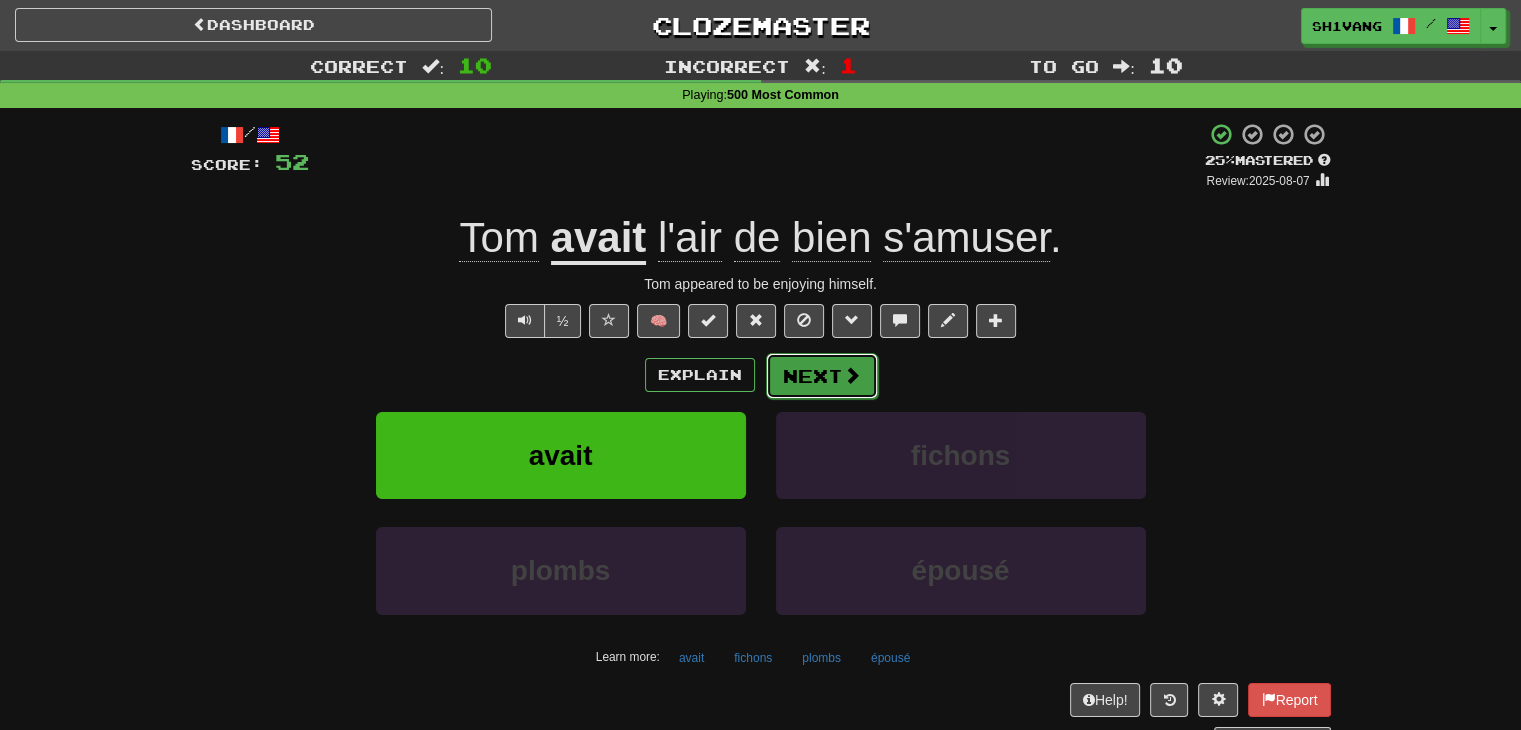 click at bounding box center [852, 375] 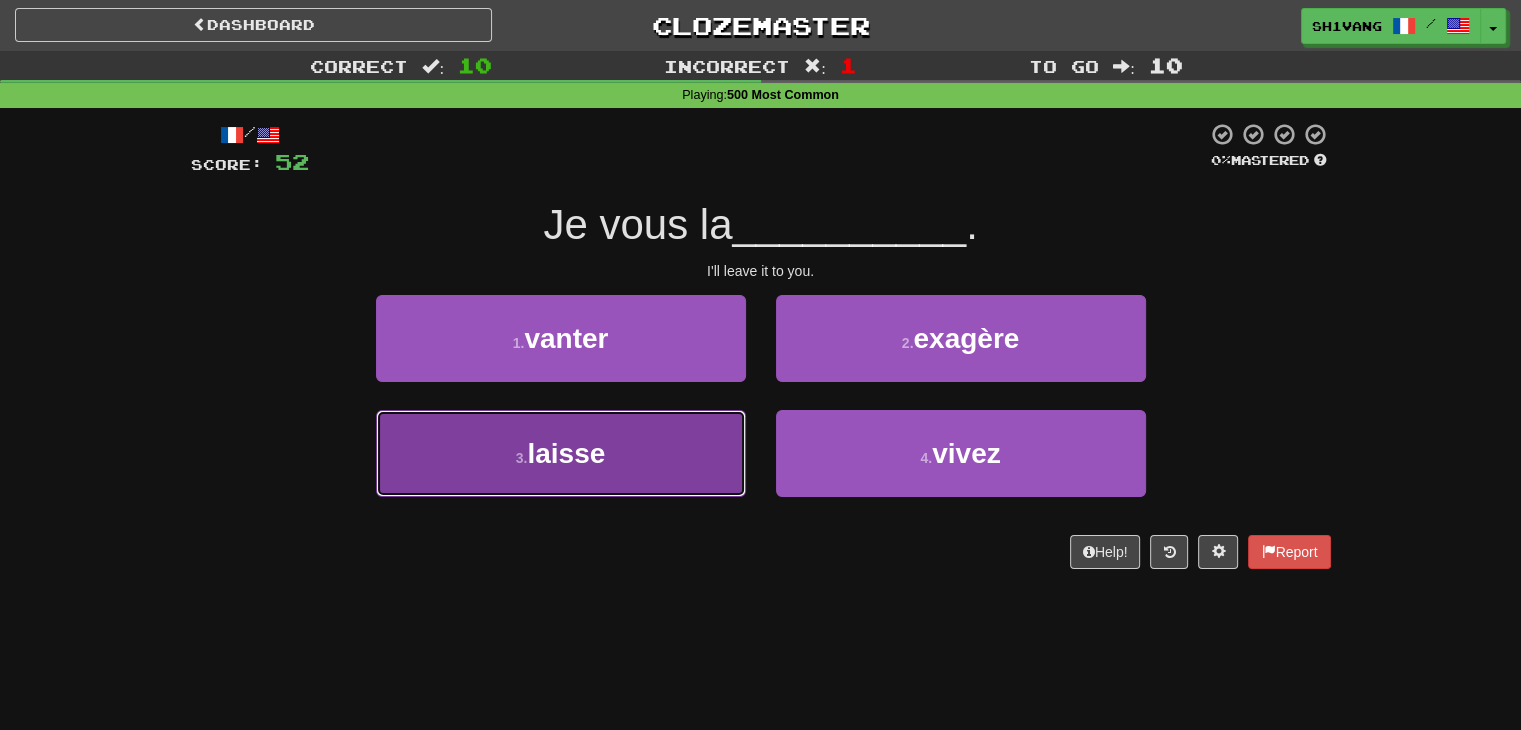 click on "3 .  laisse" at bounding box center (561, 453) 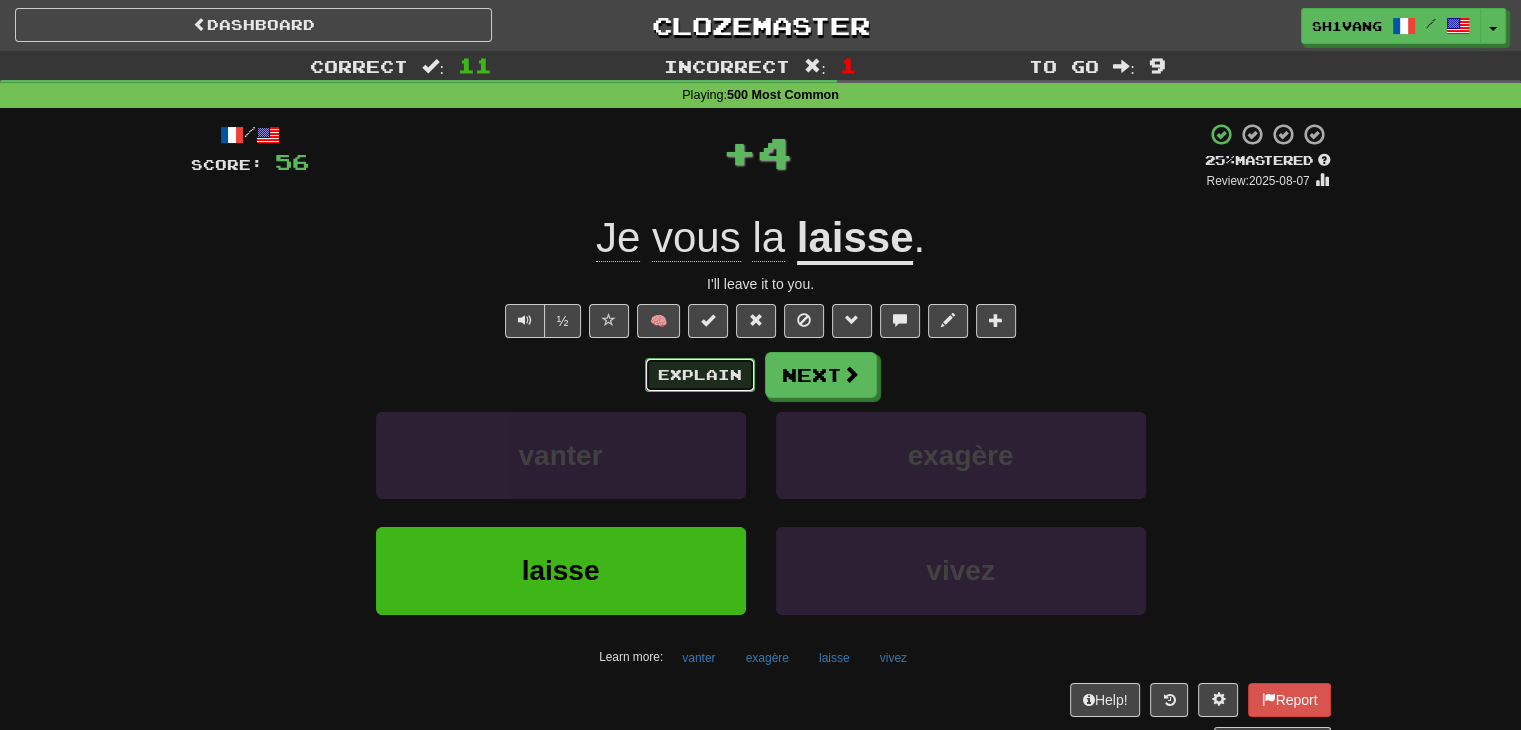 click on "Explain" at bounding box center (700, 375) 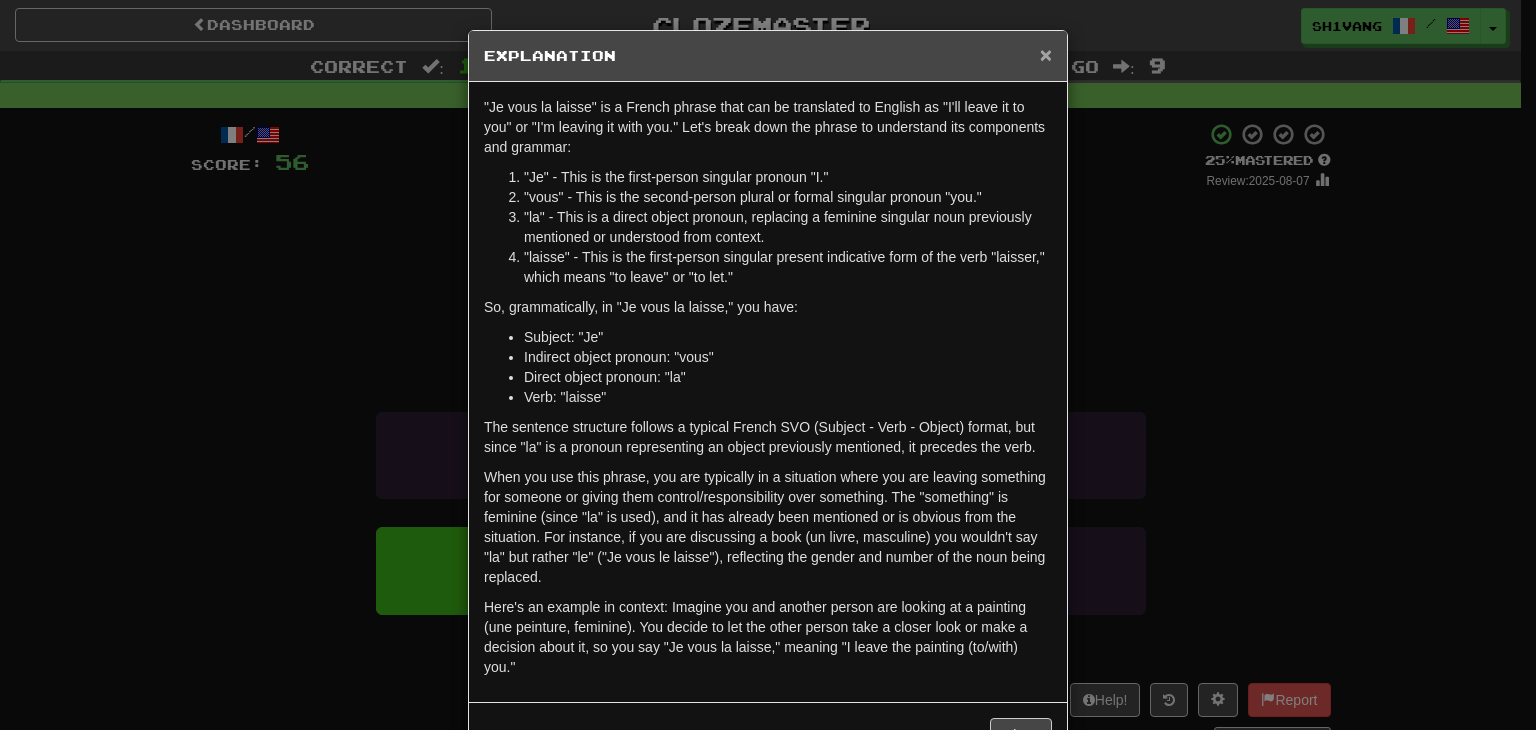 click on "×" at bounding box center (1046, 54) 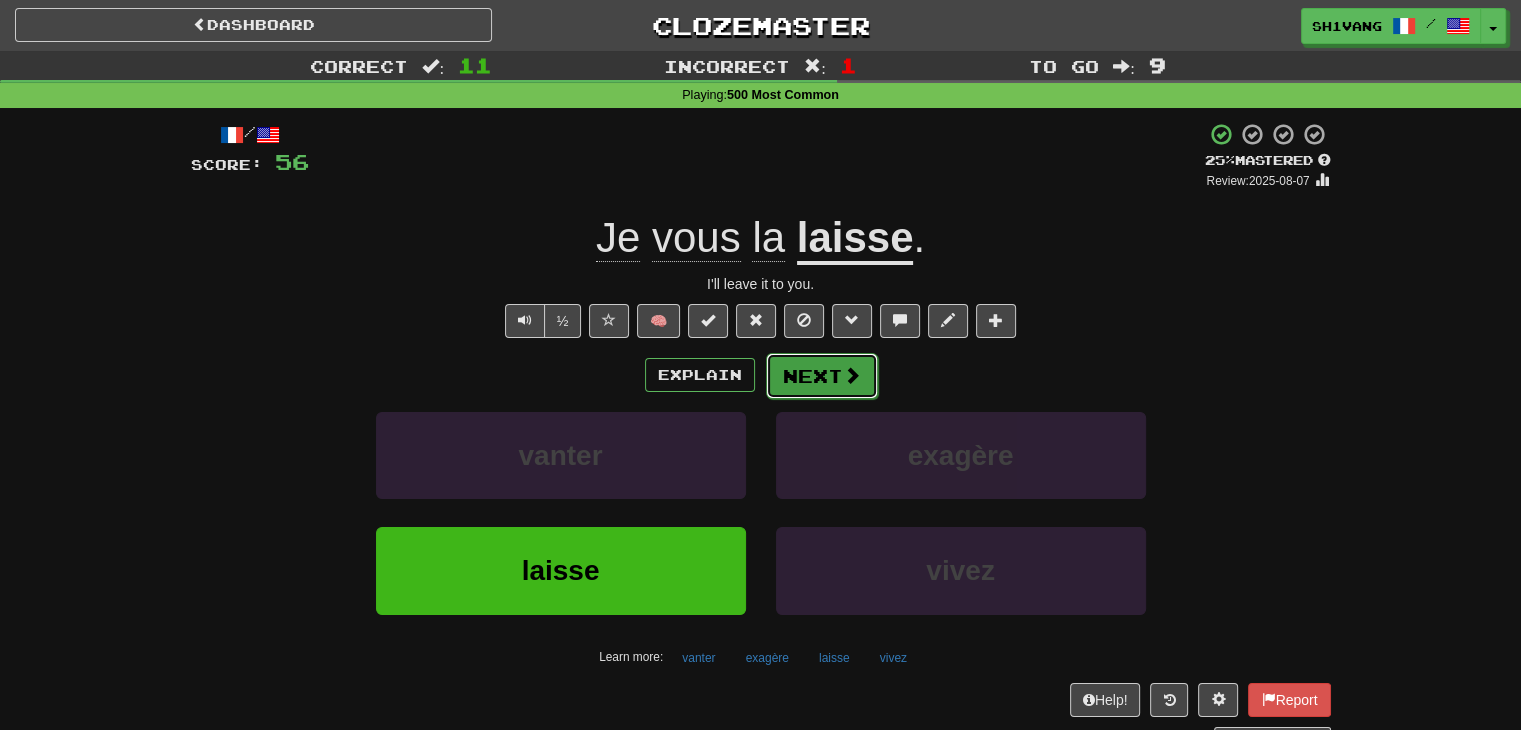 click on "Next" at bounding box center [822, 376] 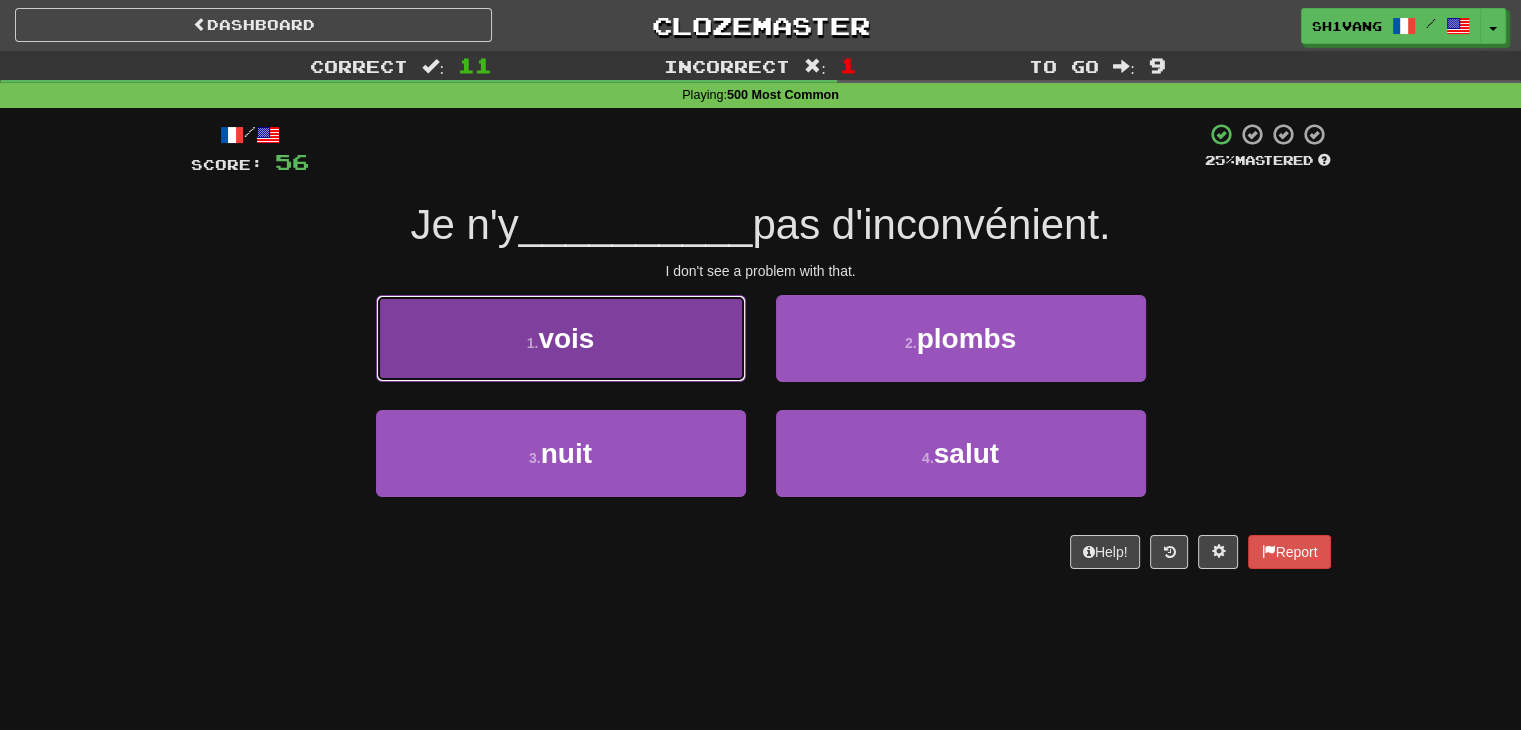 click on "1 .  vois" at bounding box center [561, 338] 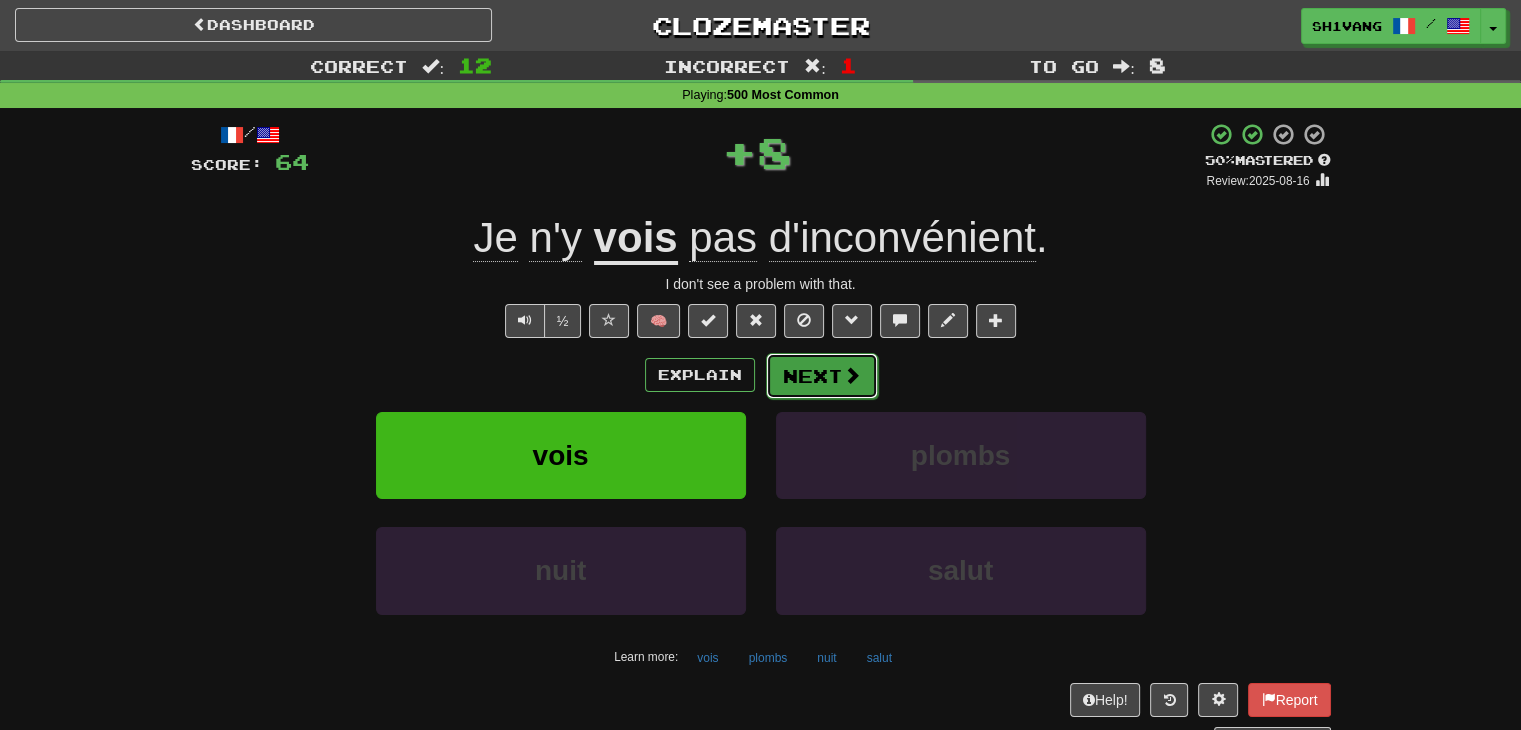 click on "Next" at bounding box center [822, 376] 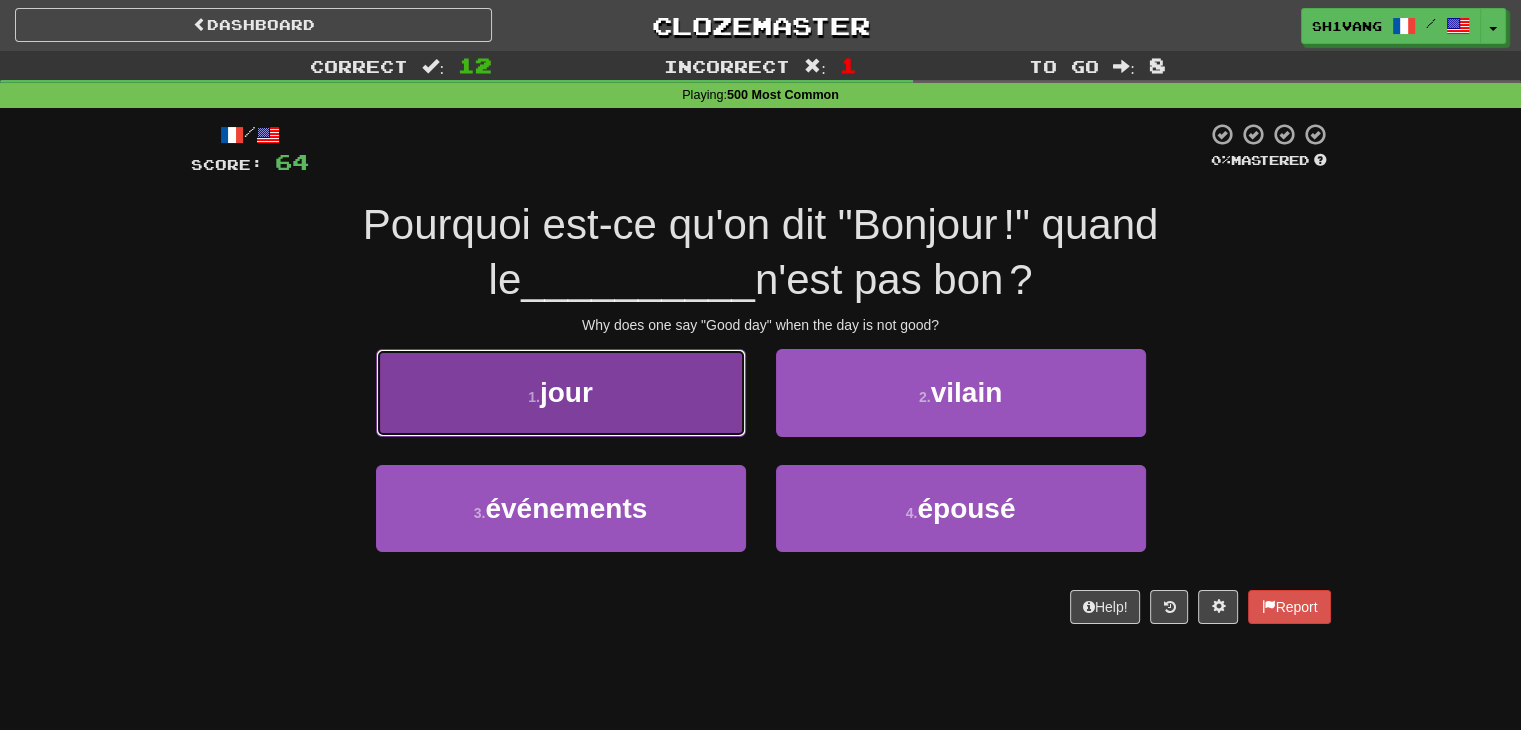 click on "1 .  jour" at bounding box center [561, 392] 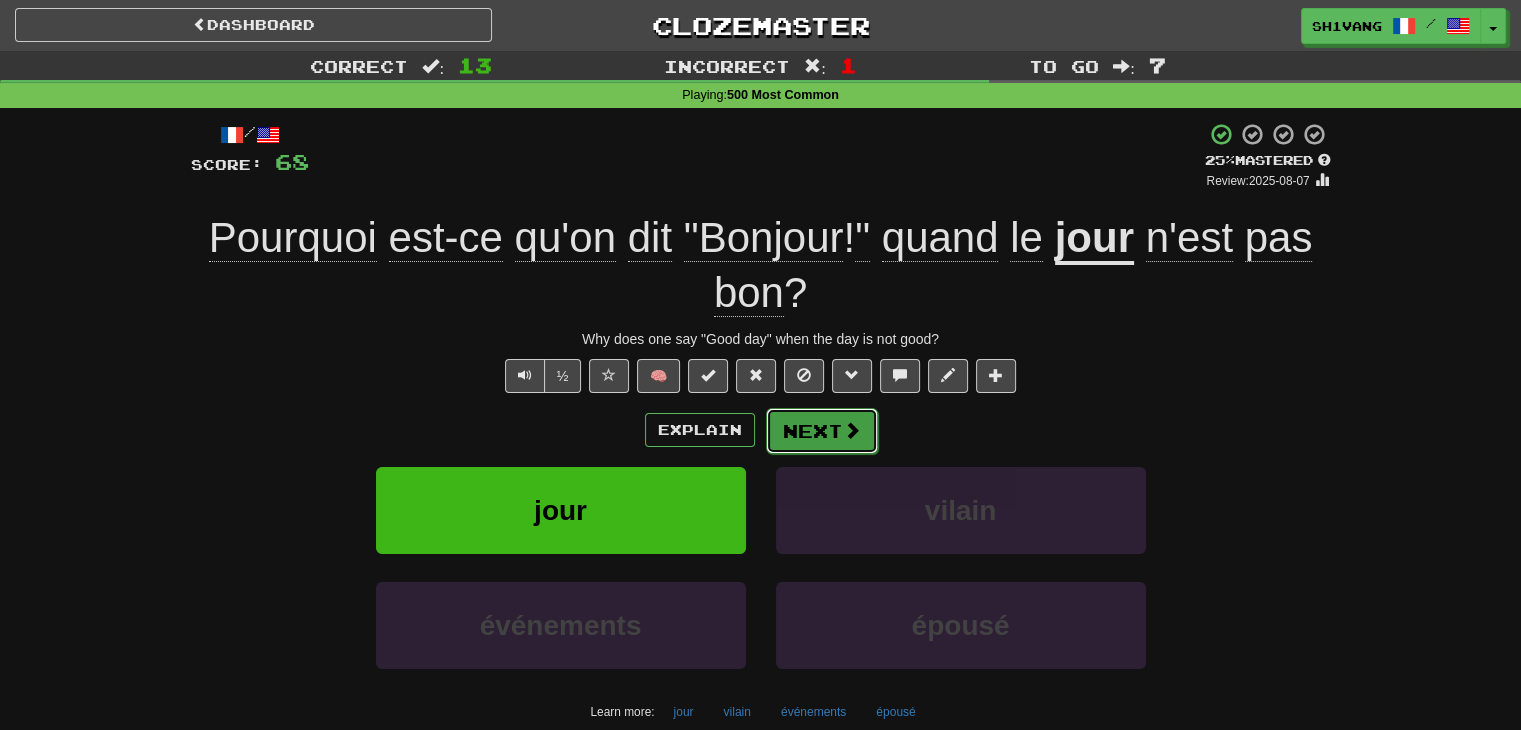 click on "Next" at bounding box center [822, 431] 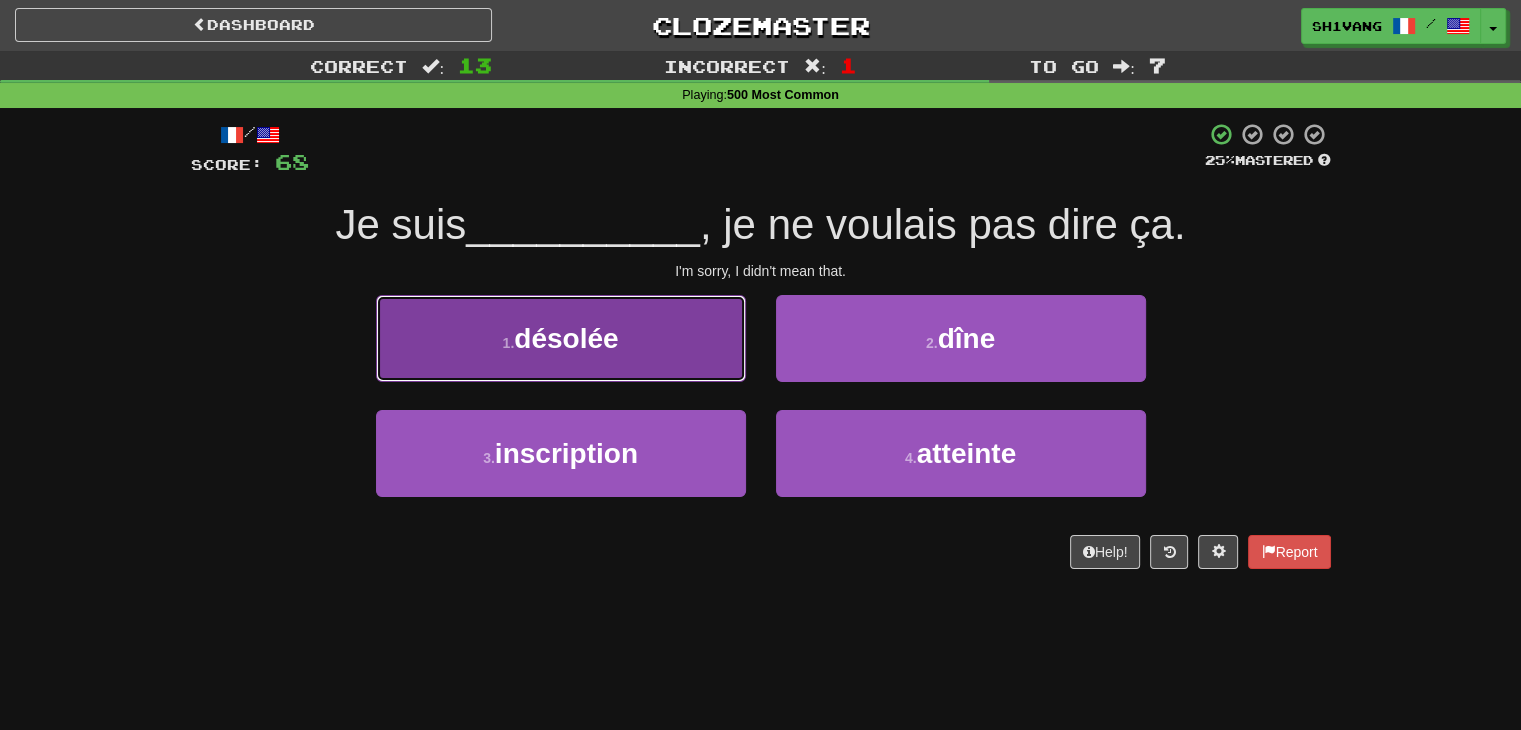 click on "1 .  désolée" at bounding box center [561, 338] 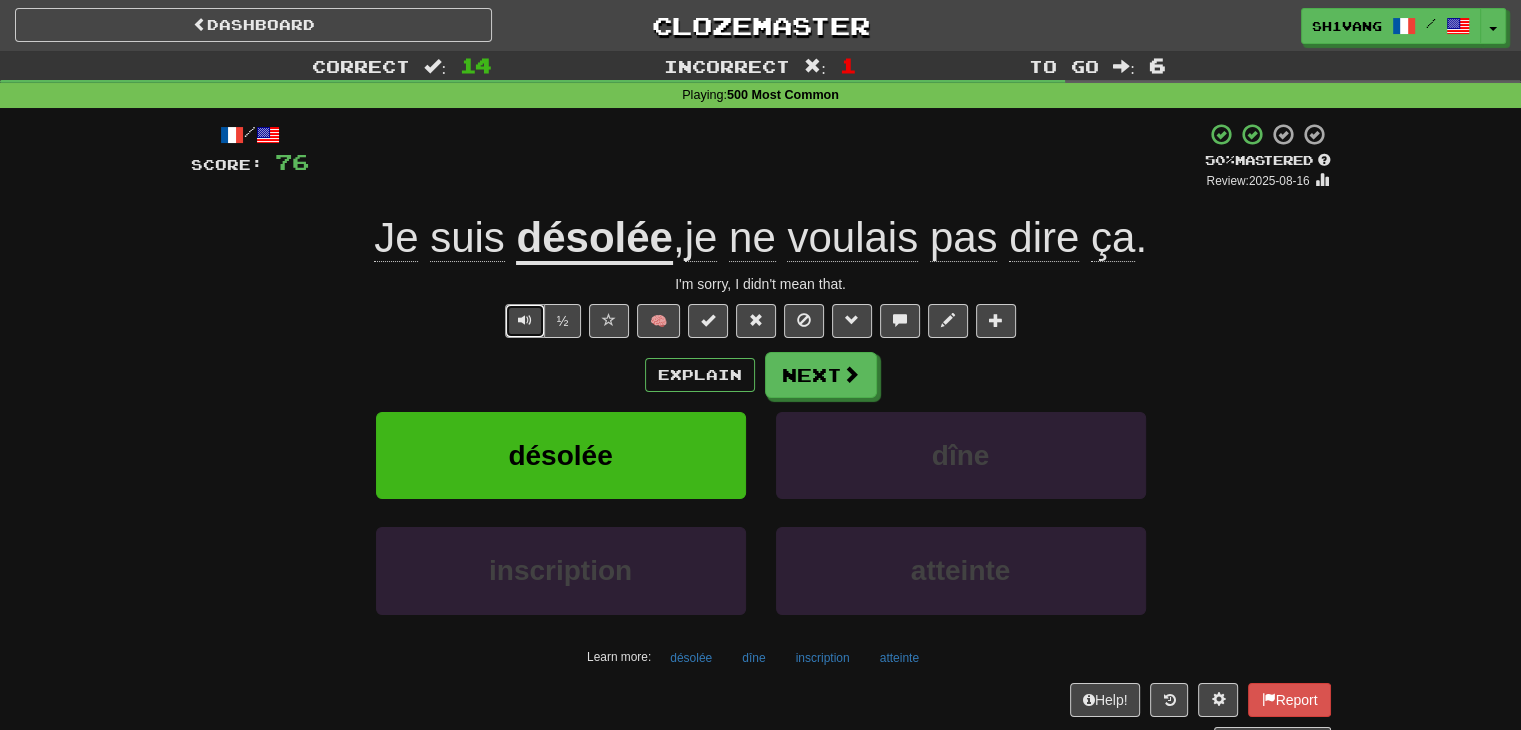 click at bounding box center (525, 321) 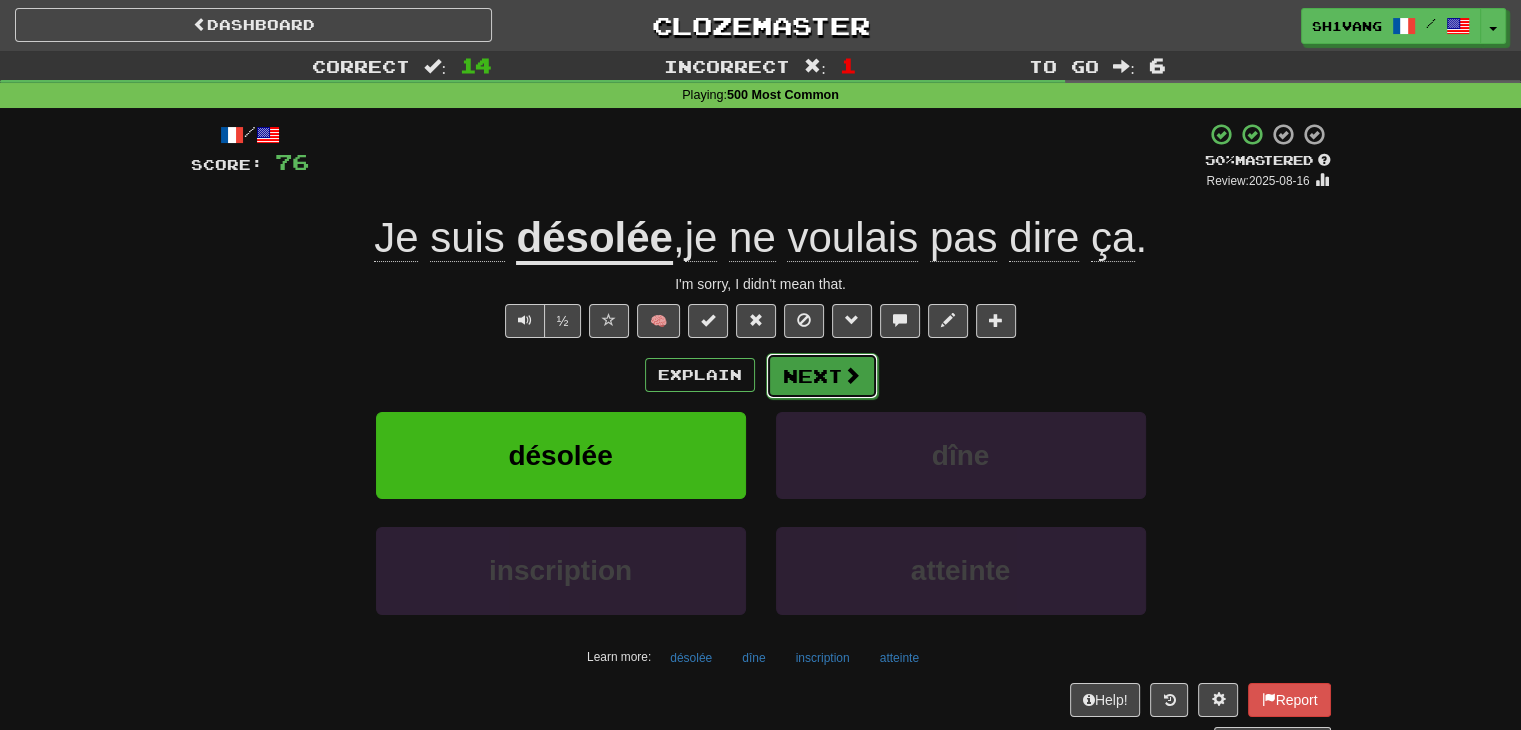 click on "Next" at bounding box center (822, 376) 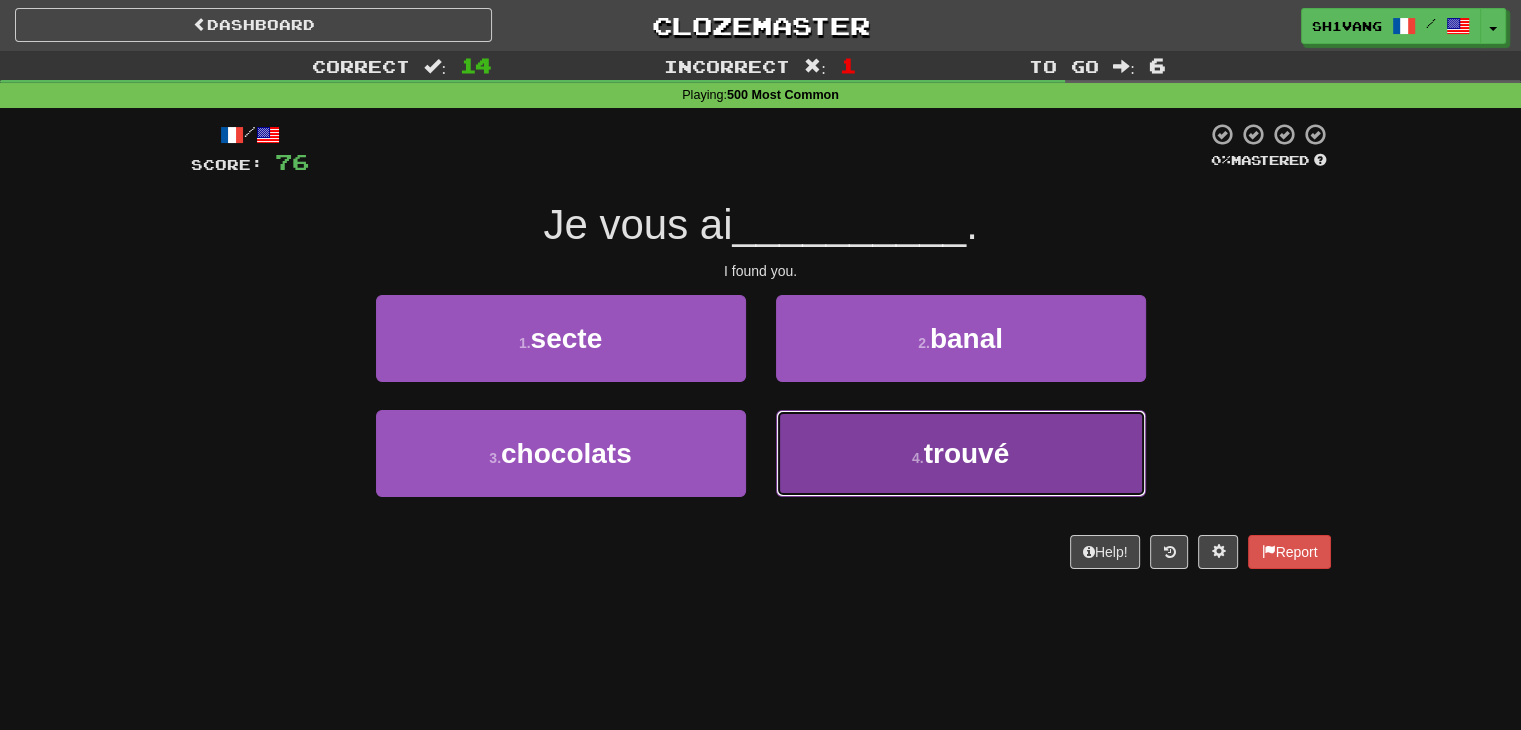 click on "4 .  trouvé" at bounding box center [961, 453] 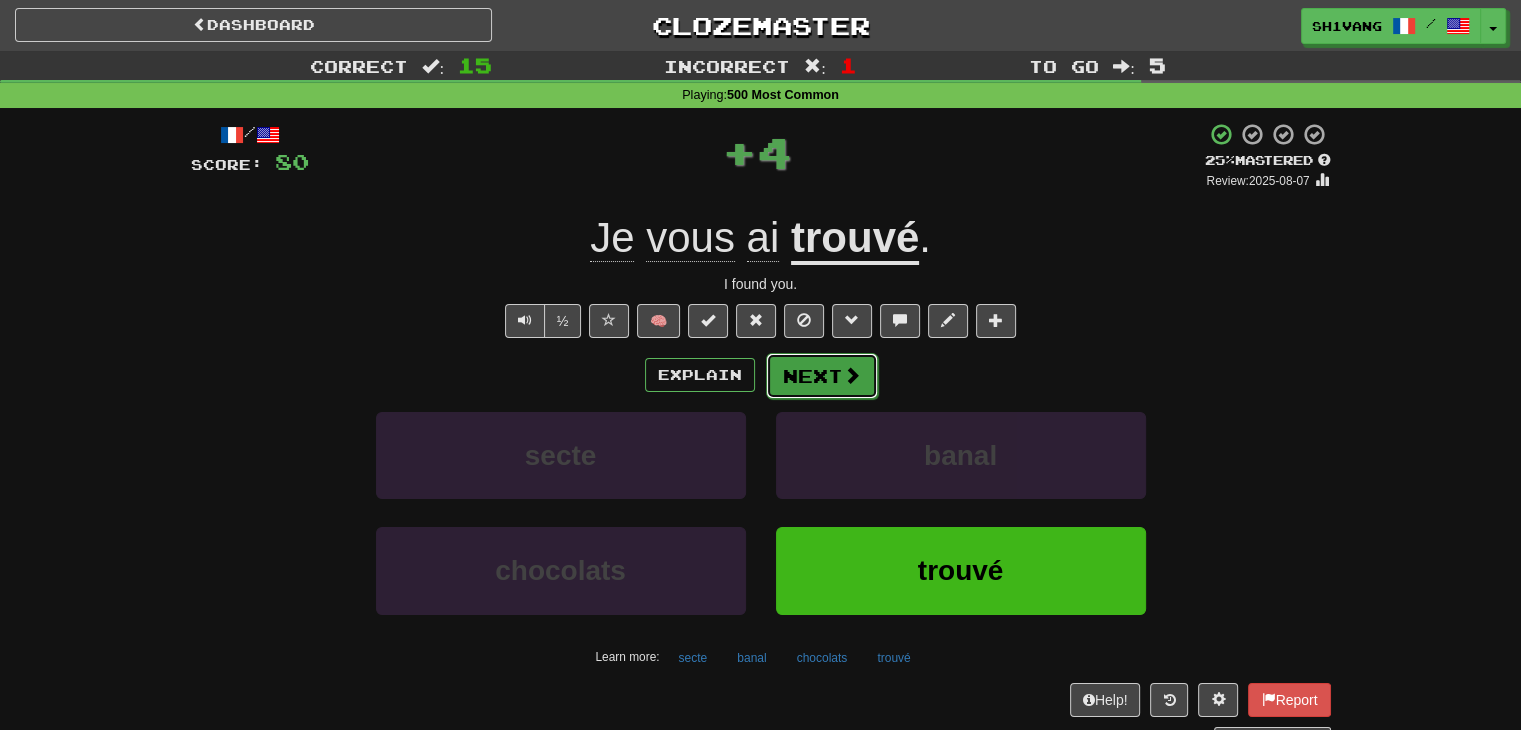 click on "Next" at bounding box center [822, 376] 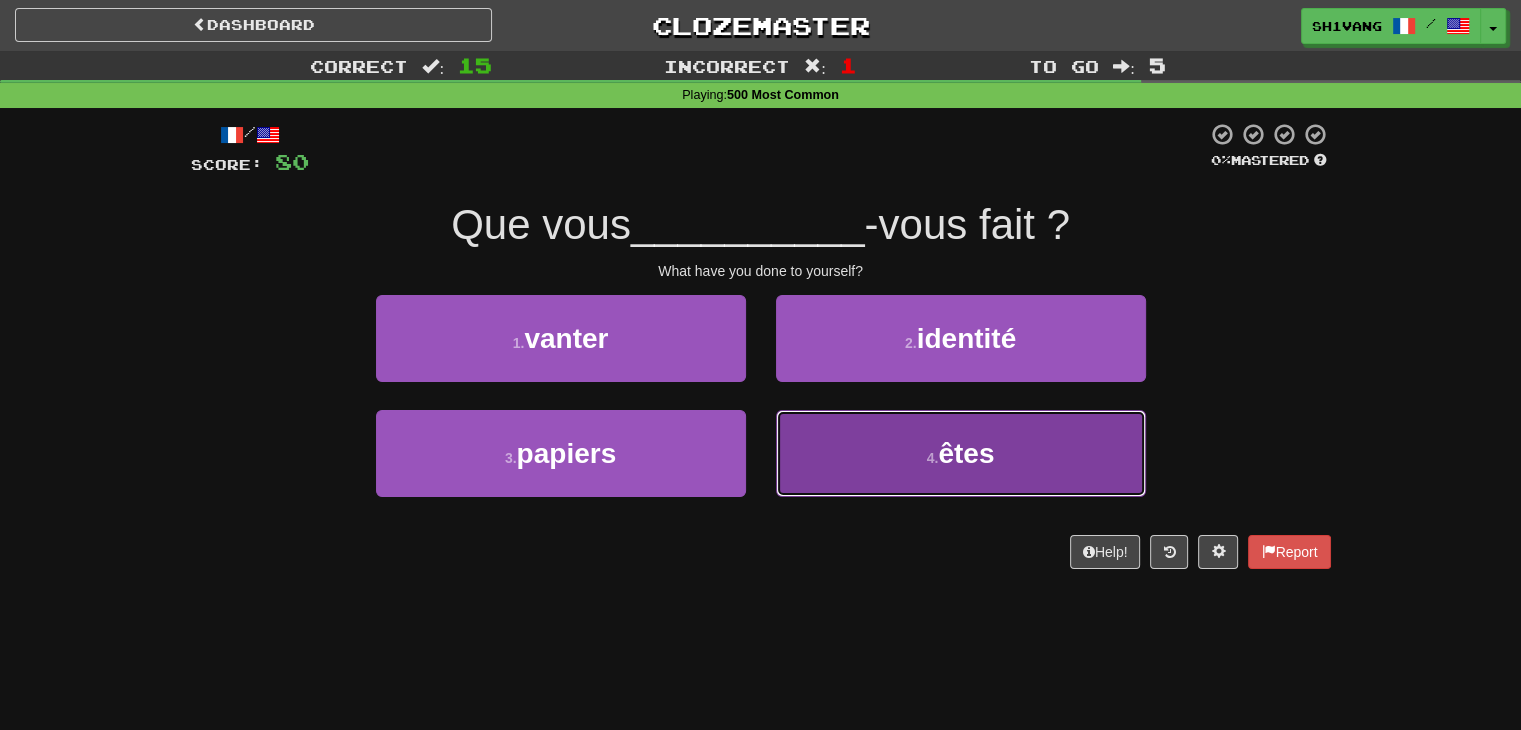 click on "4 .  êtes" at bounding box center (961, 453) 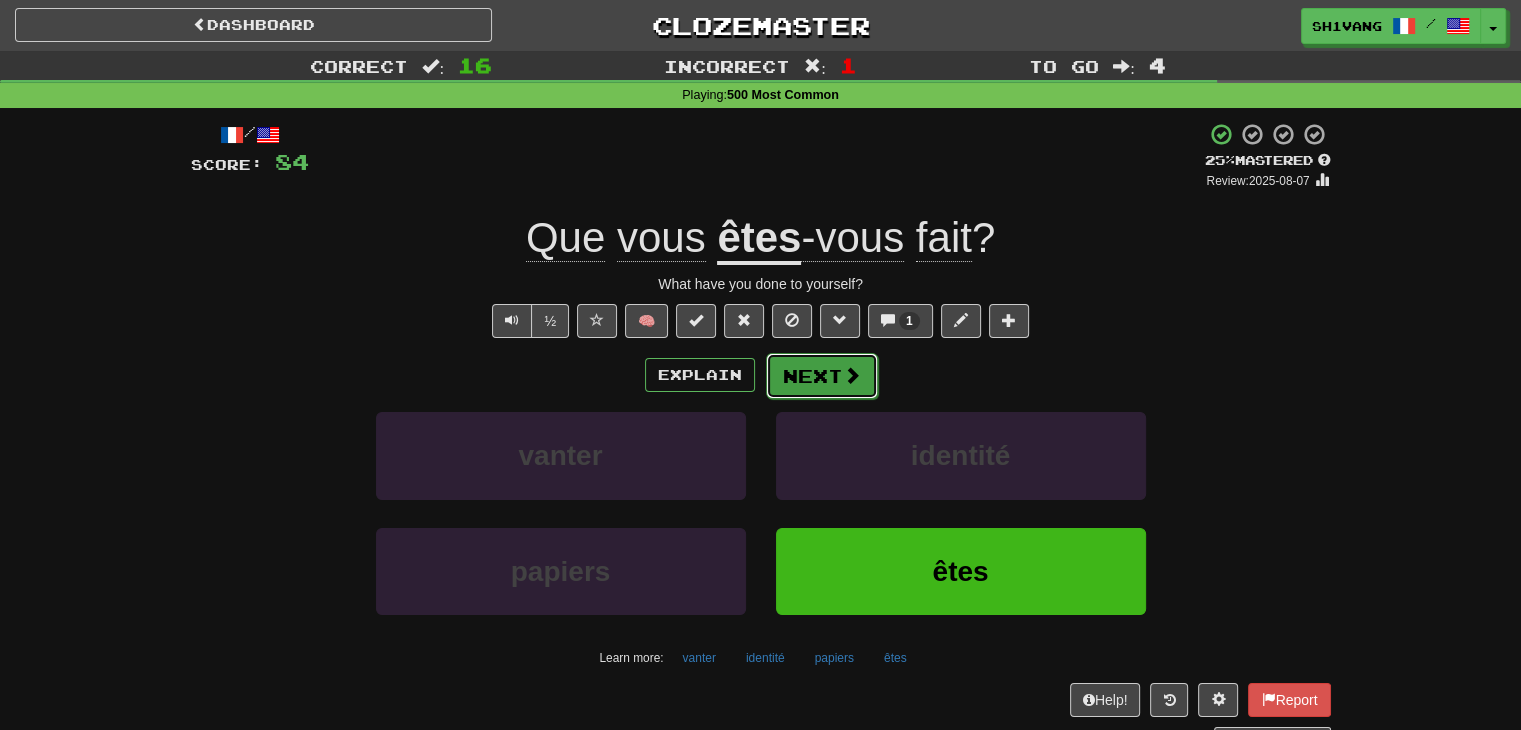 click on "Next" at bounding box center [822, 376] 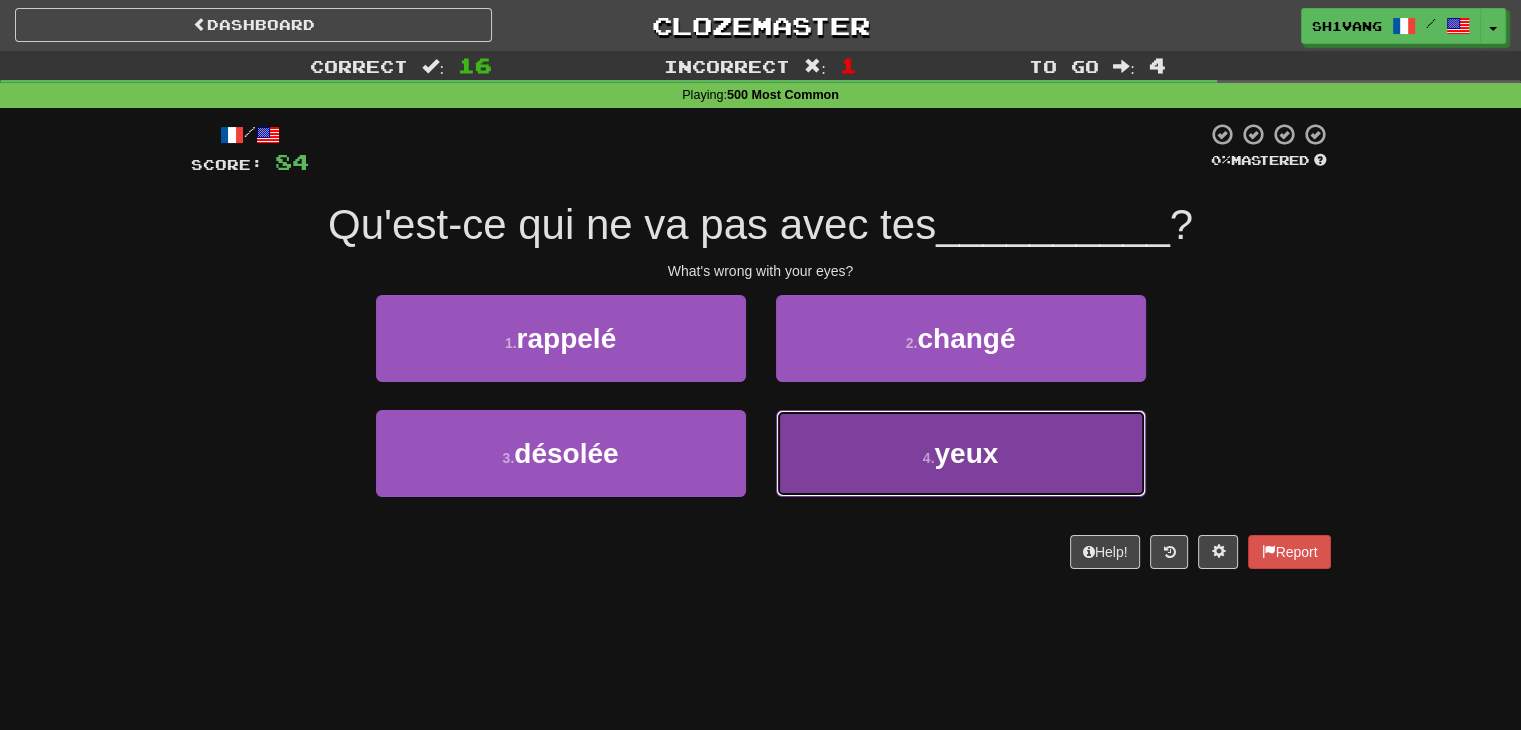 click on "4 .  yeux" at bounding box center (961, 453) 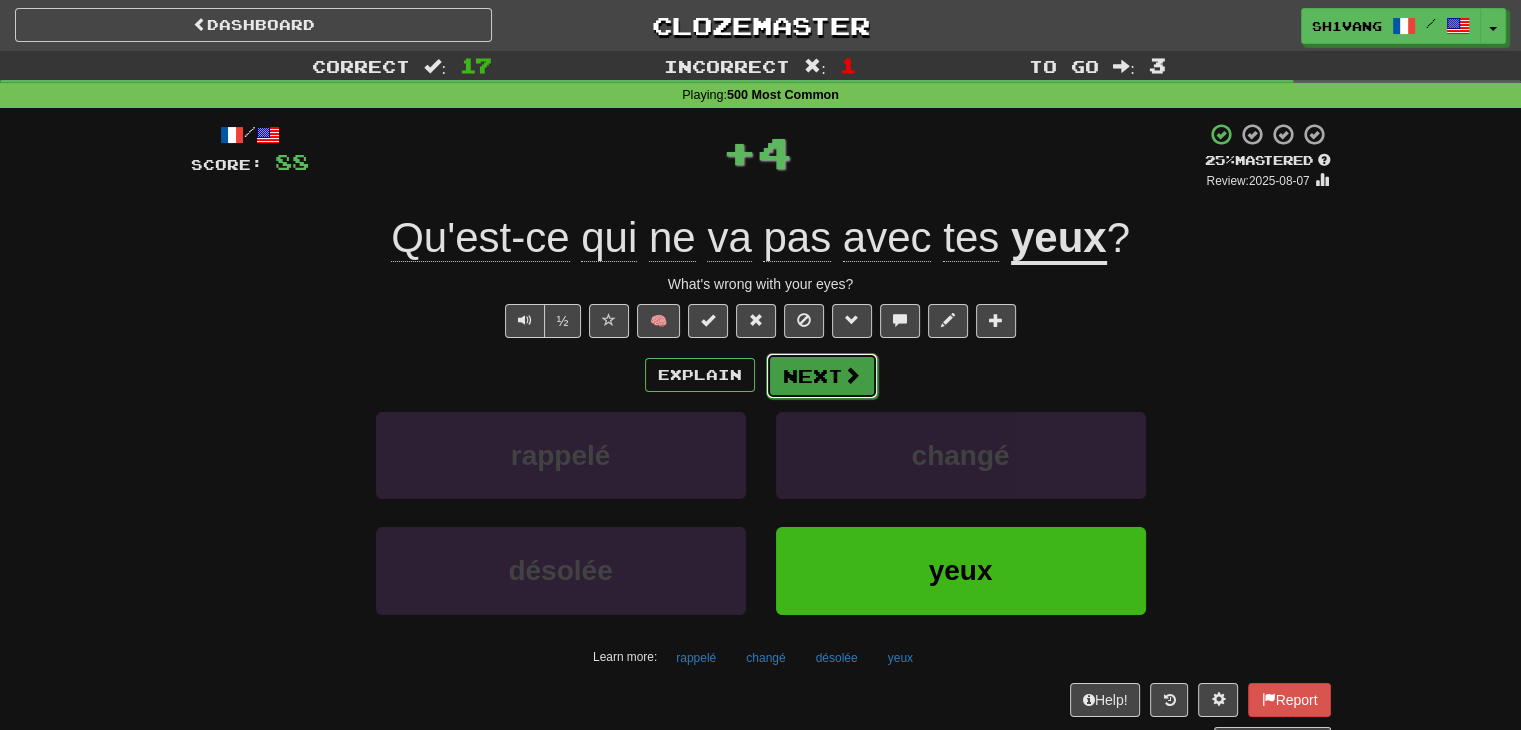 click on "Next" at bounding box center (822, 376) 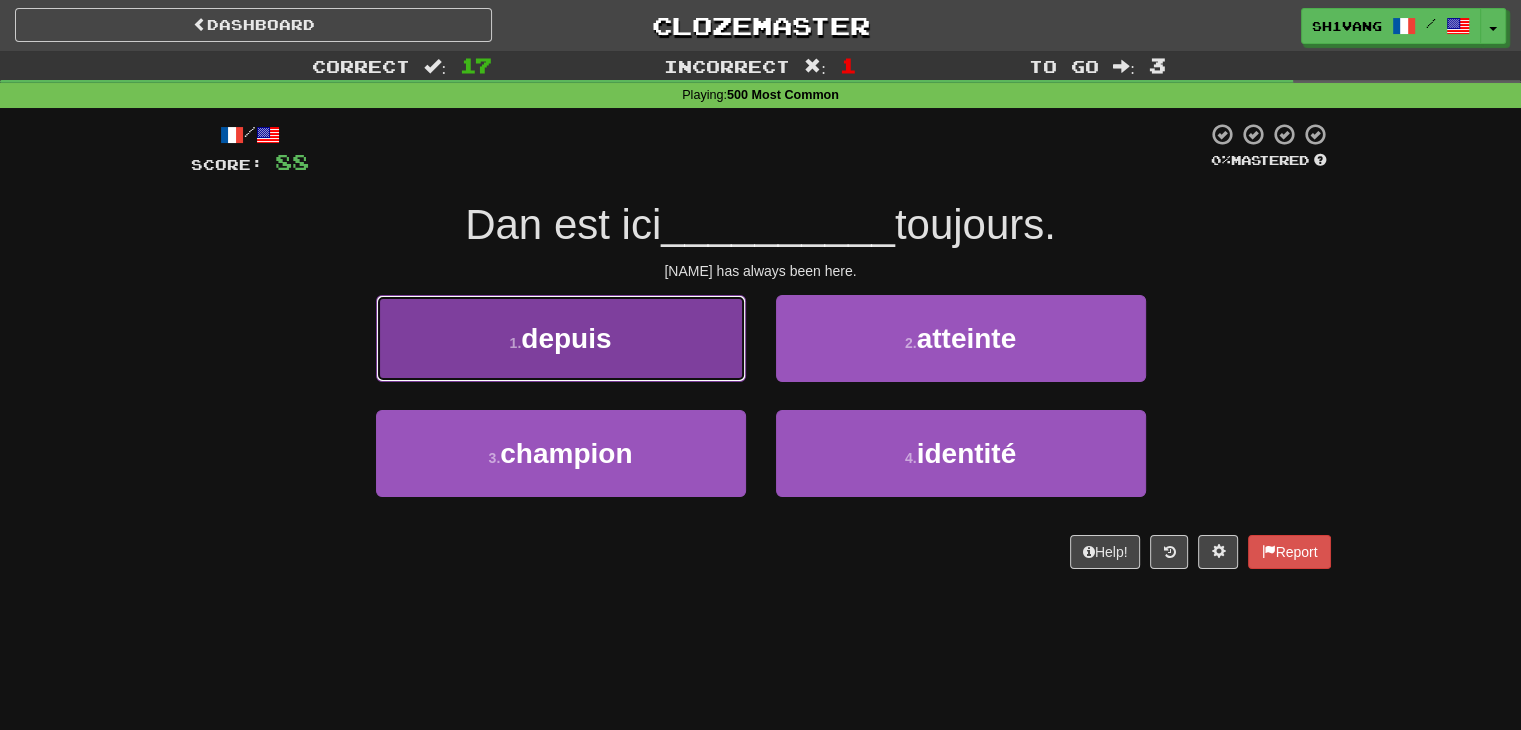 click on "1 .  depuis" at bounding box center (561, 338) 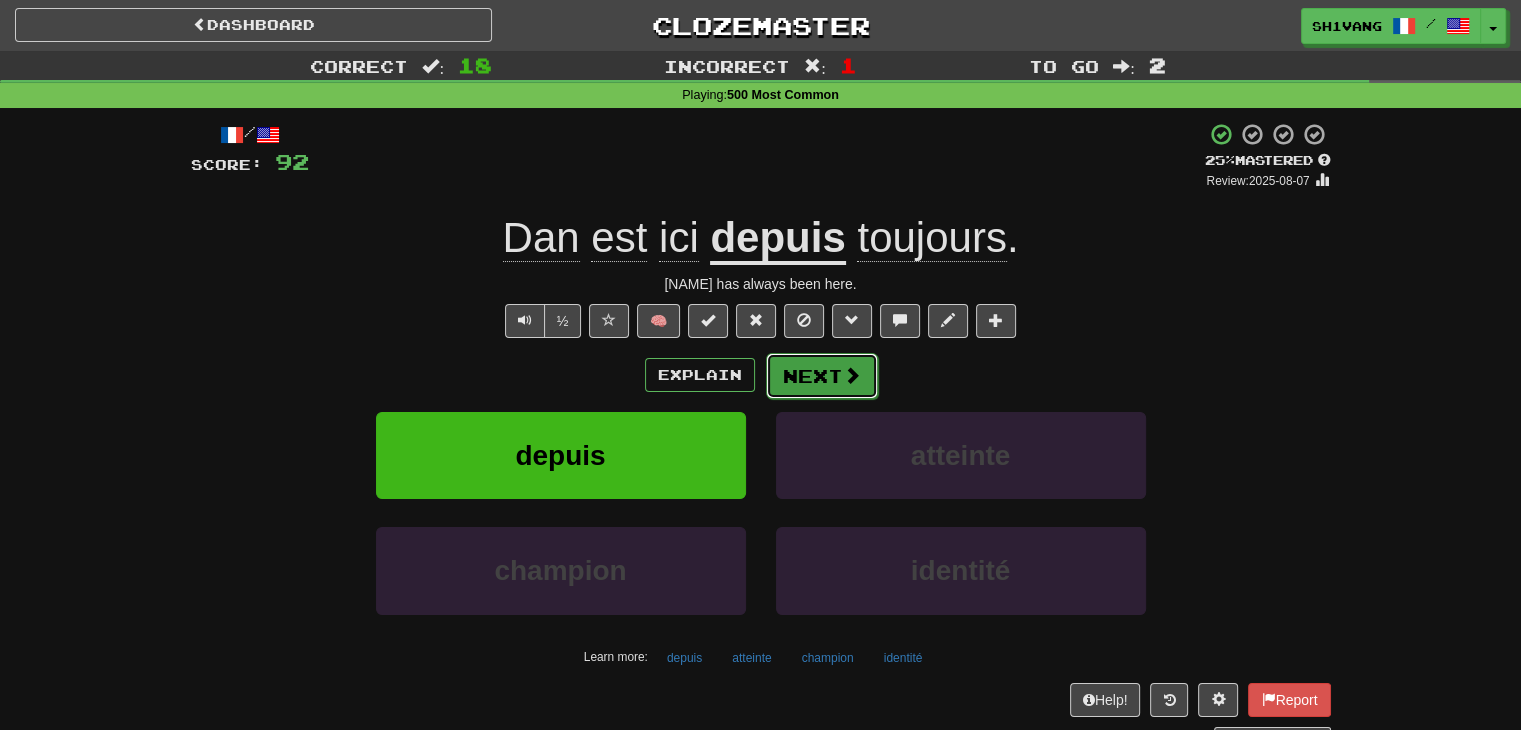 click on "Next" at bounding box center [822, 376] 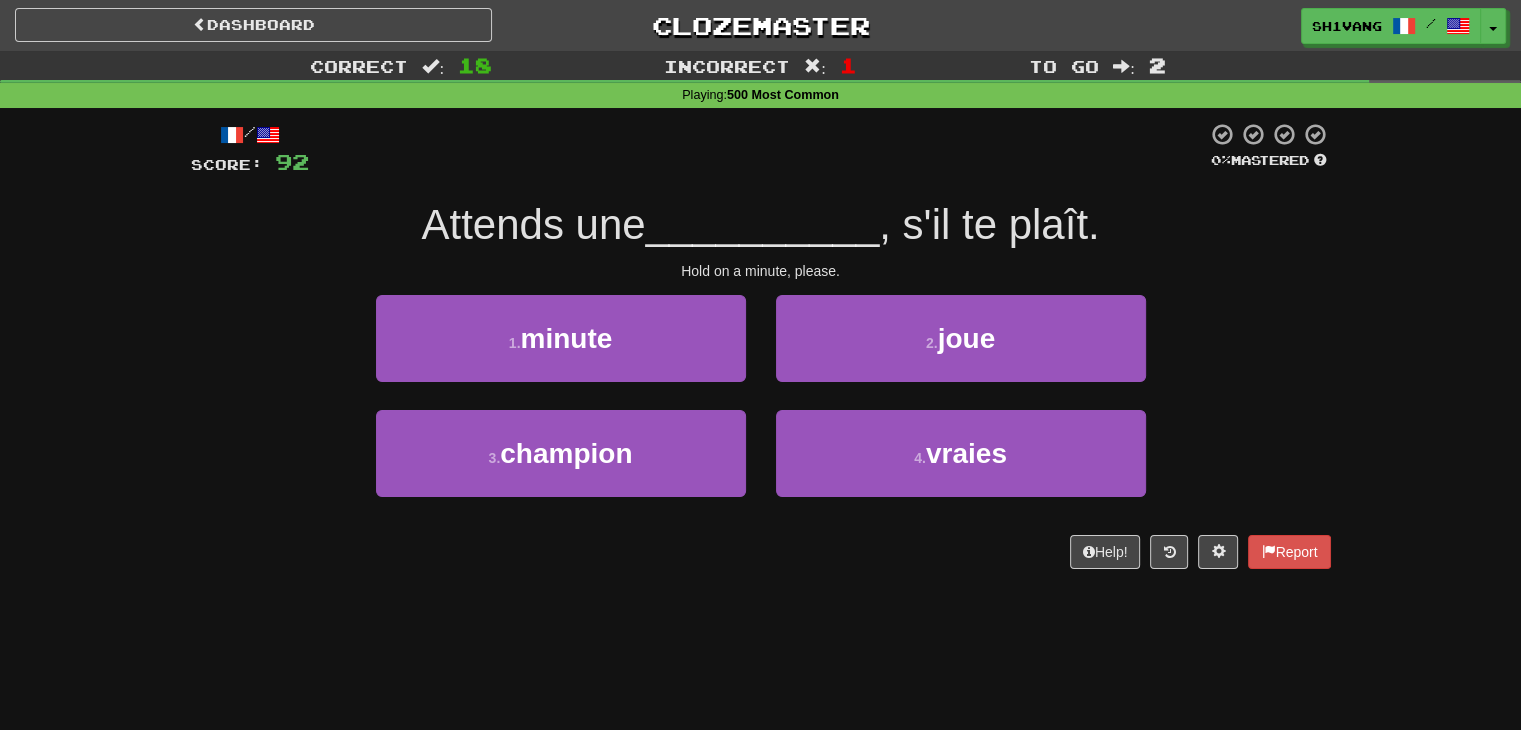 click on "2 .  joue" at bounding box center (961, 352) 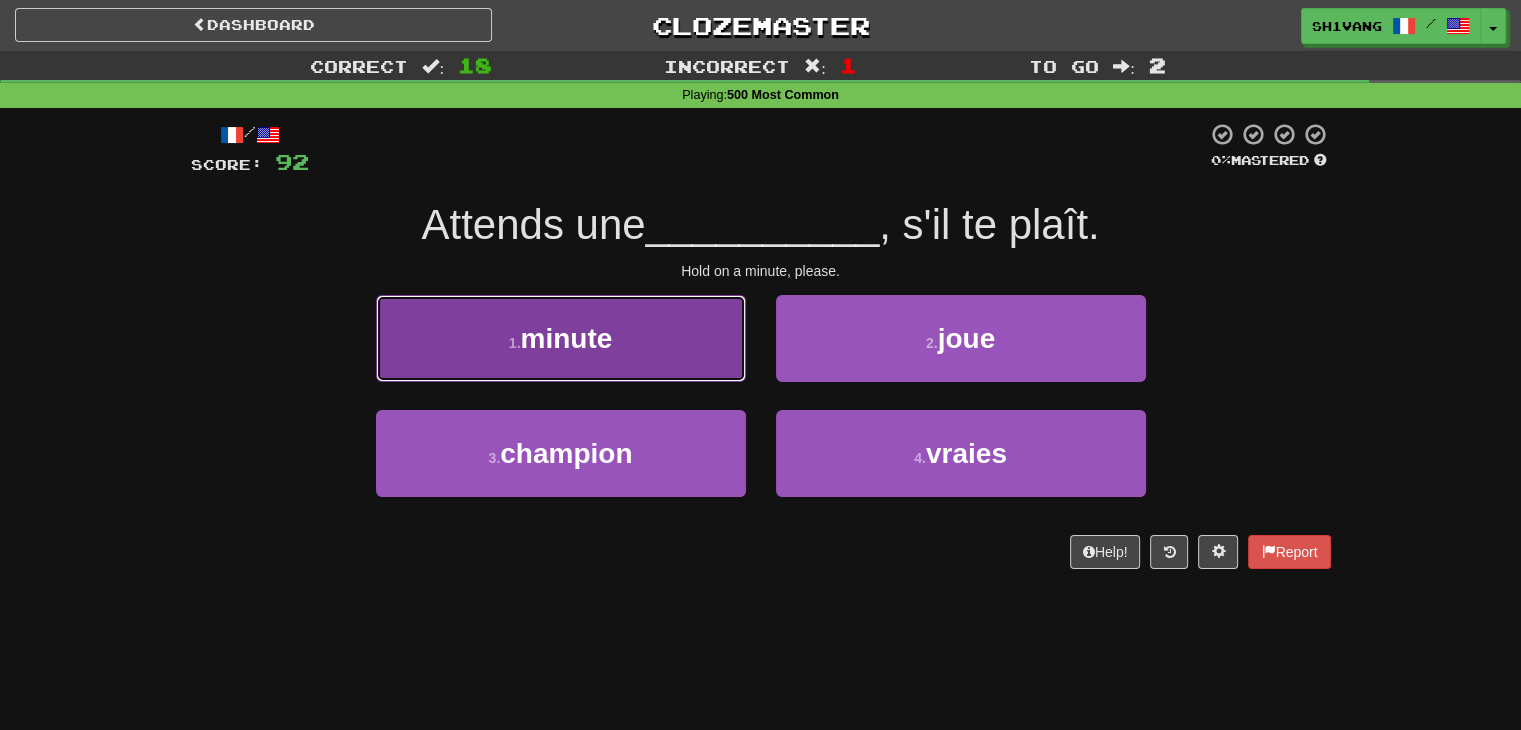 click on "1 .  minute" at bounding box center (561, 338) 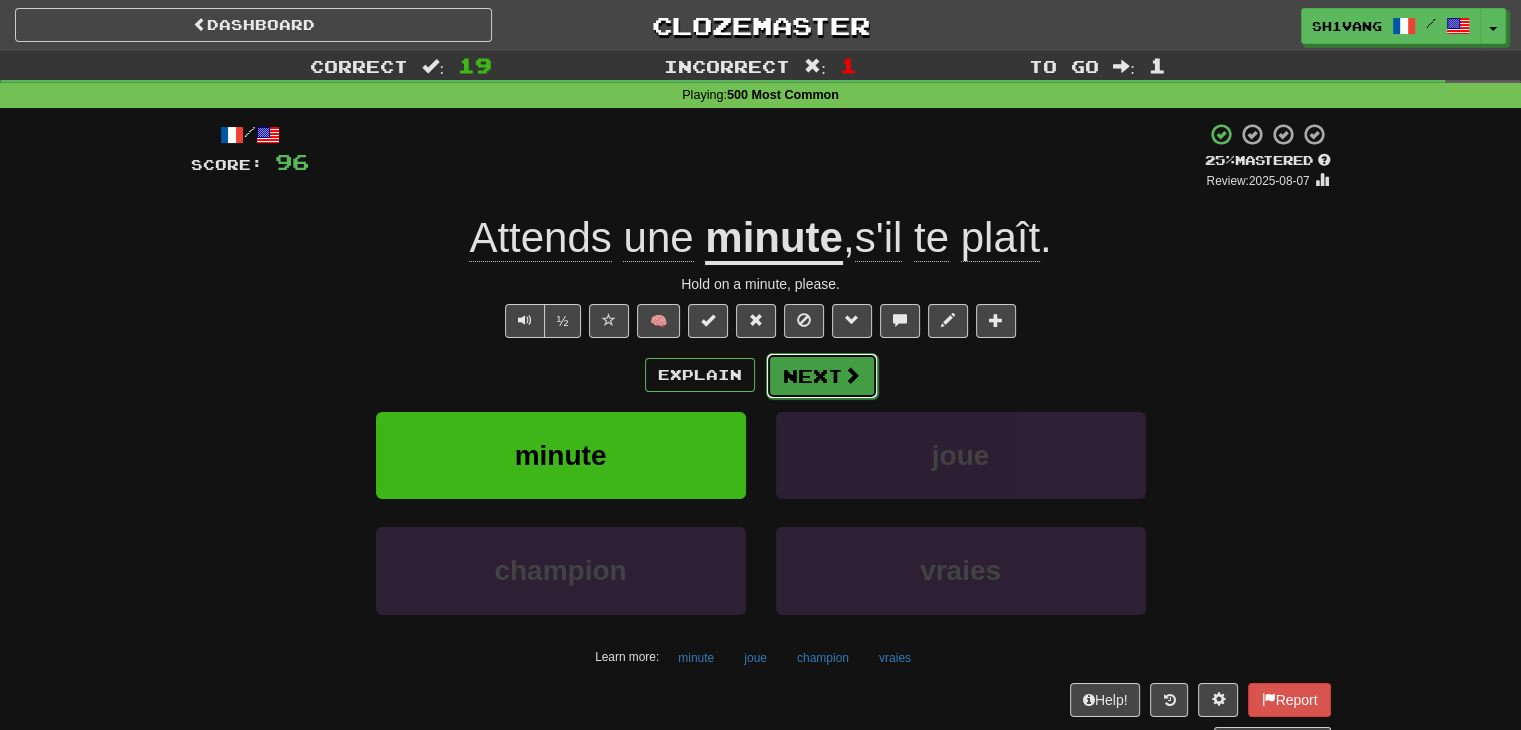 click on "Next" at bounding box center (822, 376) 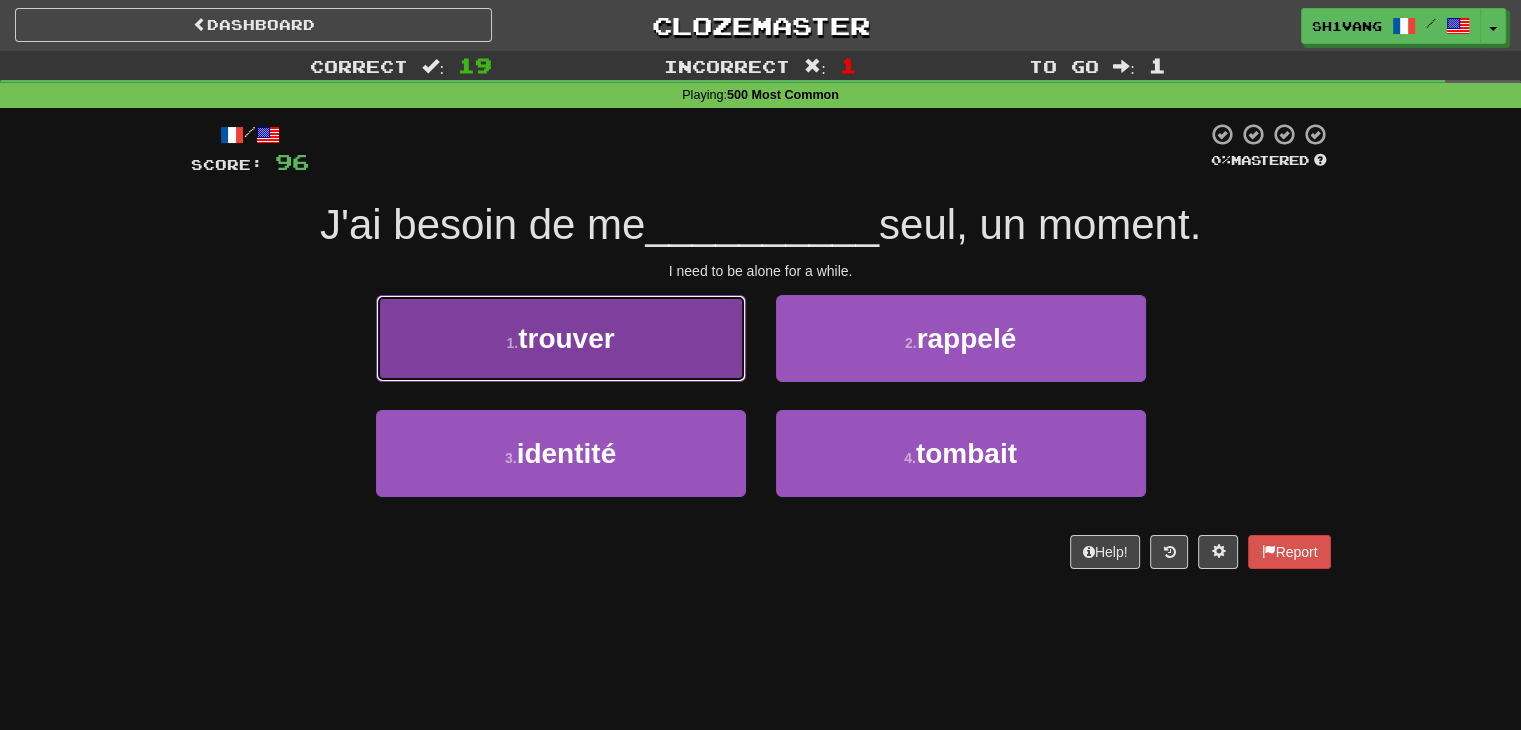 click on "1 .  trouver" at bounding box center [561, 338] 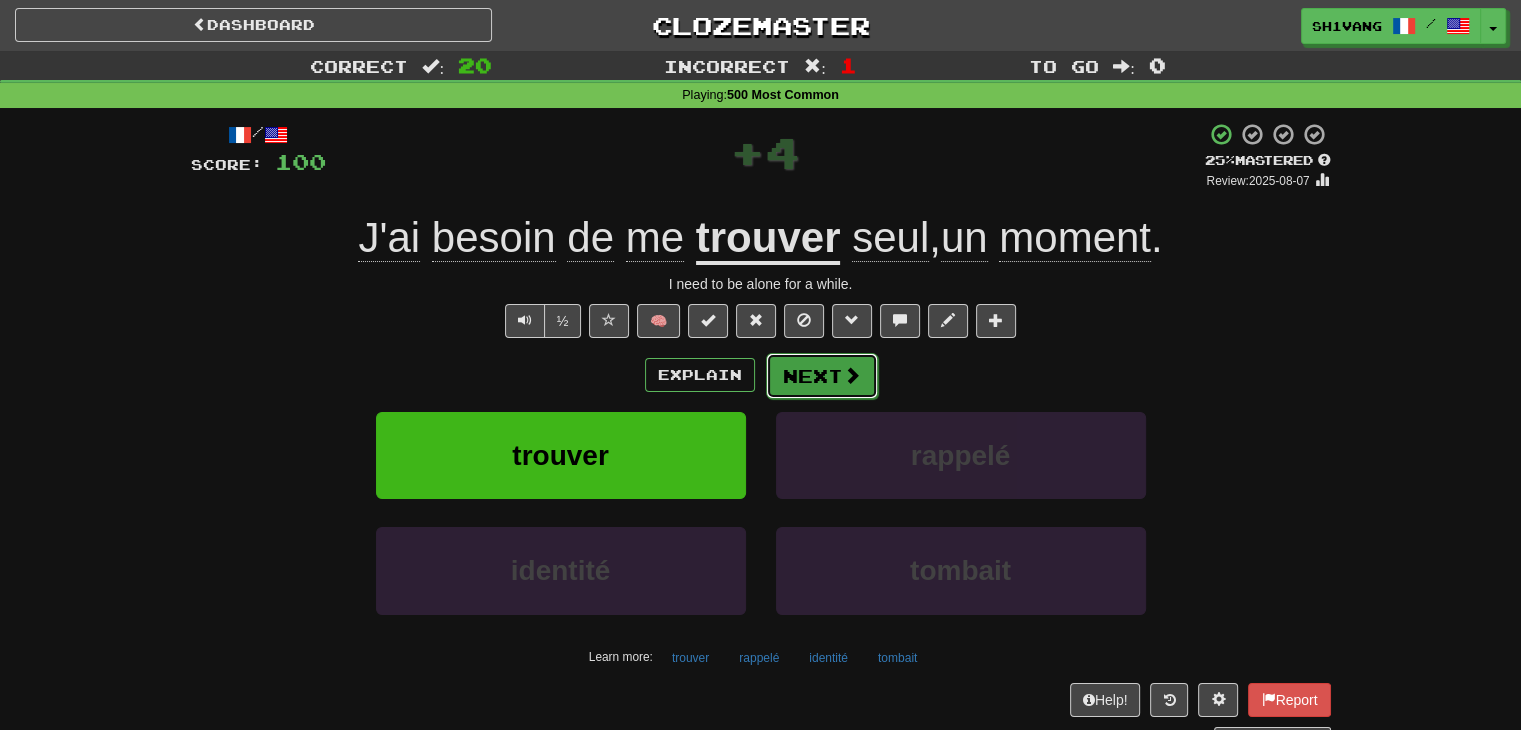 click on "Next" at bounding box center [822, 376] 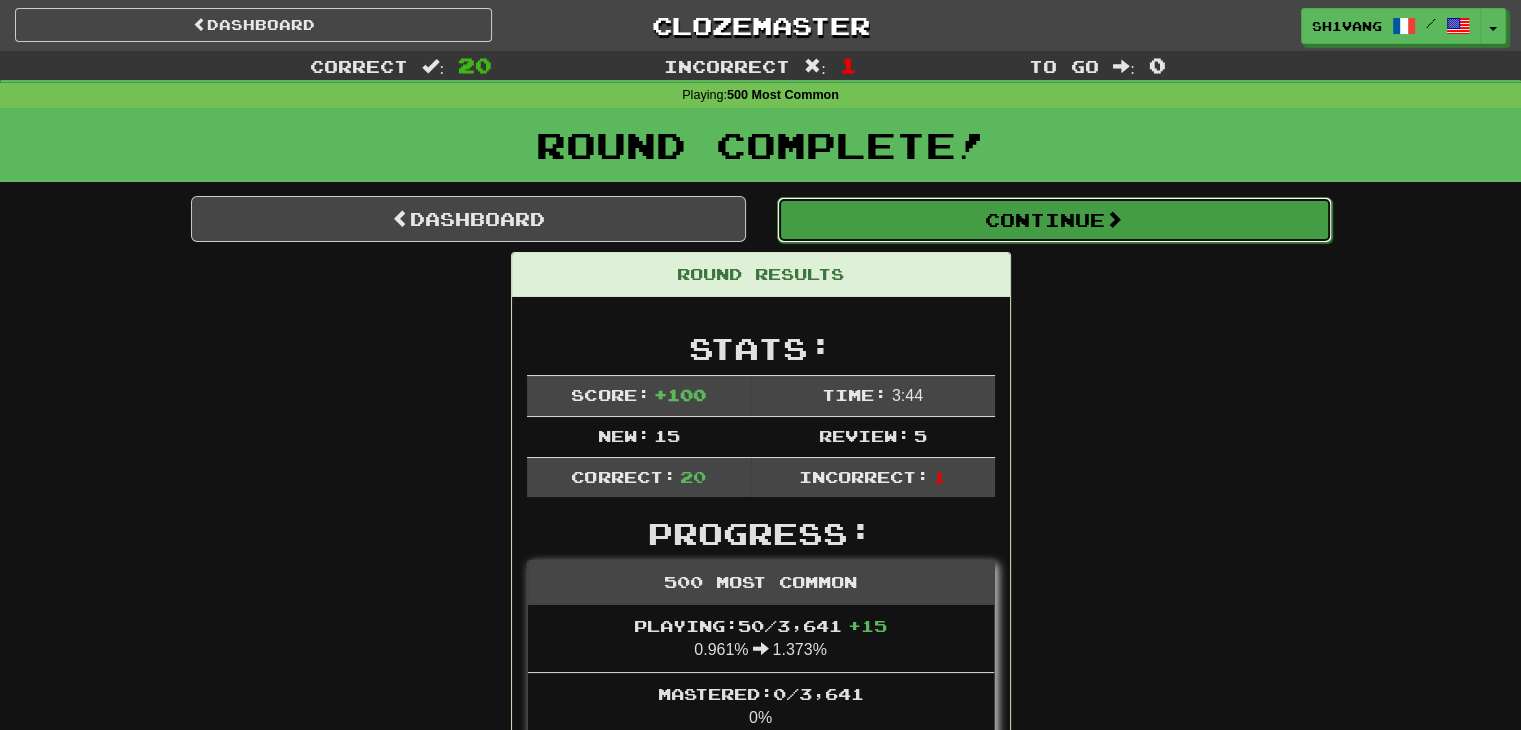 click on "Continue" at bounding box center (1054, 220) 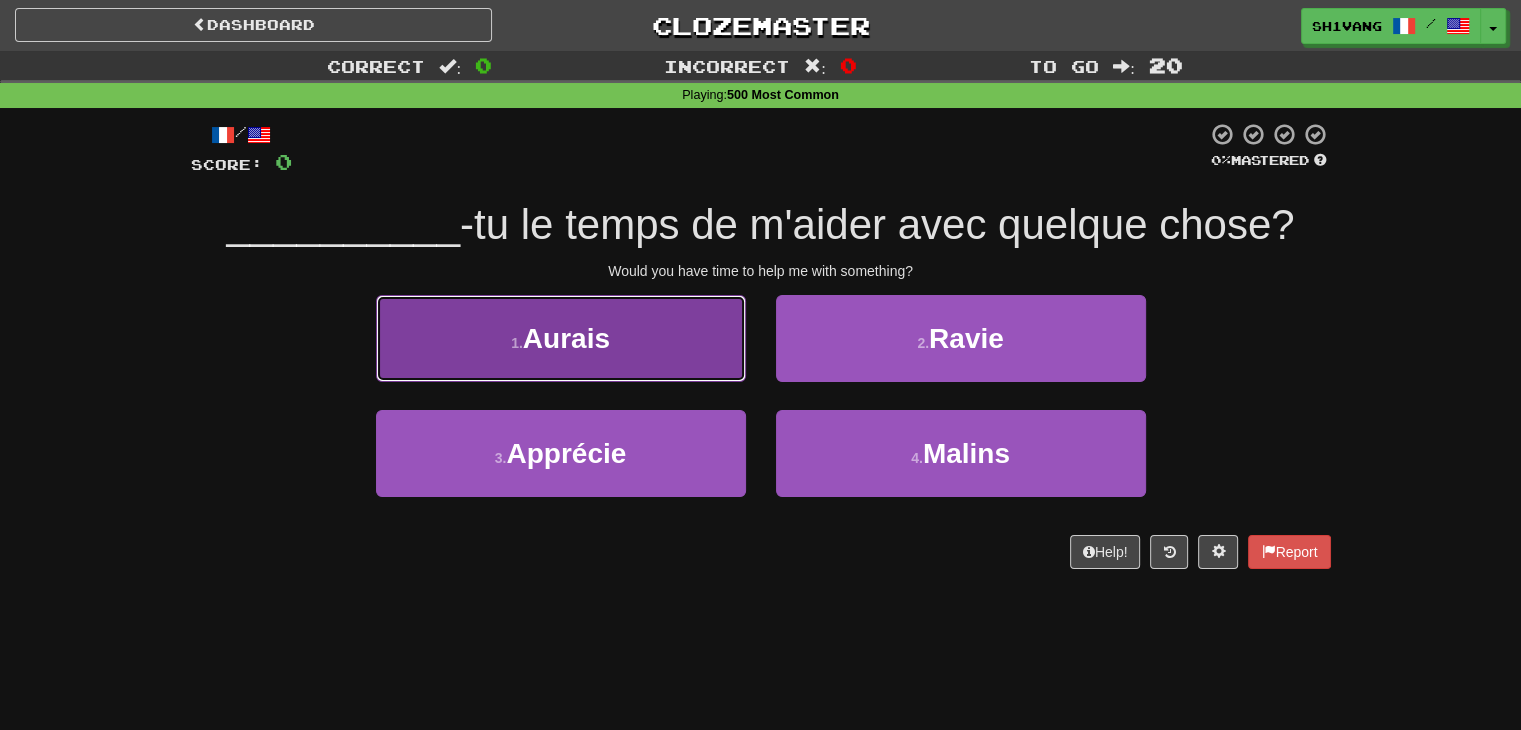 click on "1 .  Aurais" at bounding box center (561, 338) 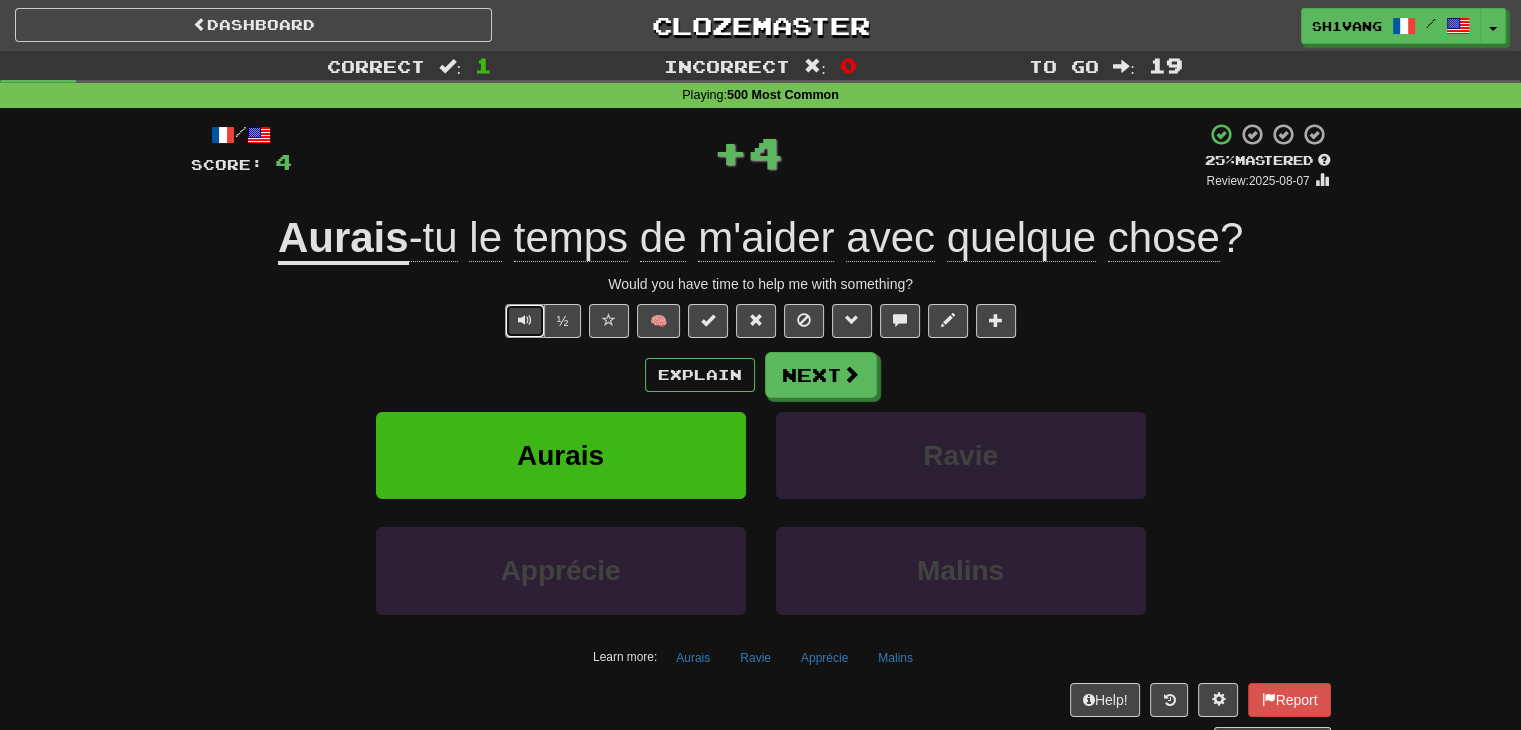 click at bounding box center [525, 320] 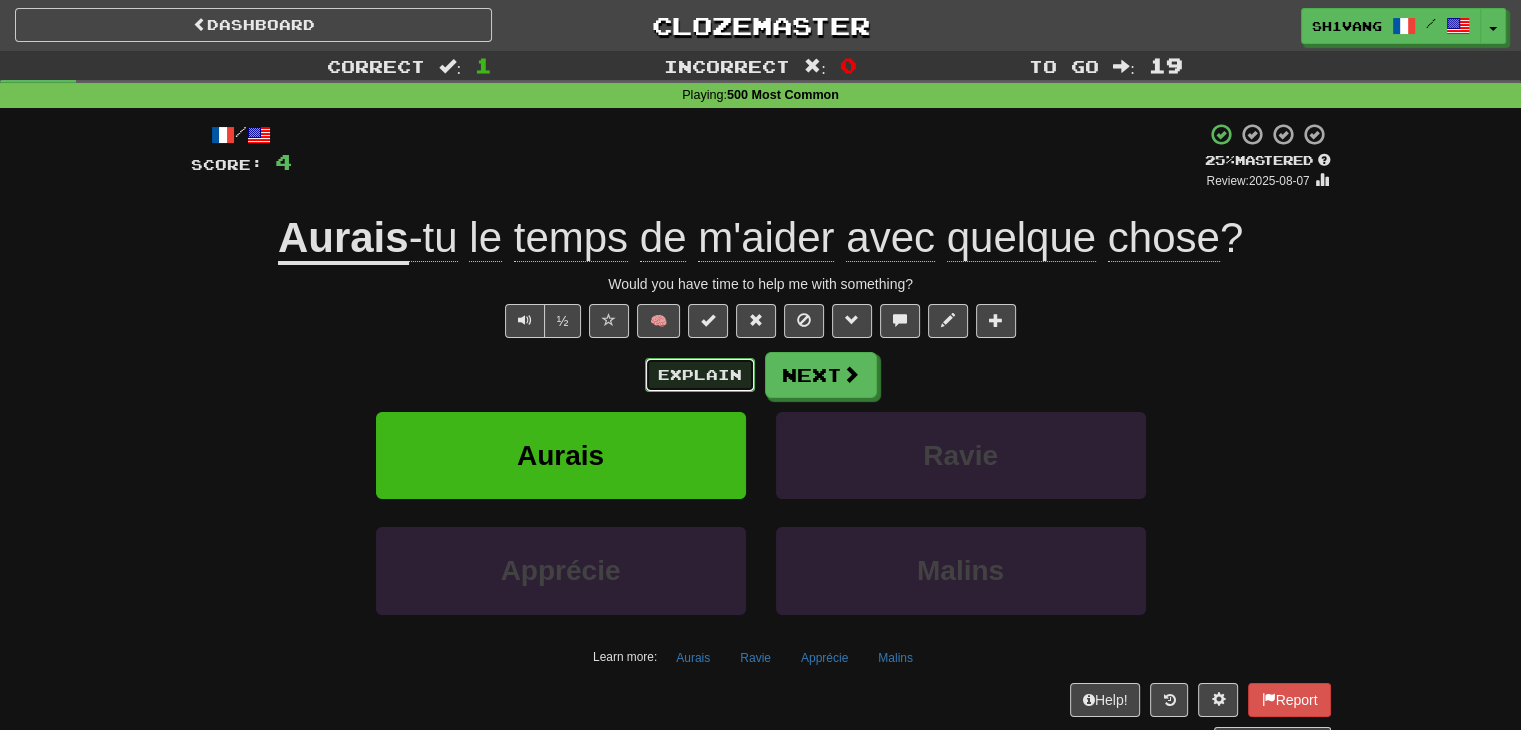 click on "Explain" at bounding box center [700, 375] 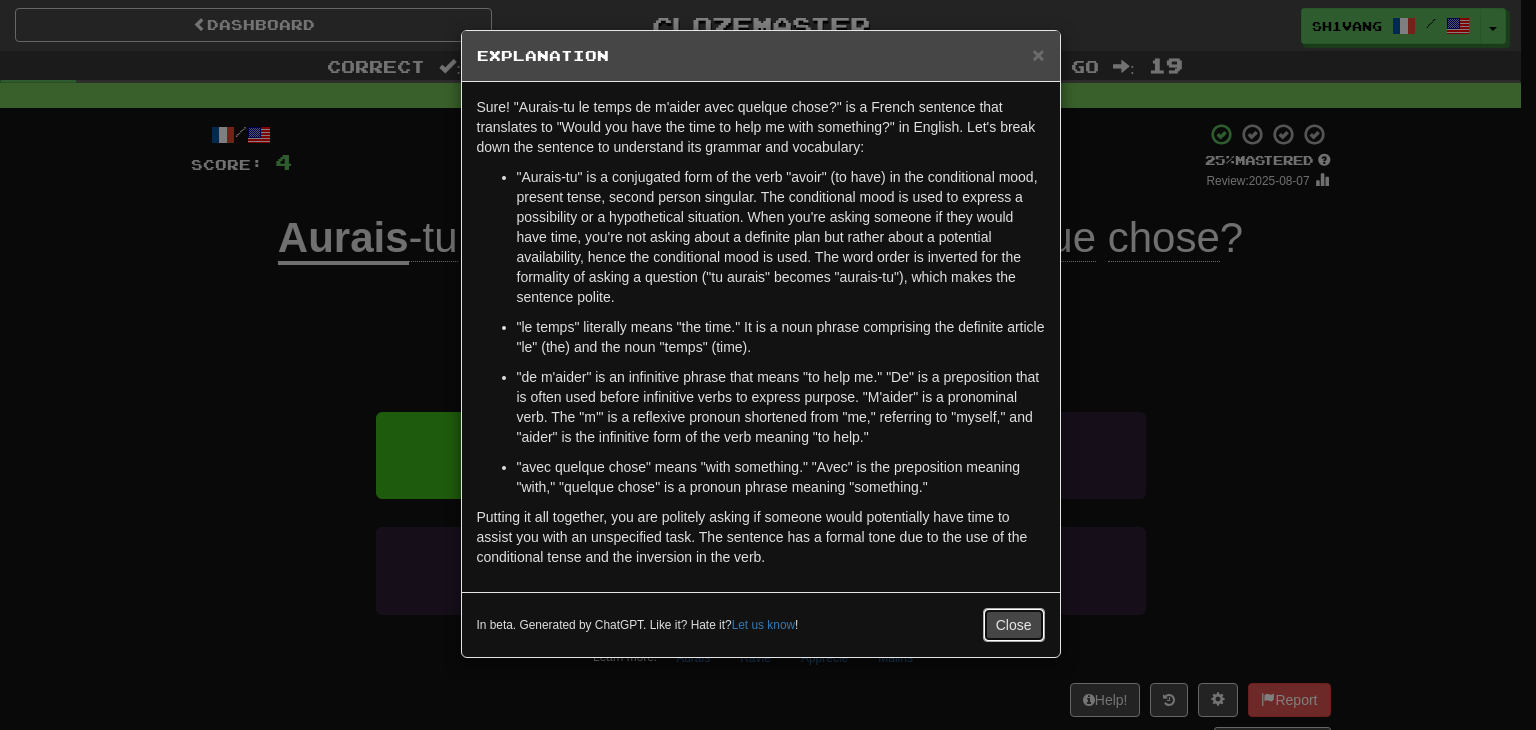 click on "Close" at bounding box center [1014, 625] 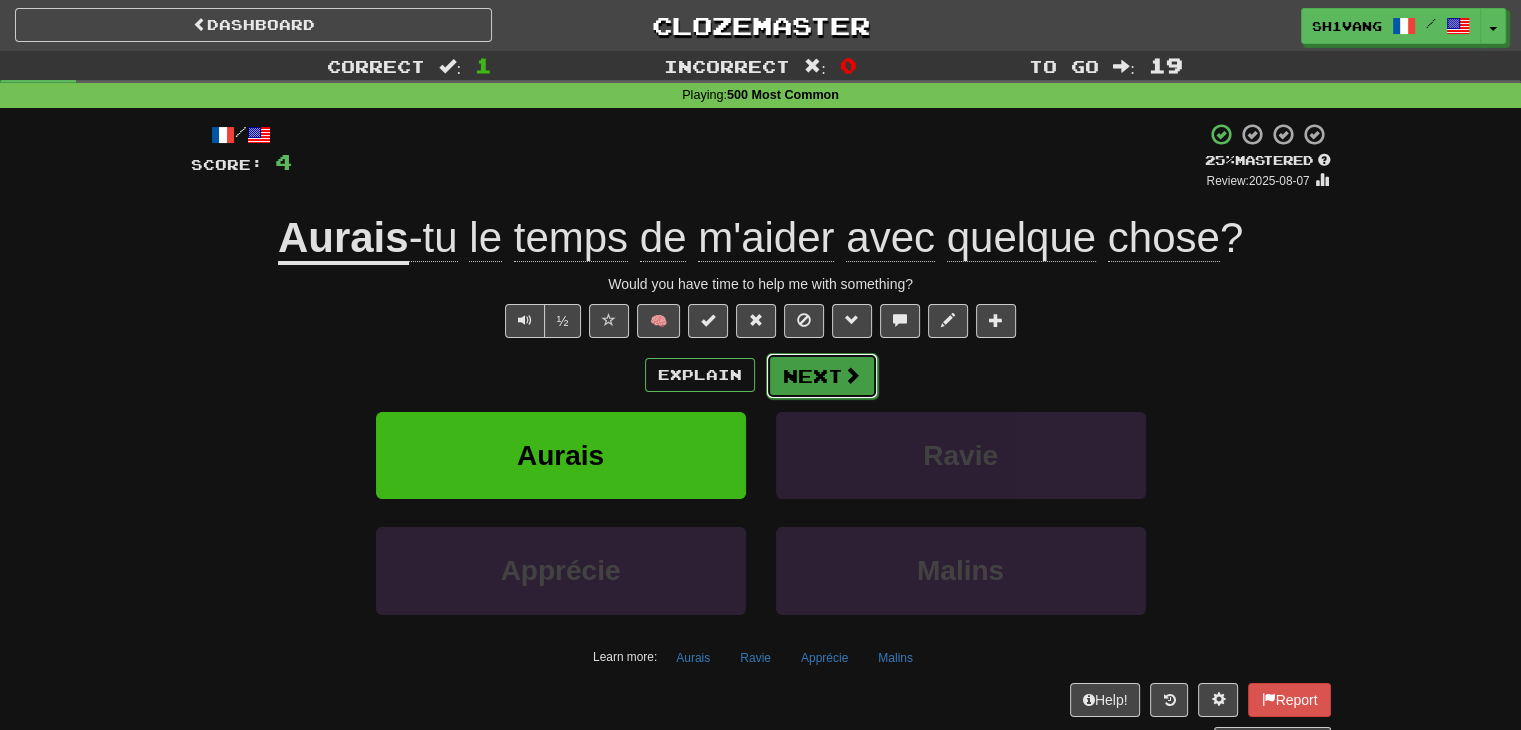 click on "Next" at bounding box center (822, 376) 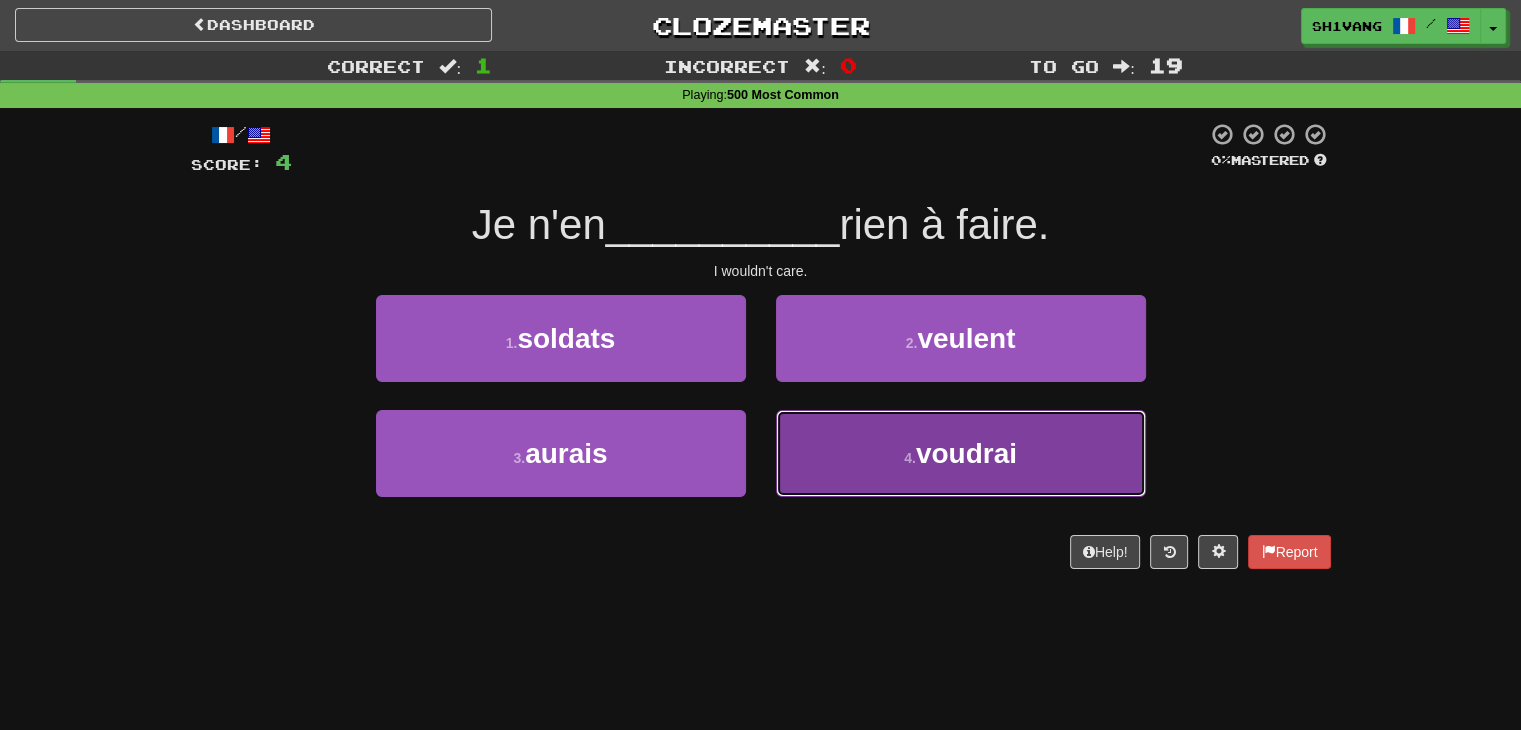 click on "4 .  voudrai" at bounding box center (961, 453) 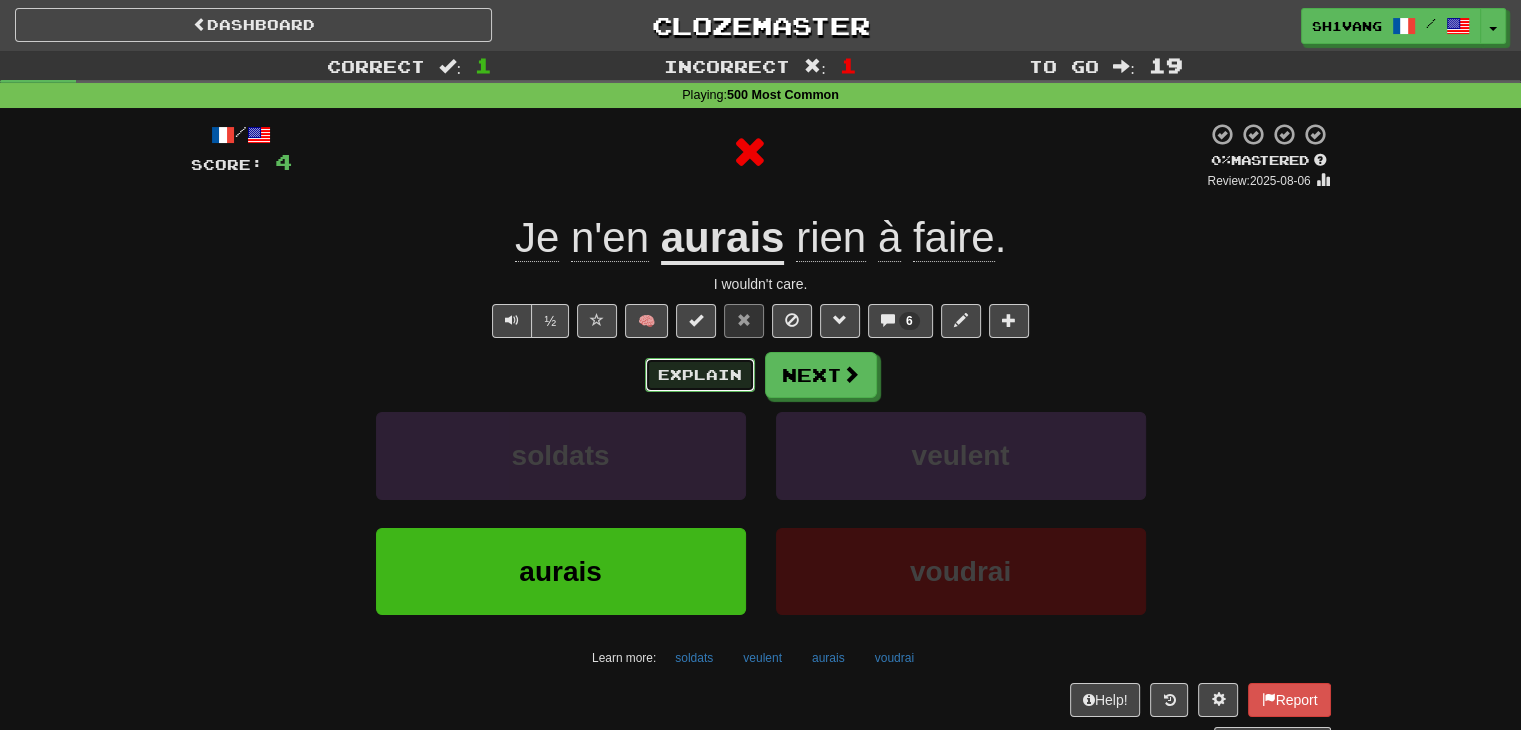 click on "Explain" at bounding box center (700, 375) 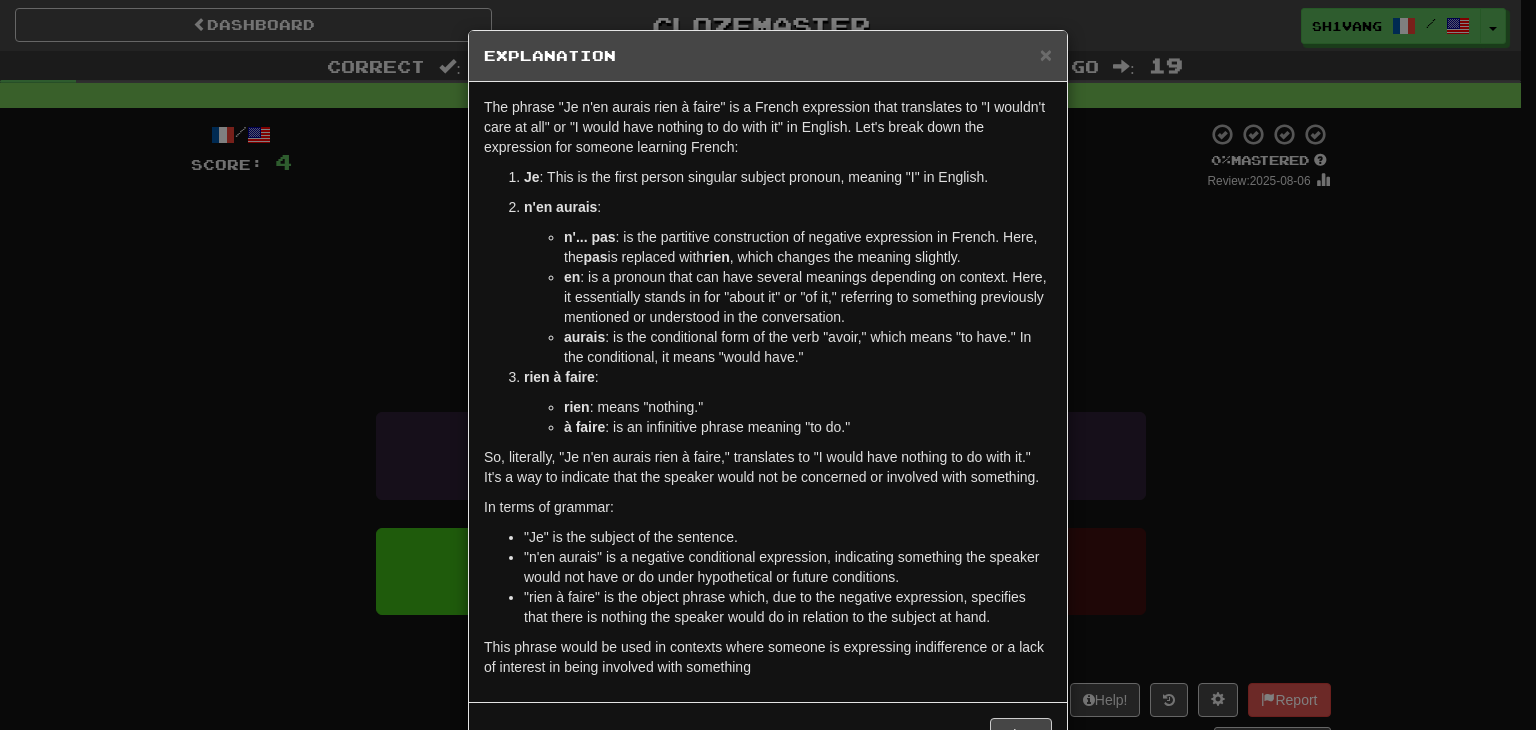click on "rien à faire :" at bounding box center (788, 377) 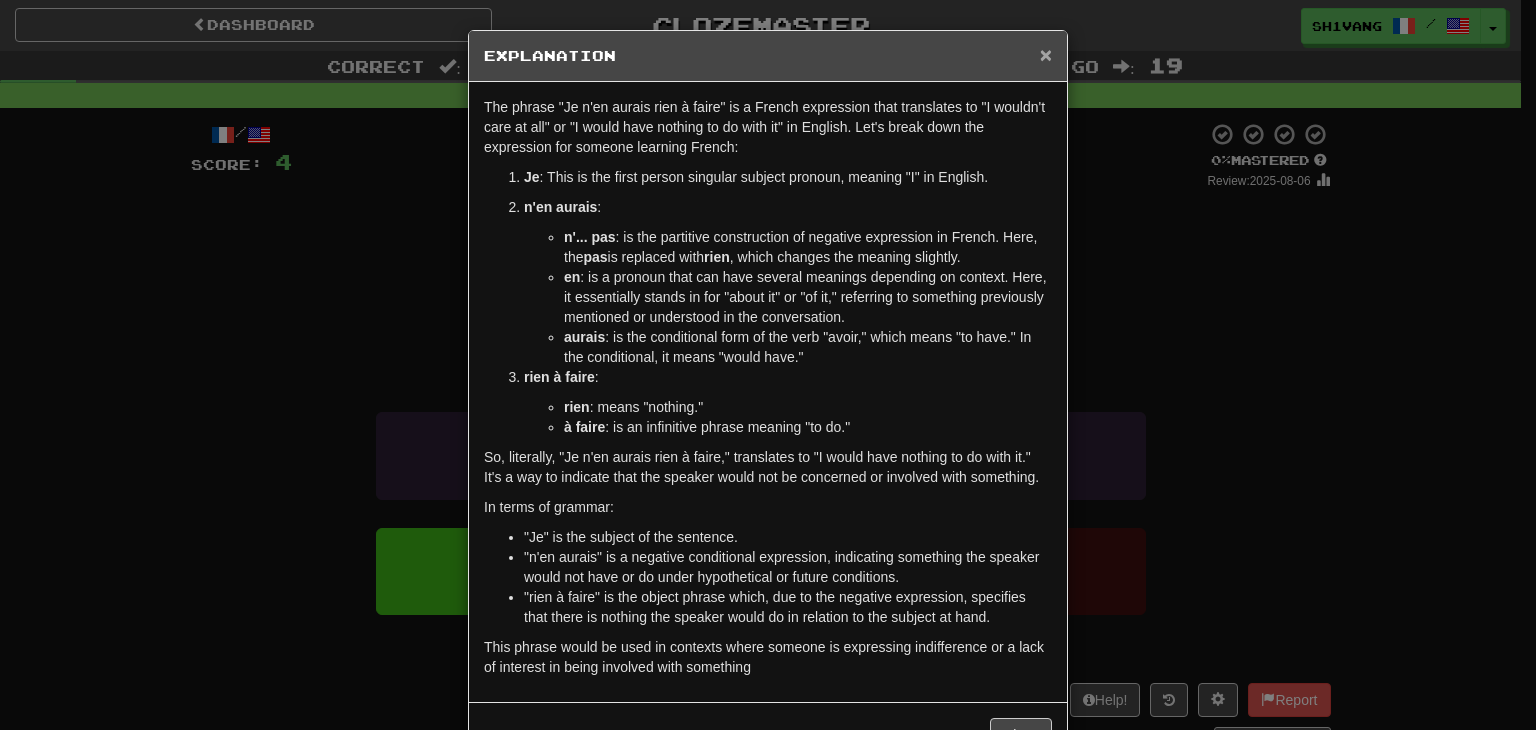 click on "×" at bounding box center [1046, 54] 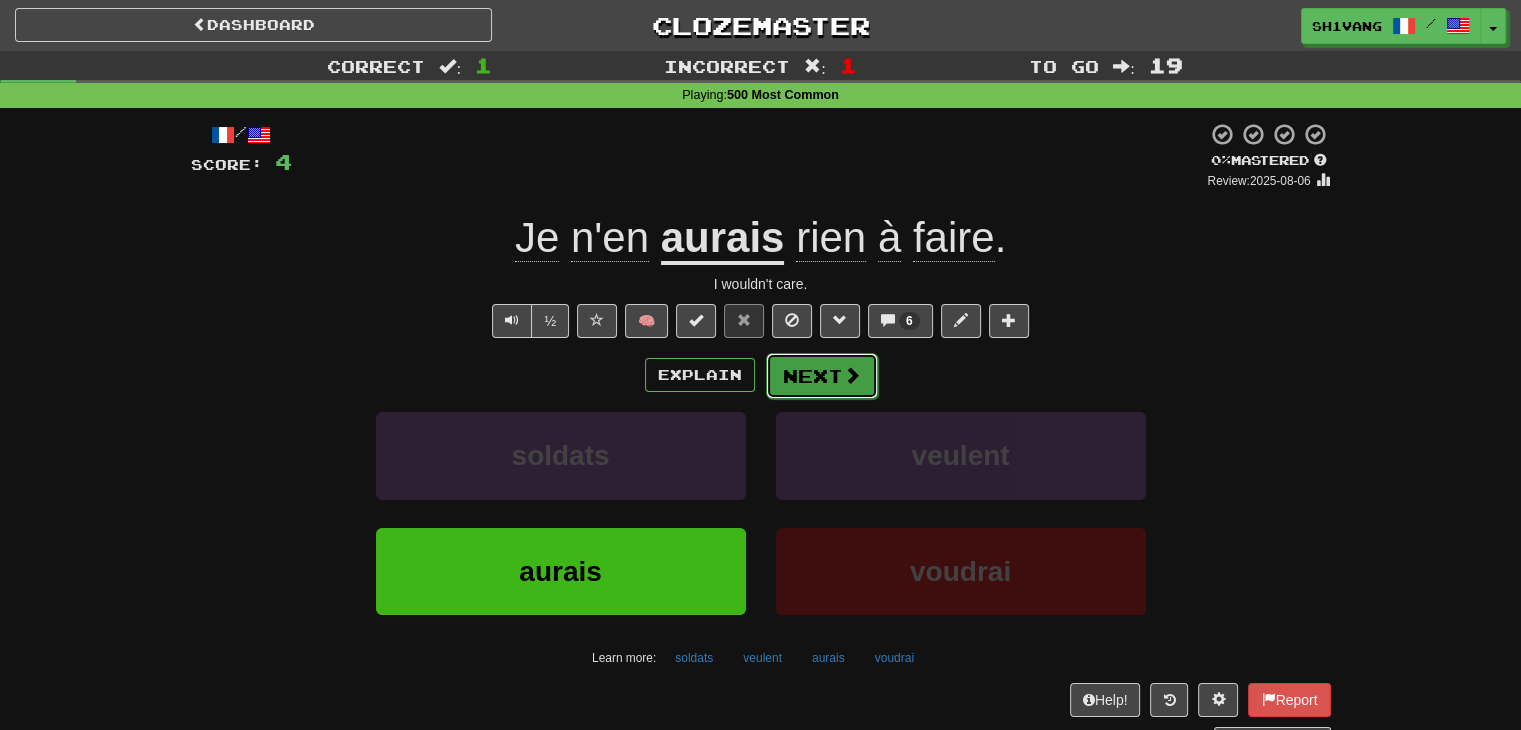 click on "Next" at bounding box center (822, 376) 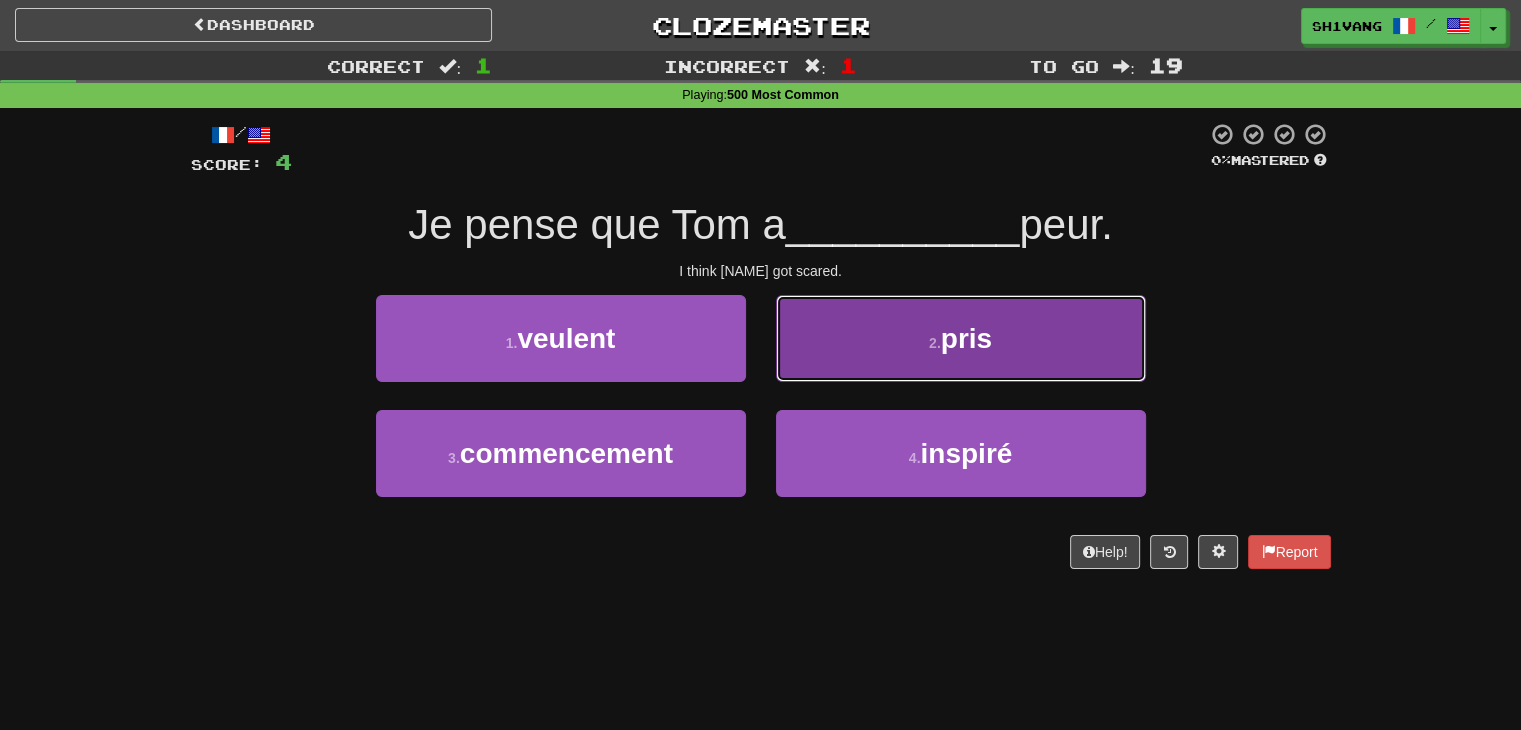 click on "2 .  pris" at bounding box center [961, 338] 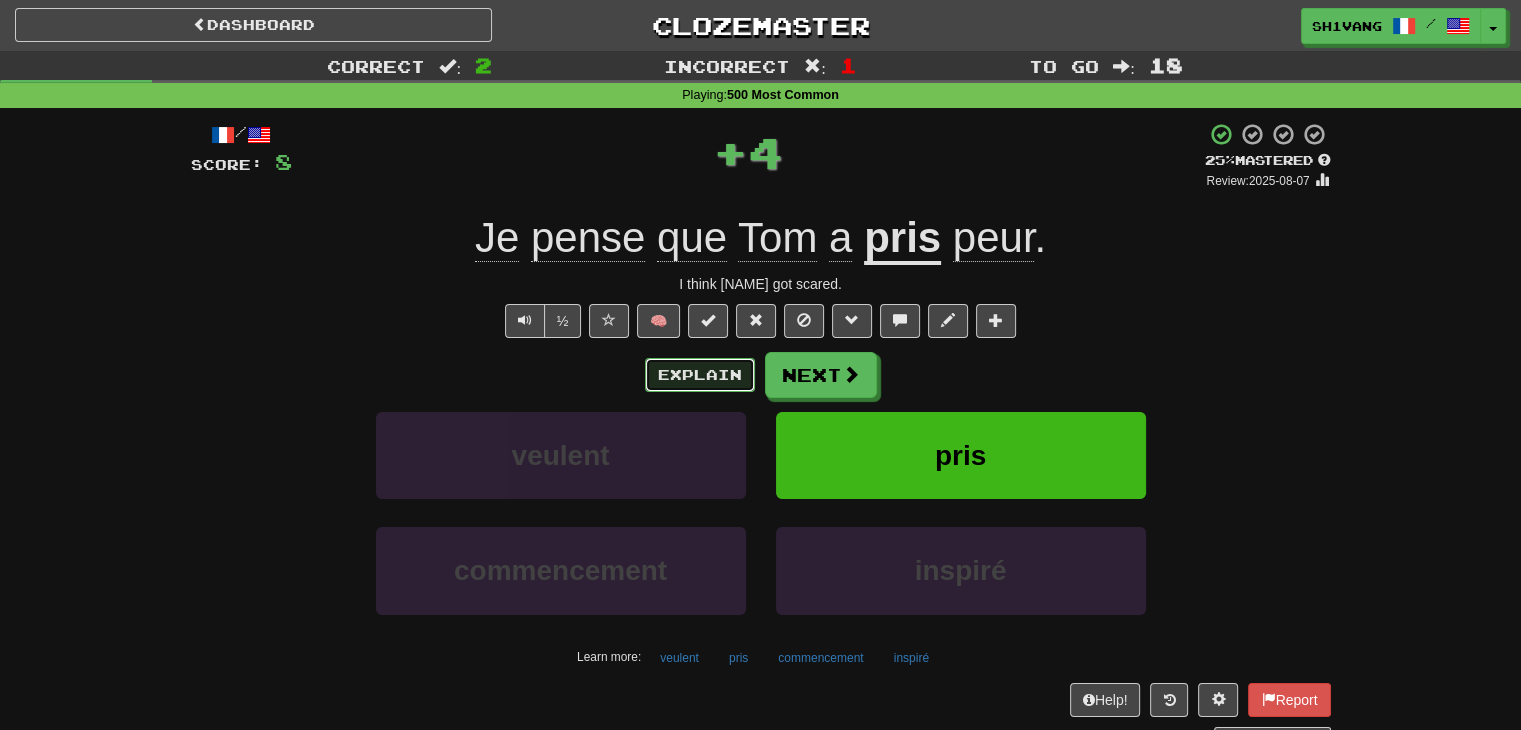 click on "Explain" at bounding box center (700, 375) 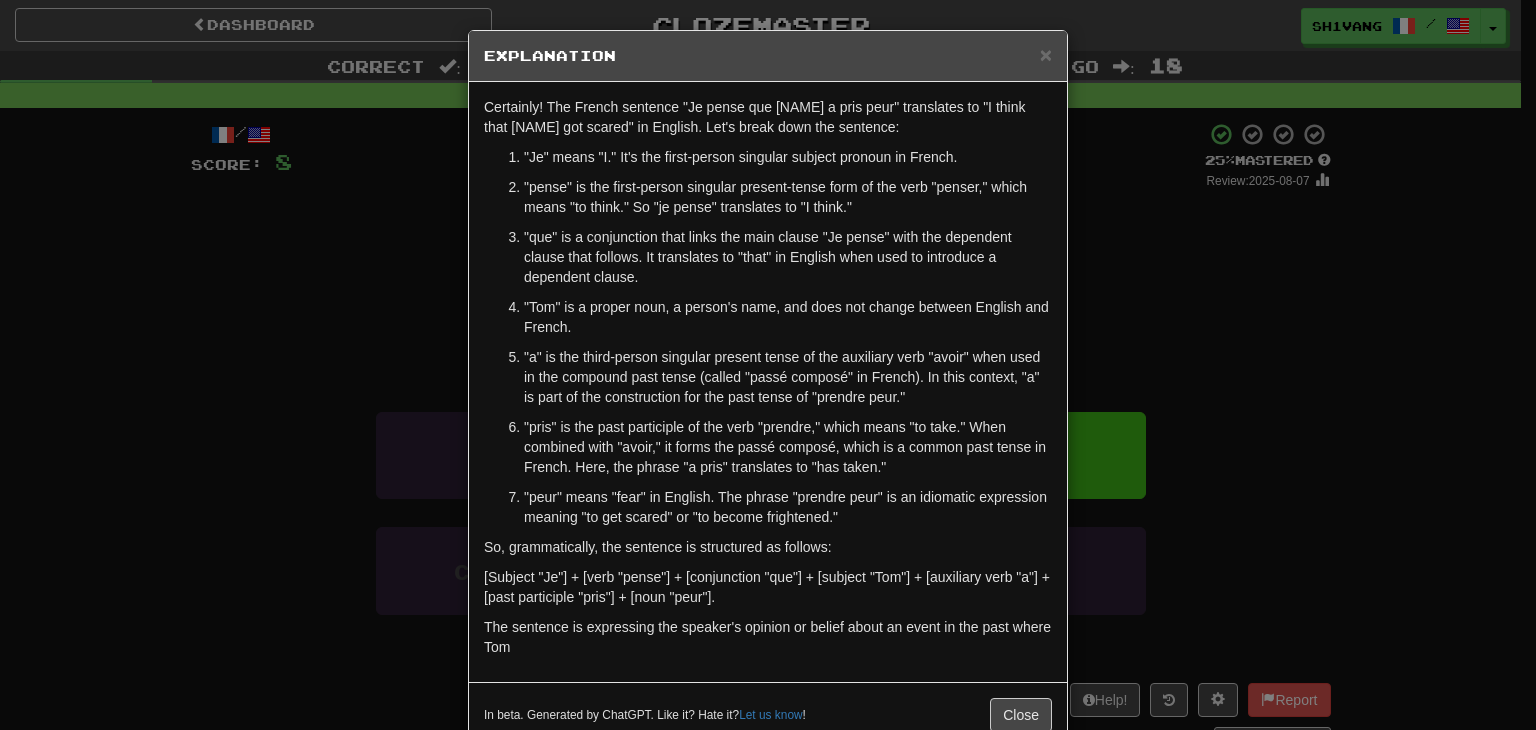 click on ""peur" means "fear" in English. The phrase "prendre peur" is an idiomatic expression meaning "to get scared" or "to become frightened."" at bounding box center (788, 507) 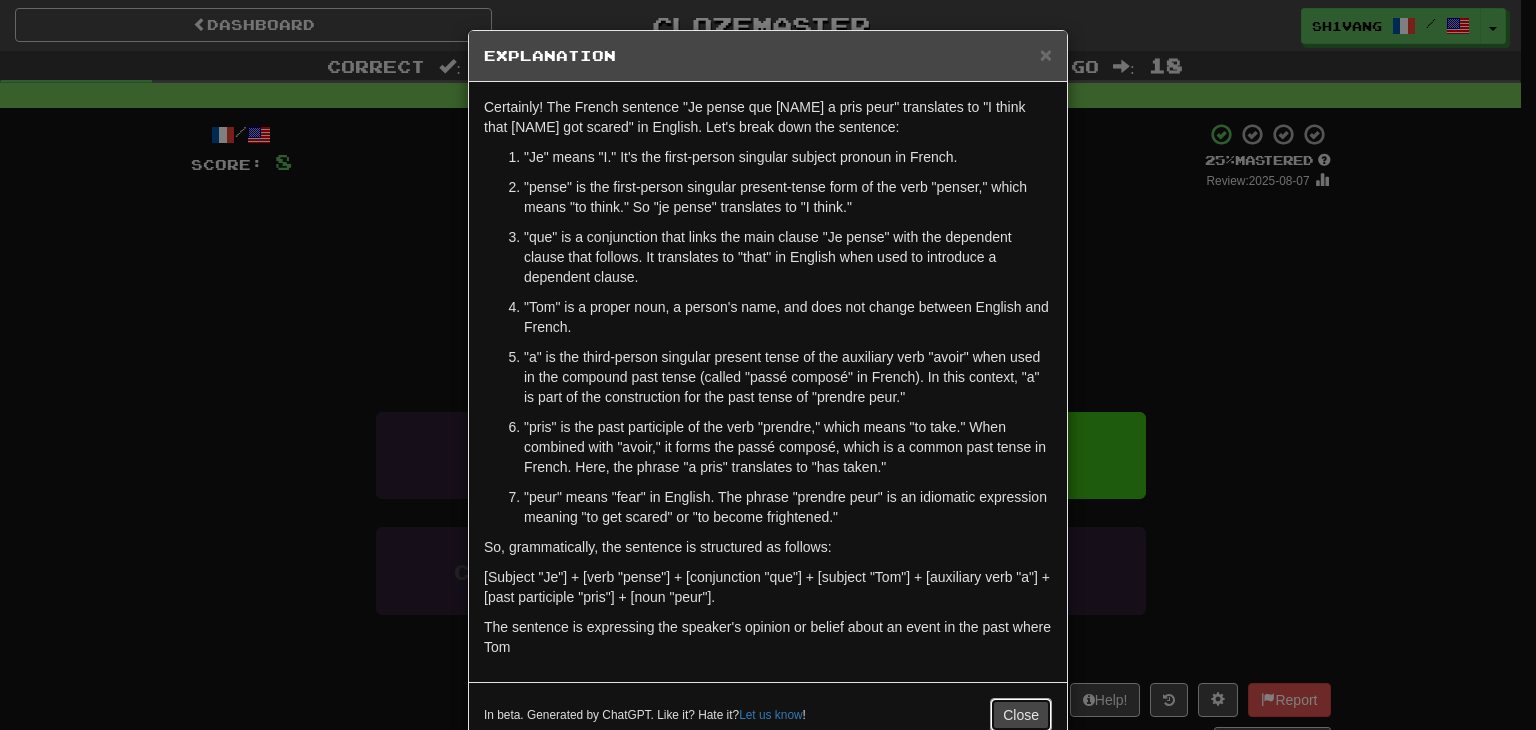 click on "Close" at bounding box center (1021, 715) 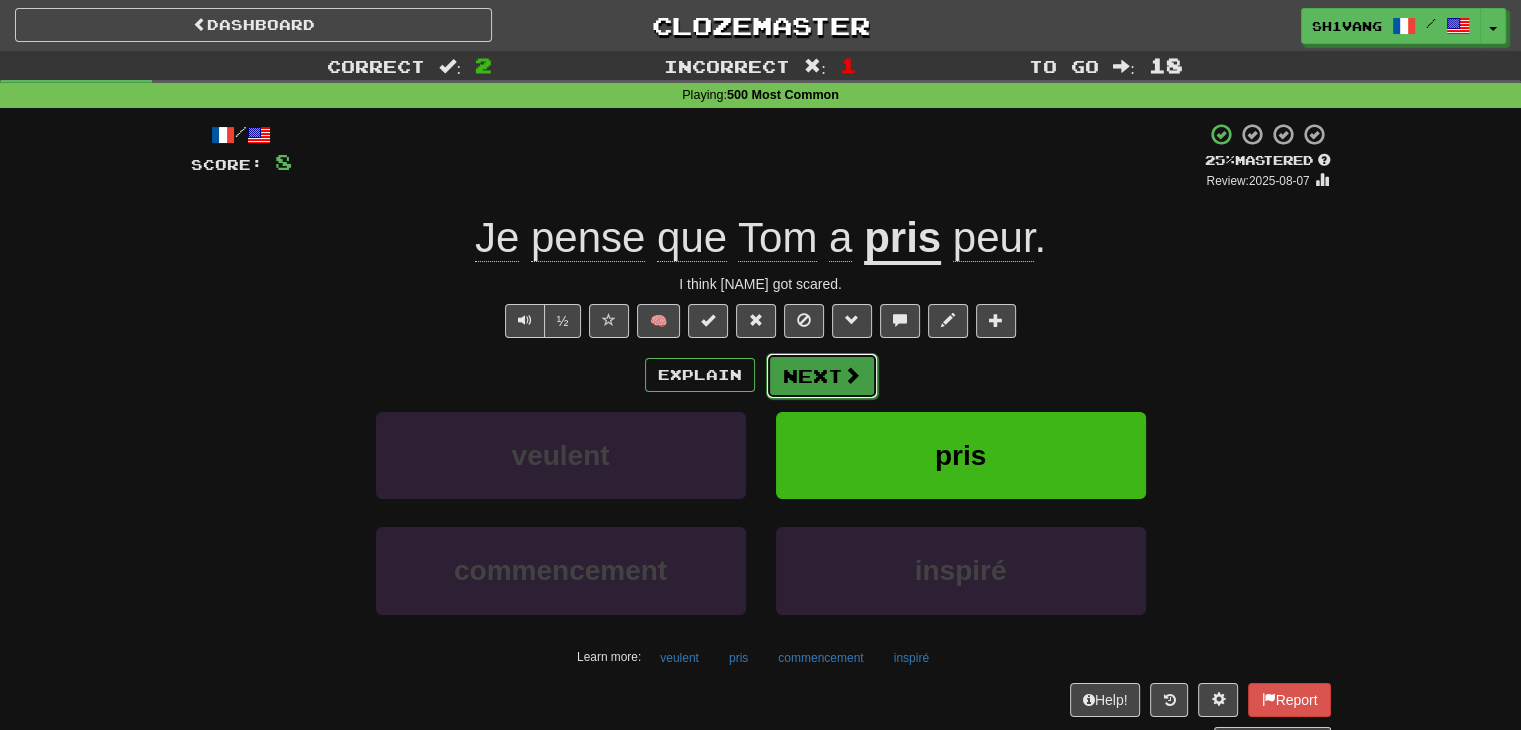 click on "Next" at bounding box center [822, 376] 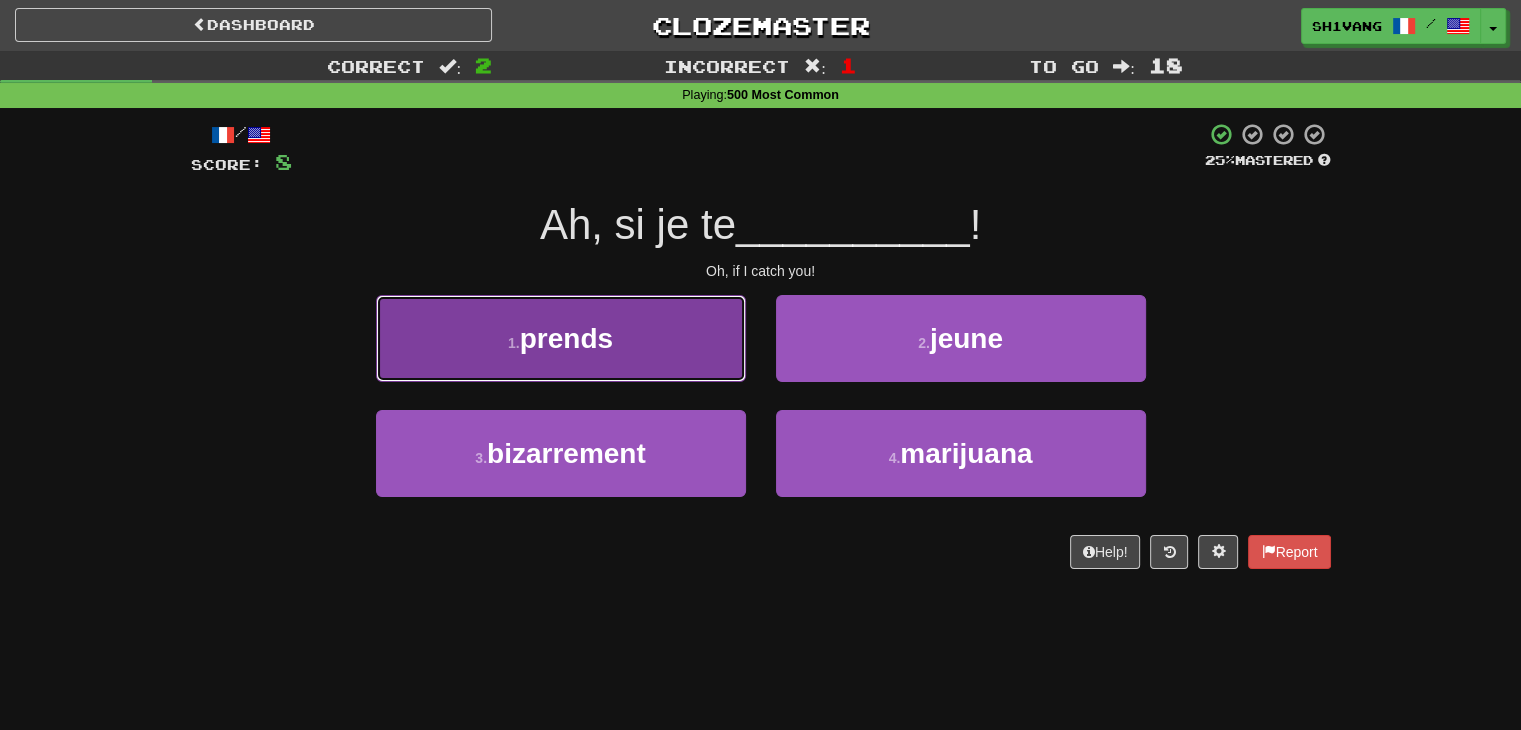 click on "1 .  prends" at bounding box center [561, 338] 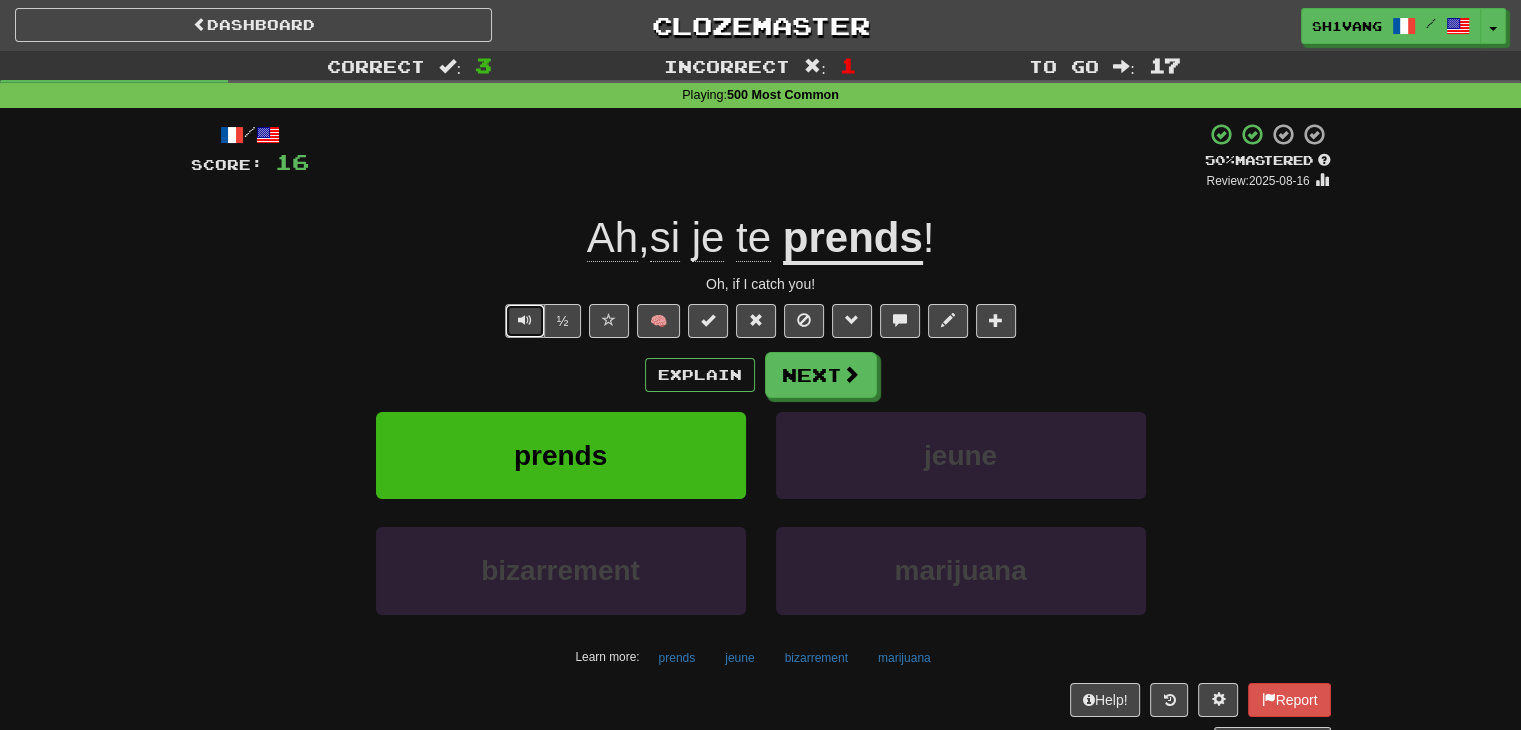 click at bounding box center (525, 321) 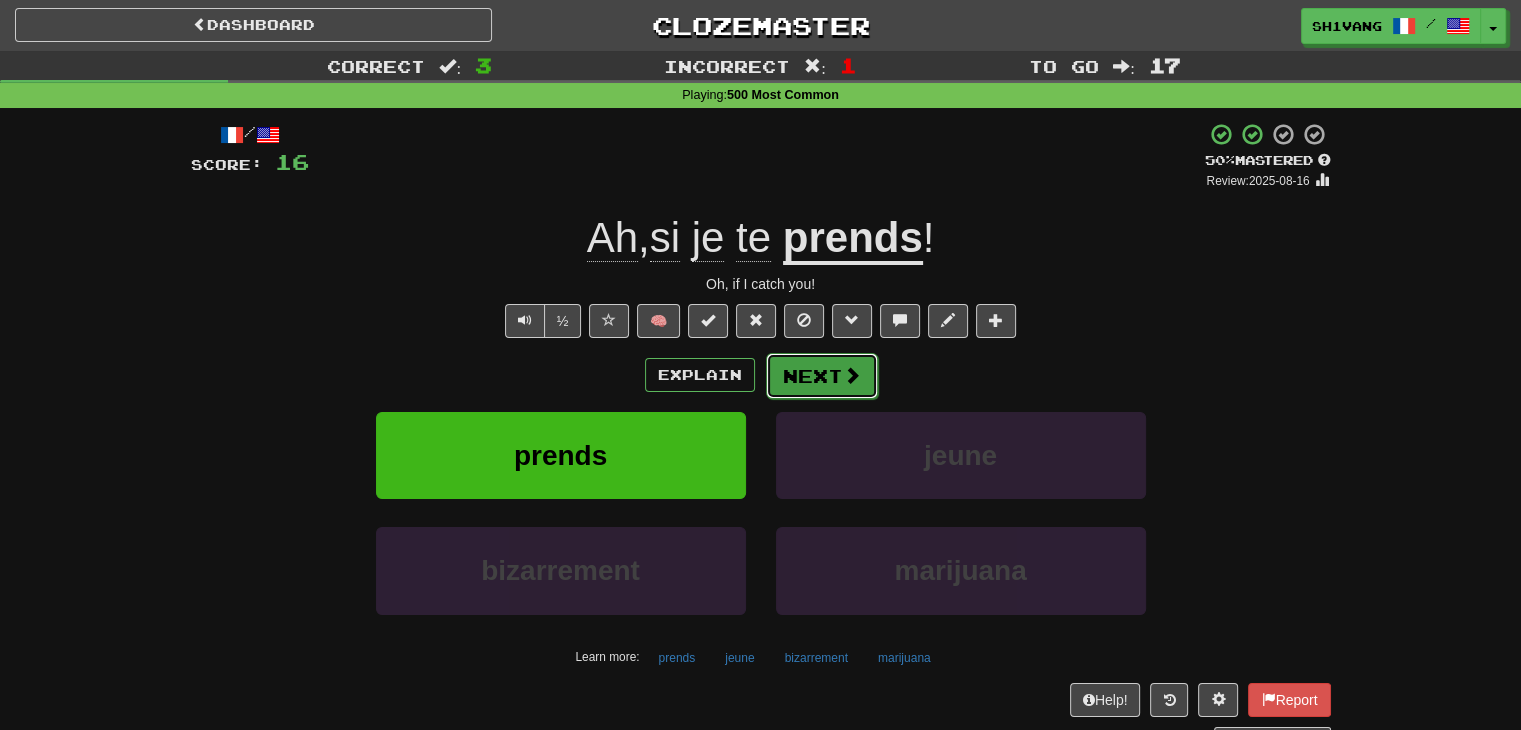 click on "Next" at bounding box center [822, 376] 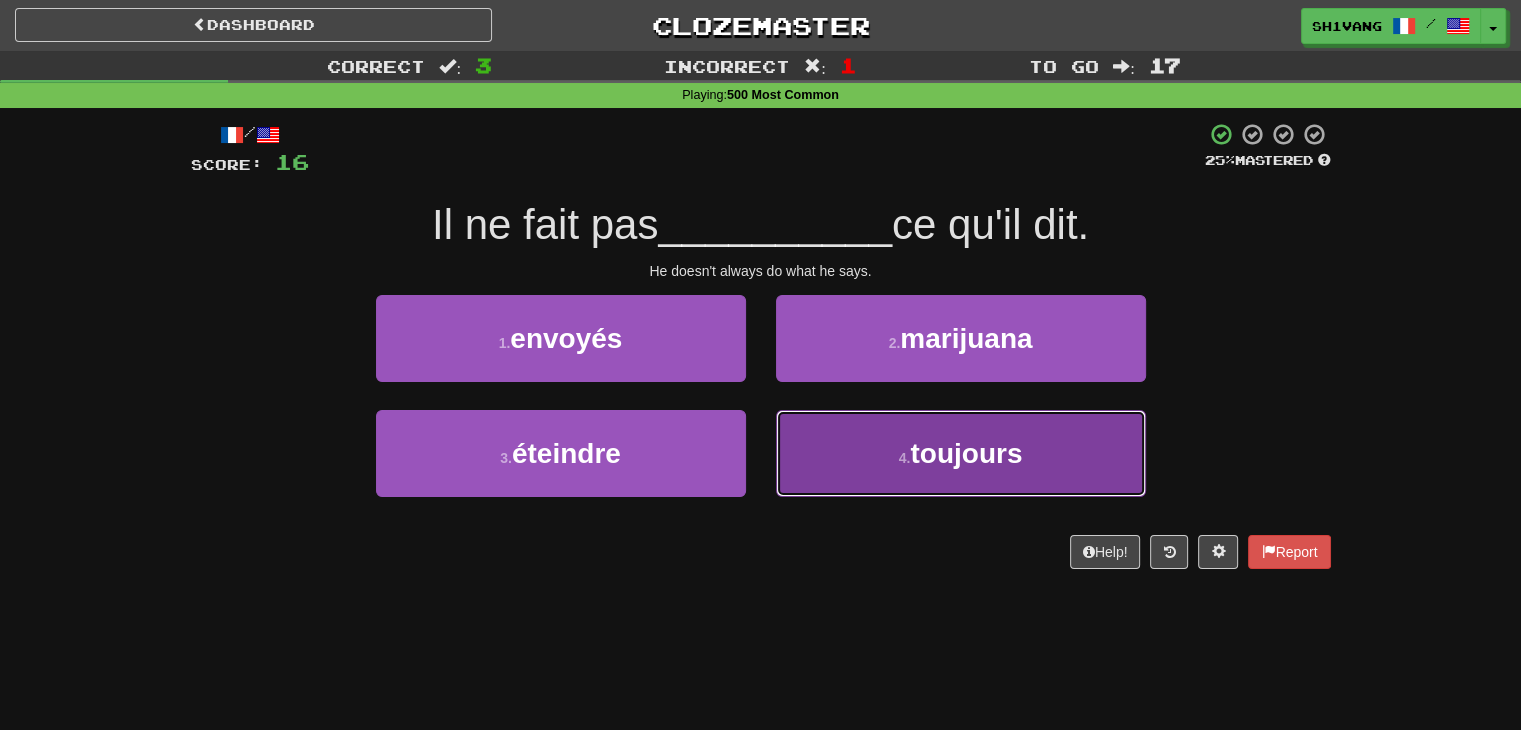 click on "4 .  toujours" at bounding box center [961, 453] 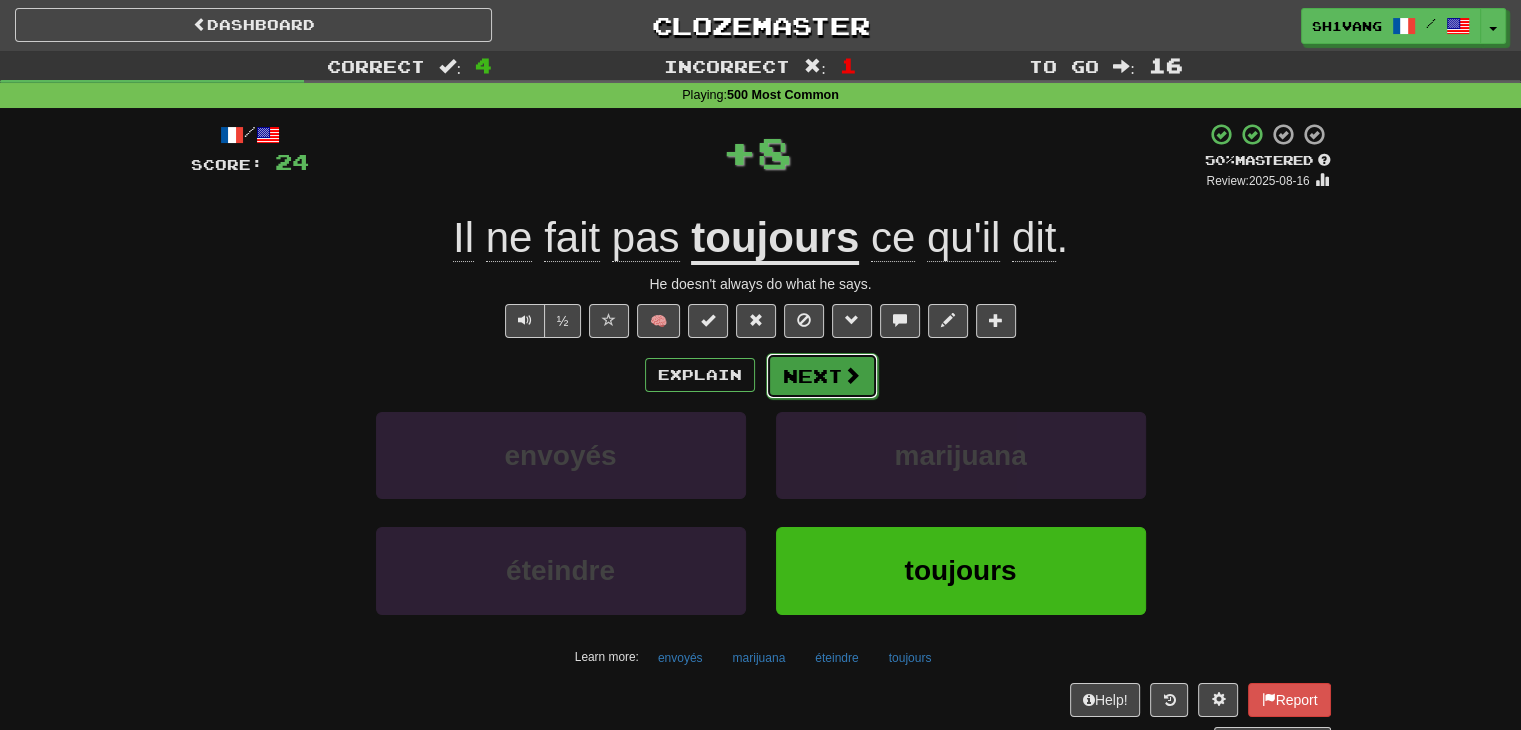 click at bounding box center (852, 375) 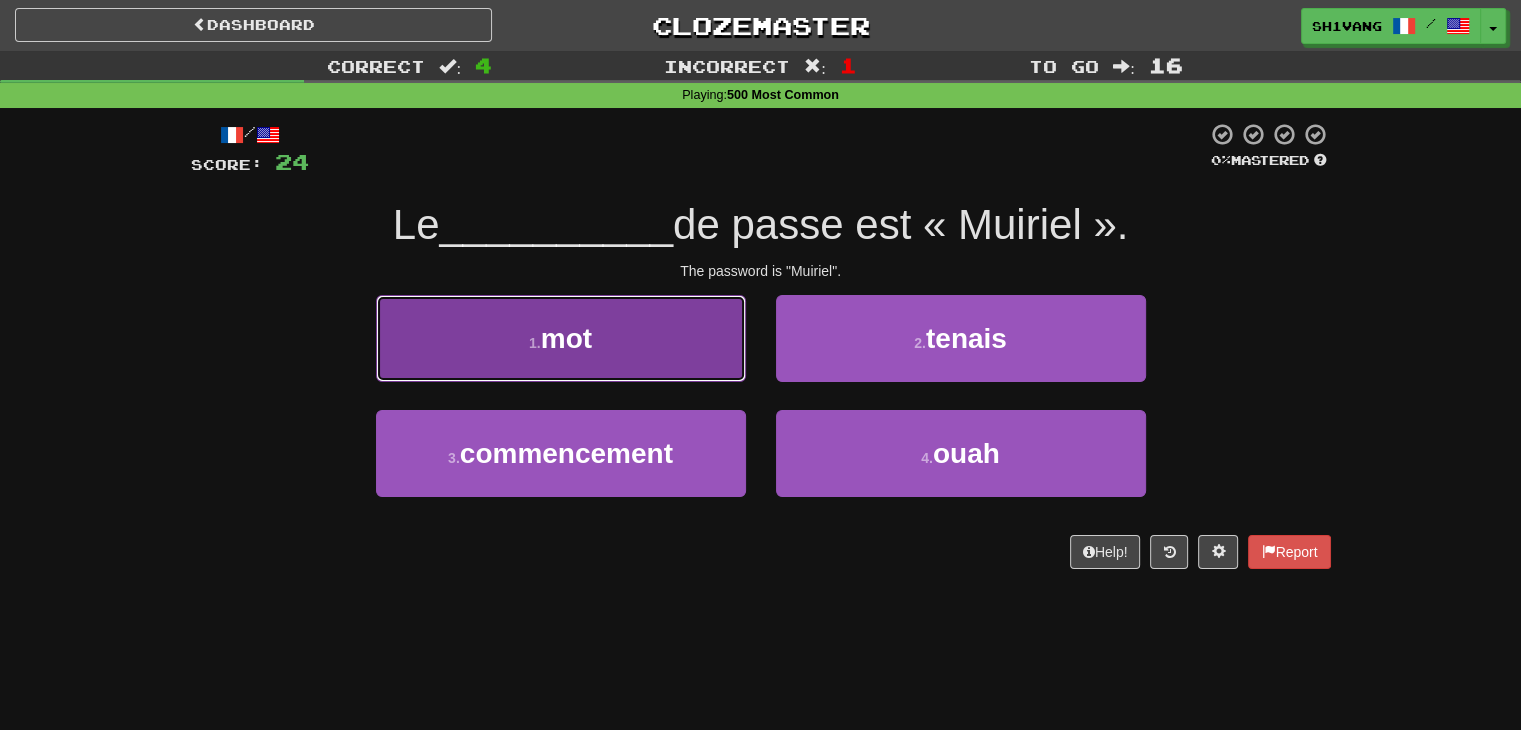click on "1 .  mot" at bounding box center (561, 338) 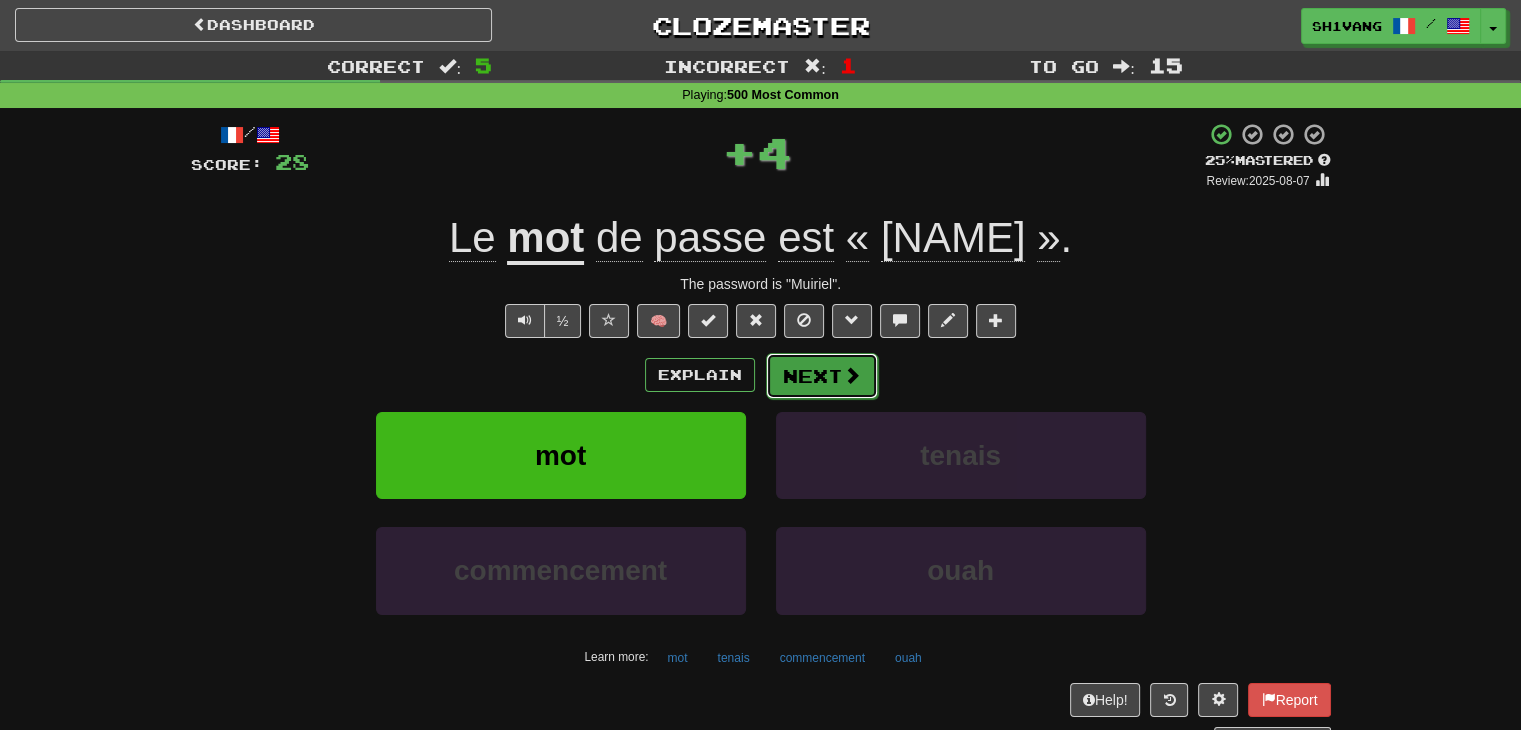 click on "Next" at bounding box center [822, 376] 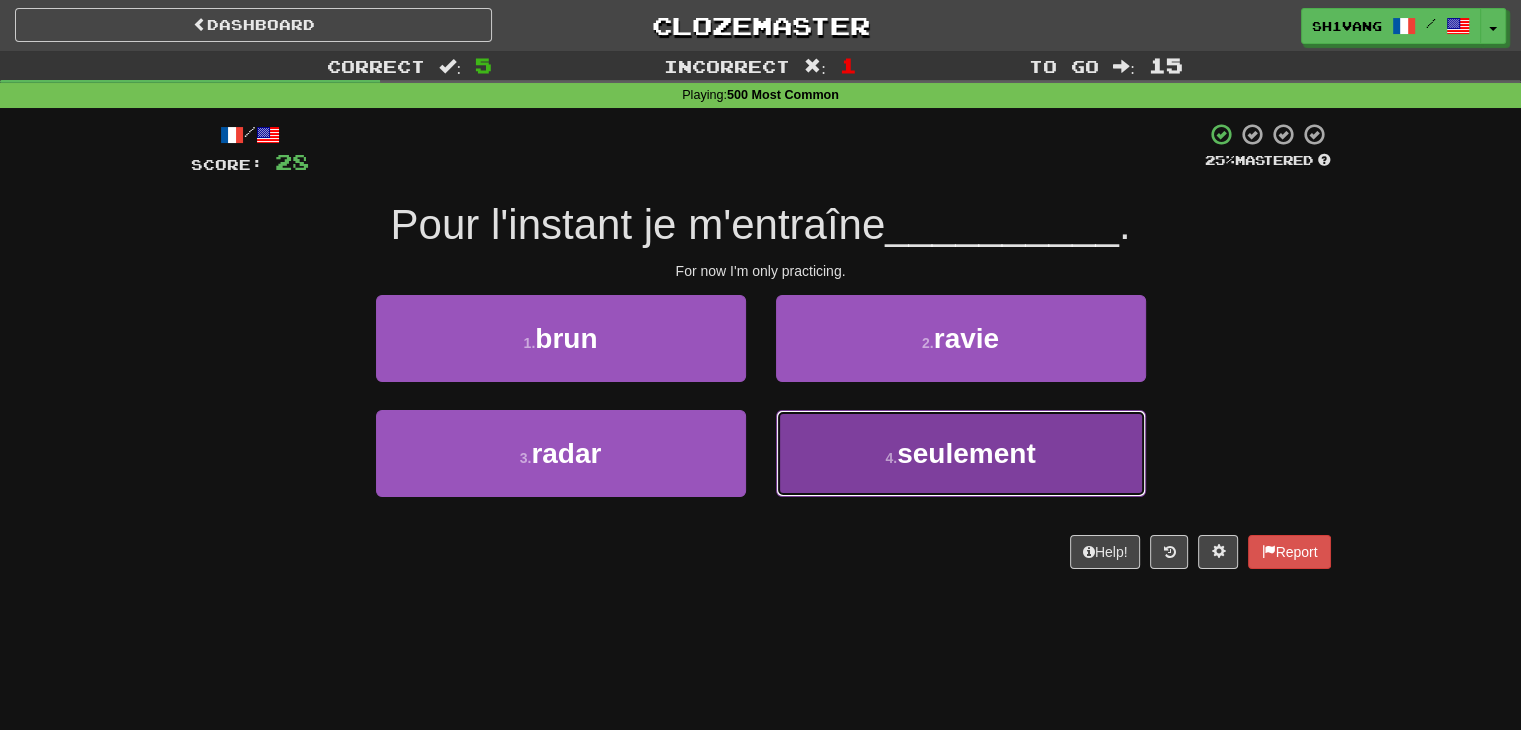 click on "4 .  seulement" at bounding box center [961, 453] 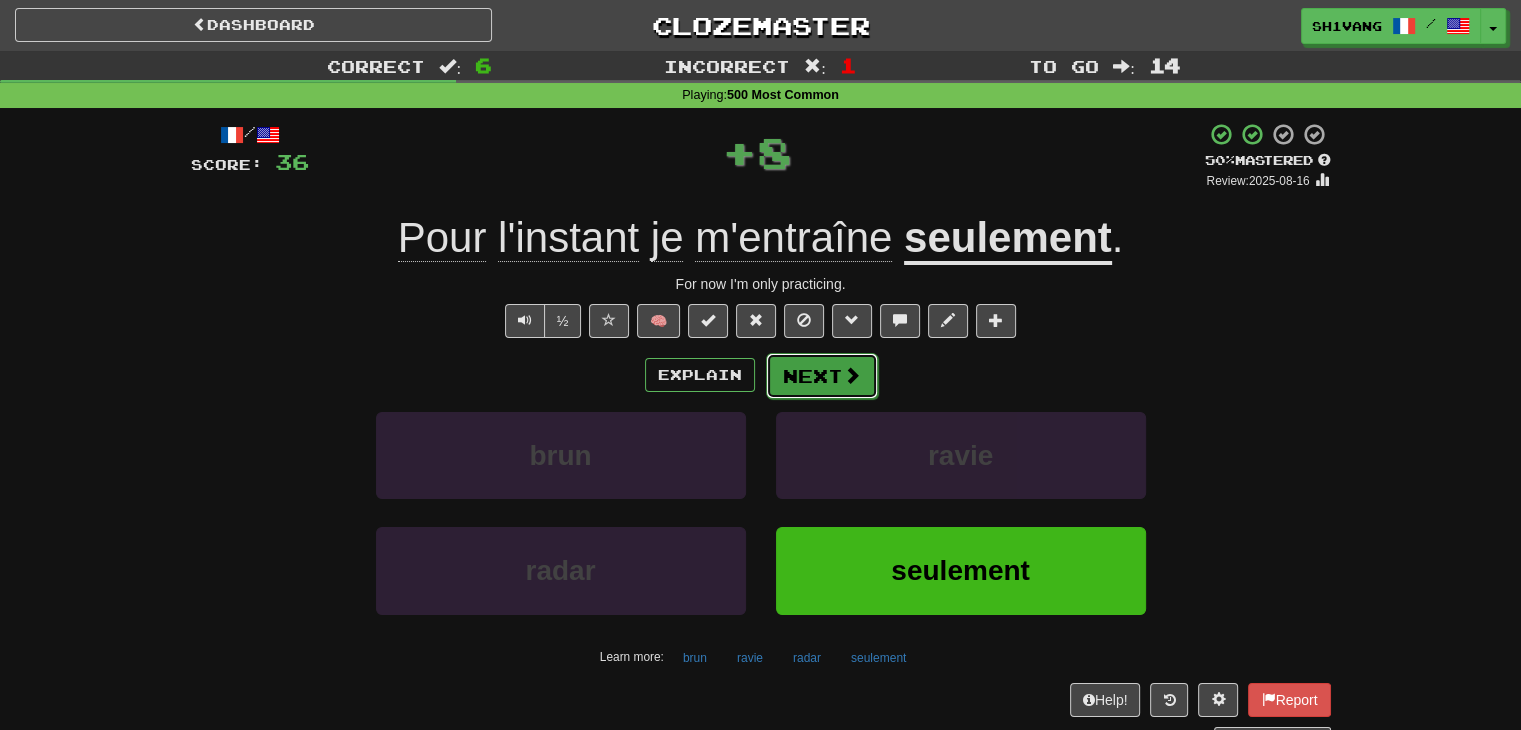 click on "Next" at bounding box center (822, 376) 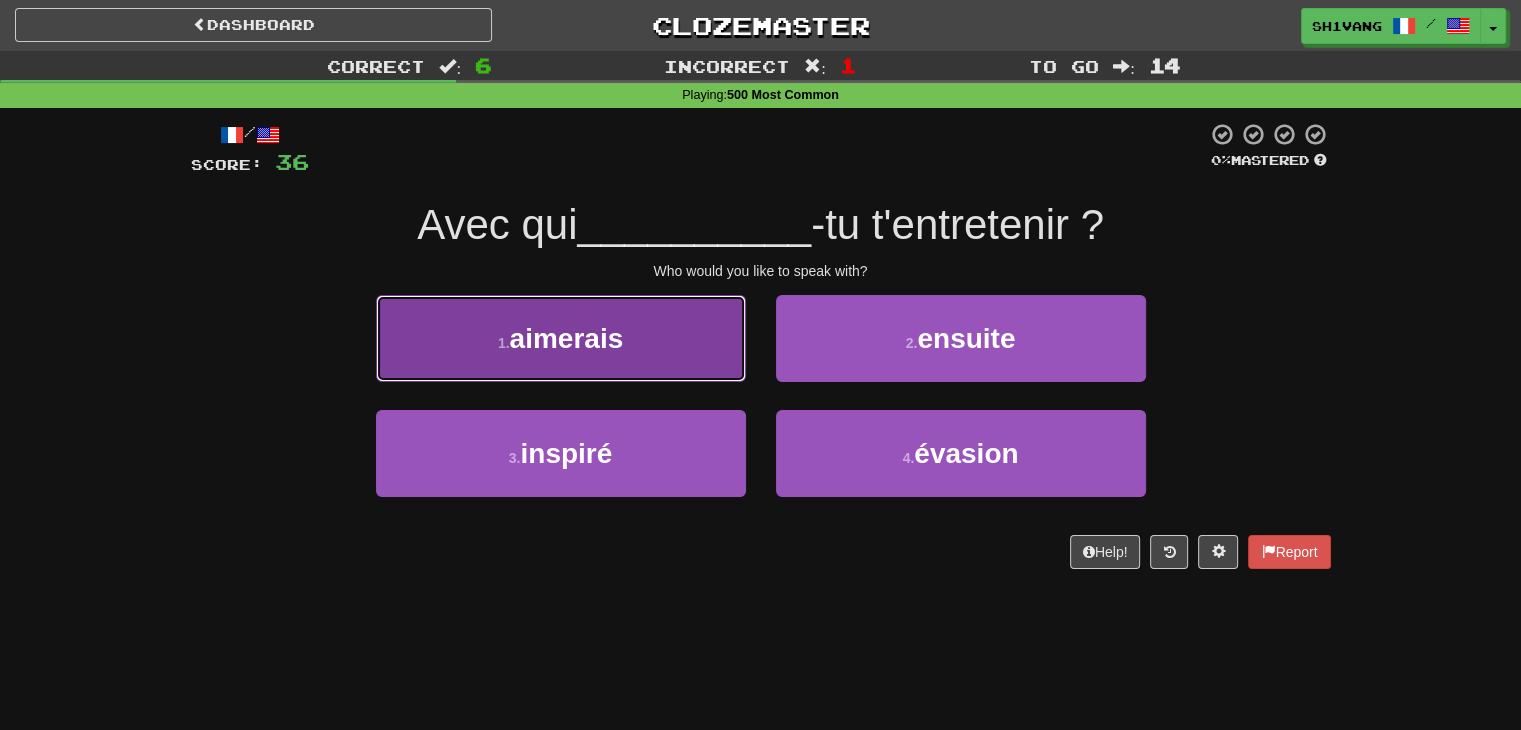 click on "1 .  aimerais" at bounding box center (561, 338) 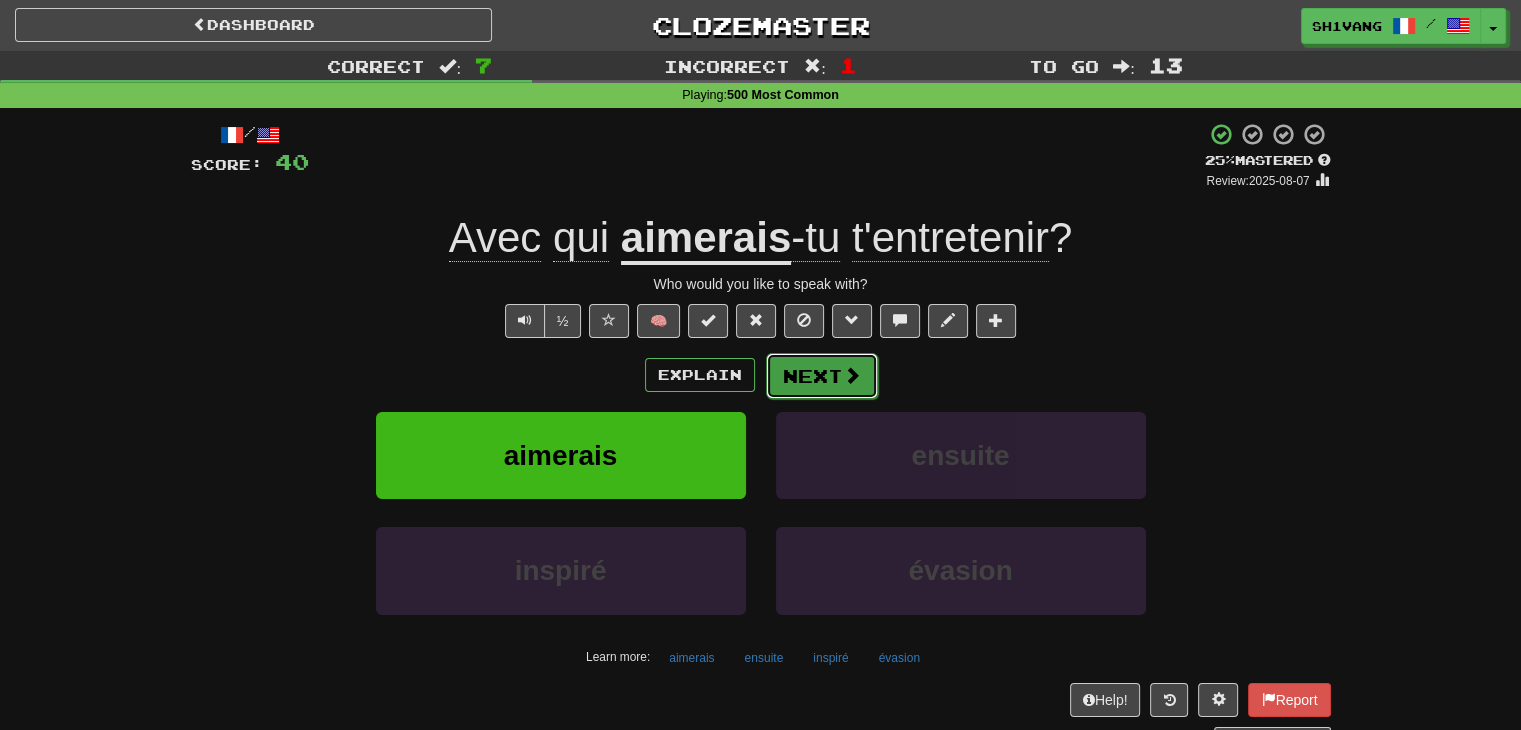 click at bounding box center (852, 375) 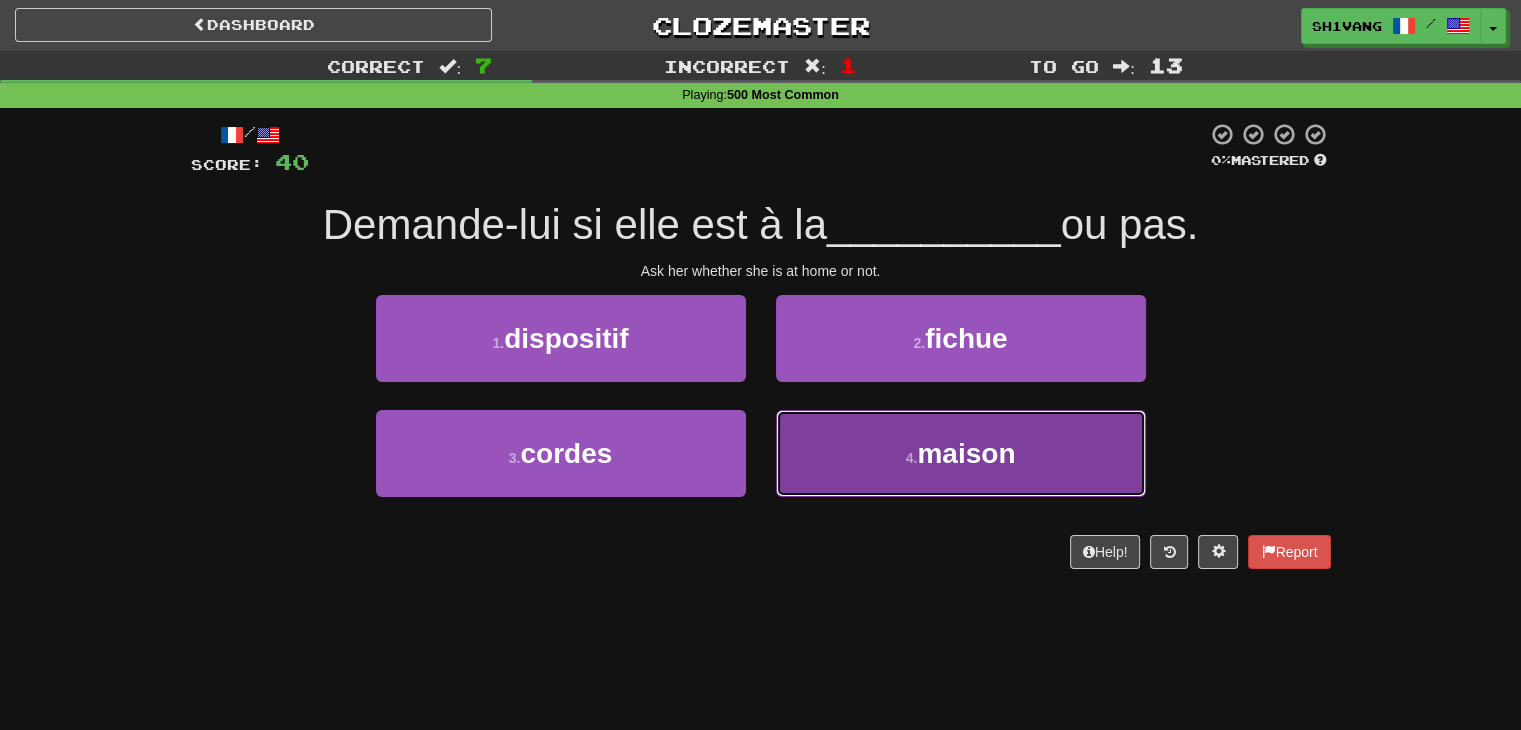 click on "4 .  maison" at bounding box center (961, 453) 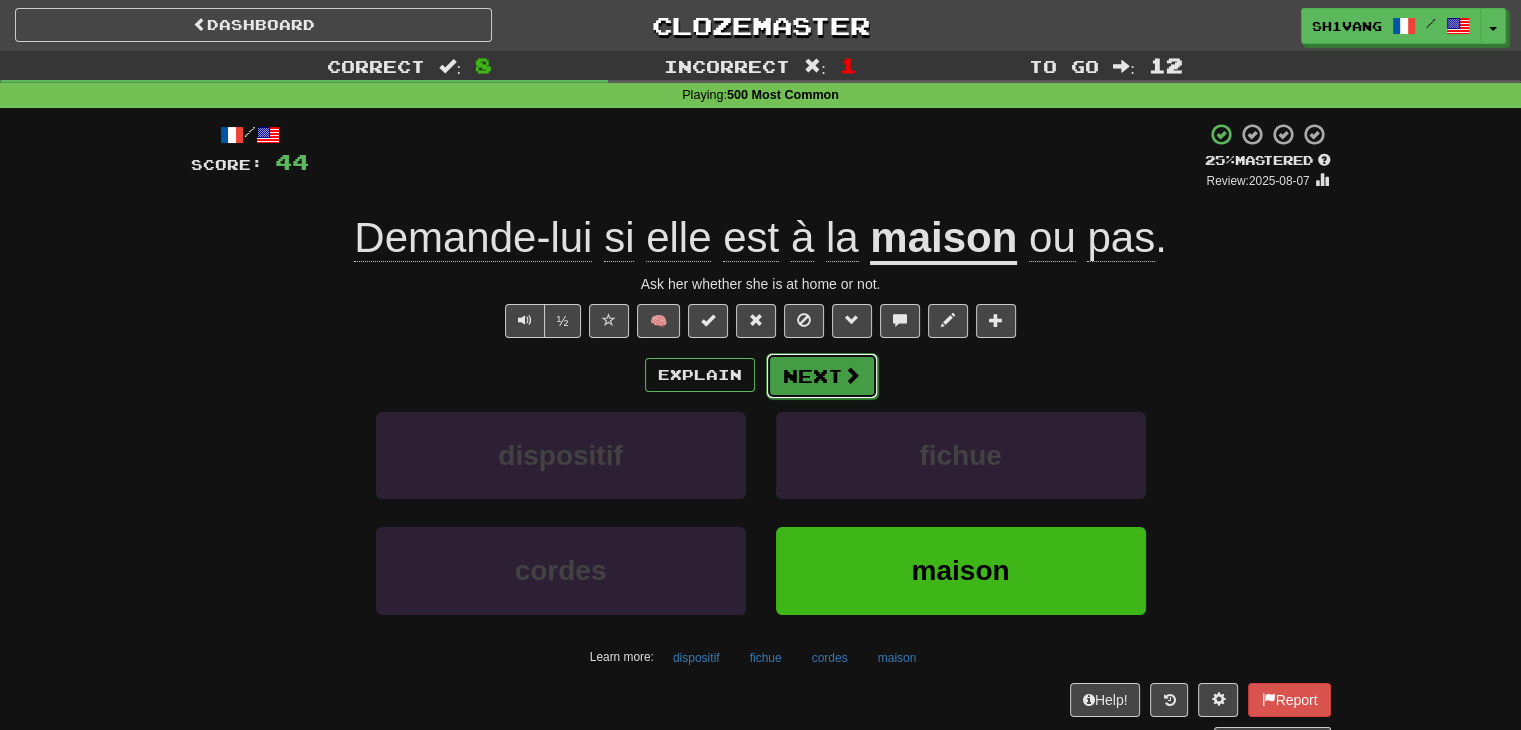 click on "Next" at bounding box center [822, 376] 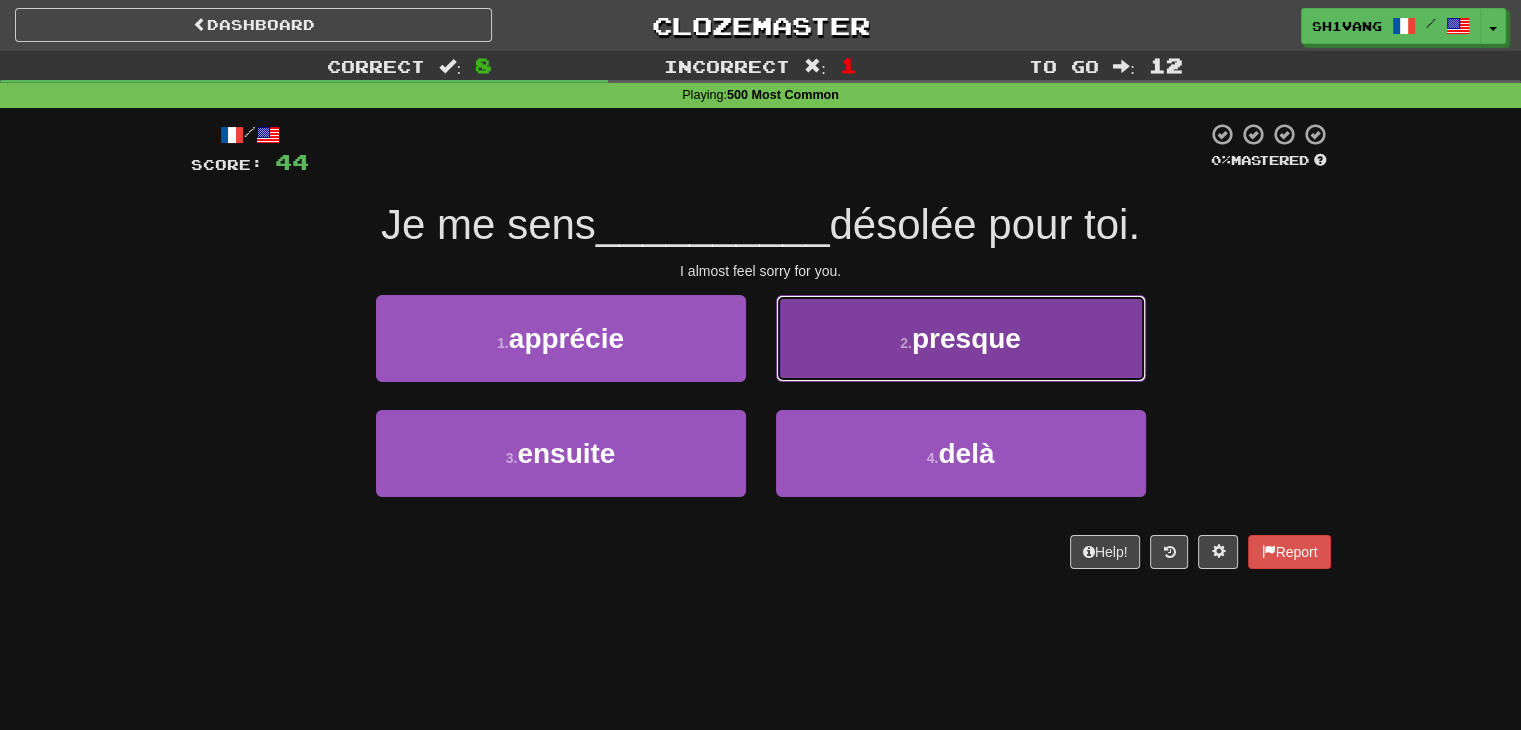 click on "2 .  presque" at bounding box center [961, 338] 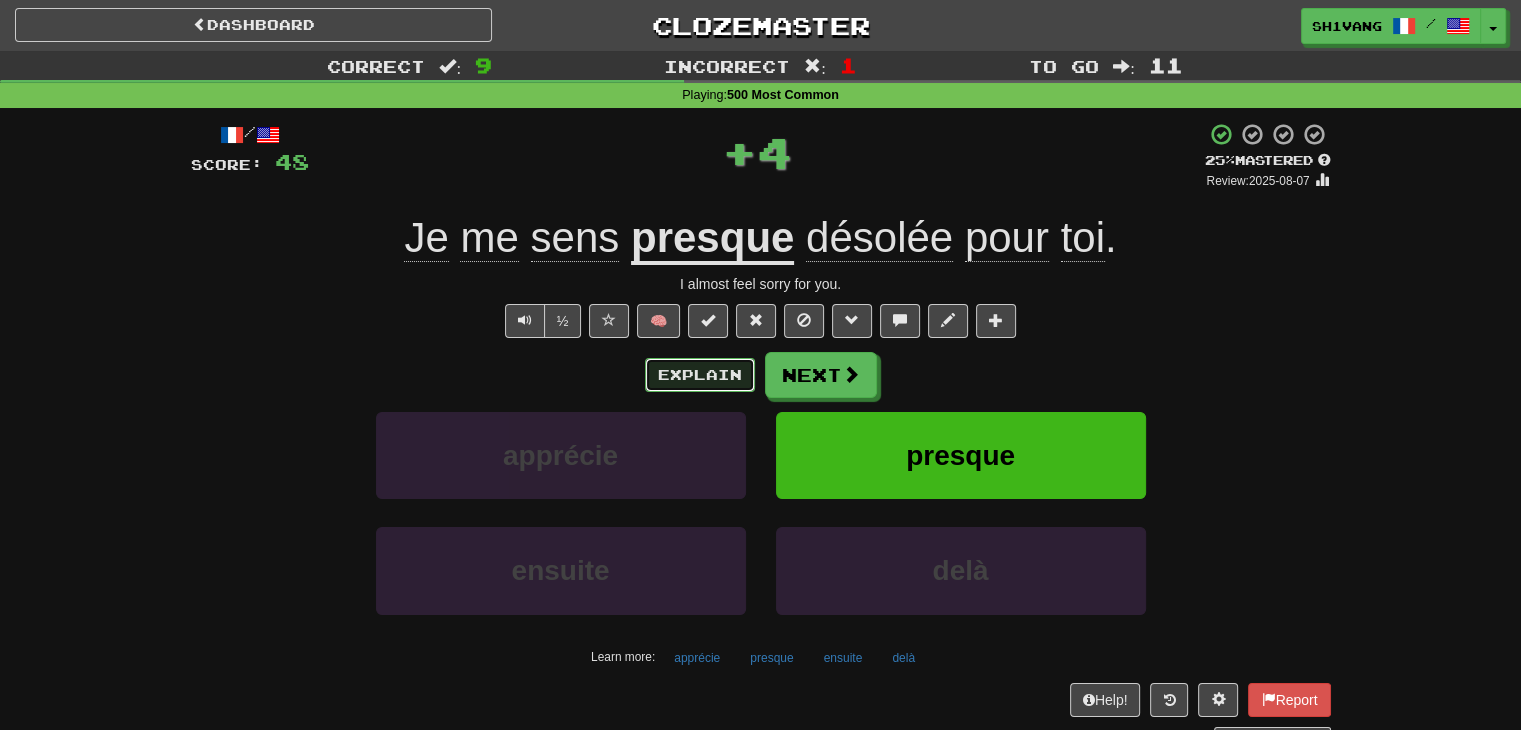 click on "Explain" at bounding box center (700, 375) 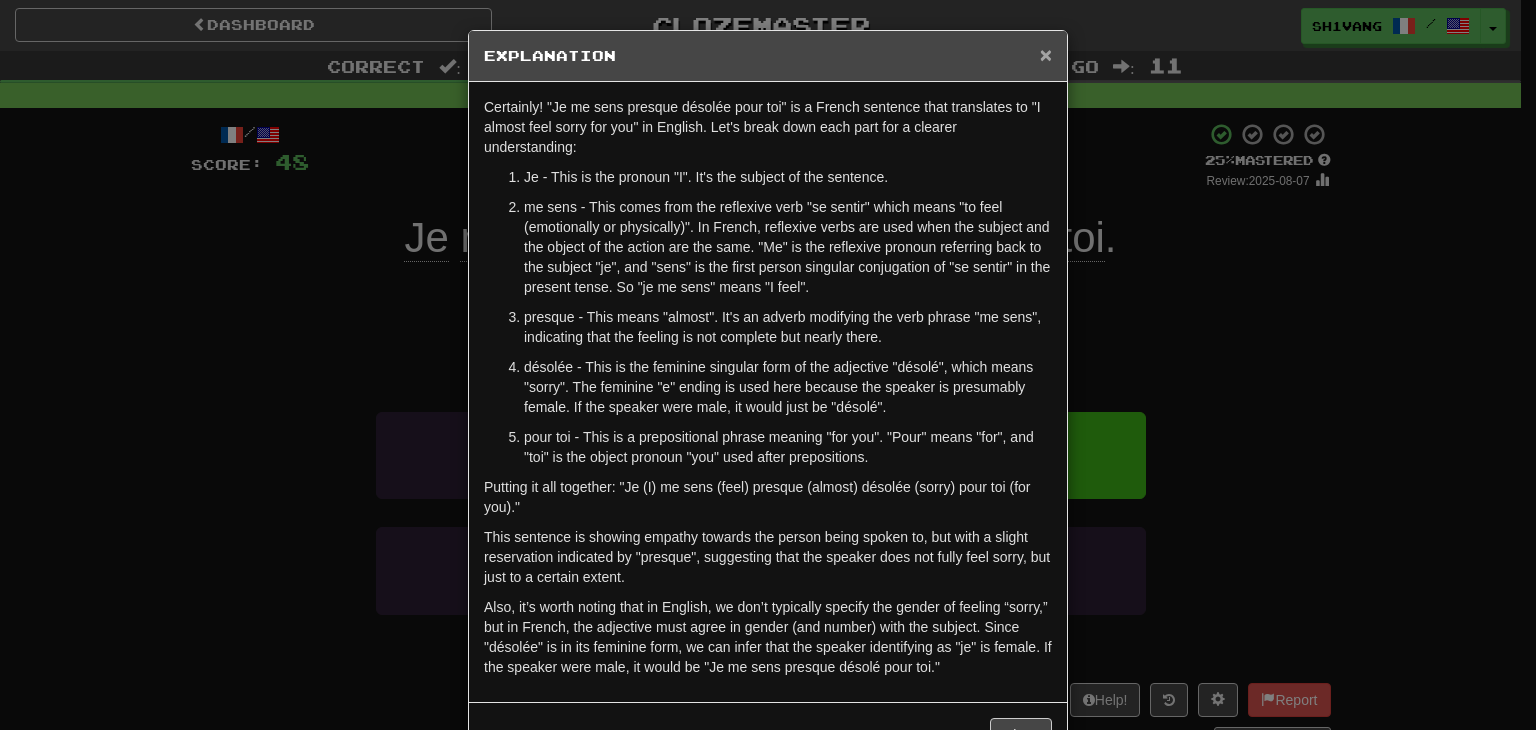 click on "×" at bounding box center (1046, 54) 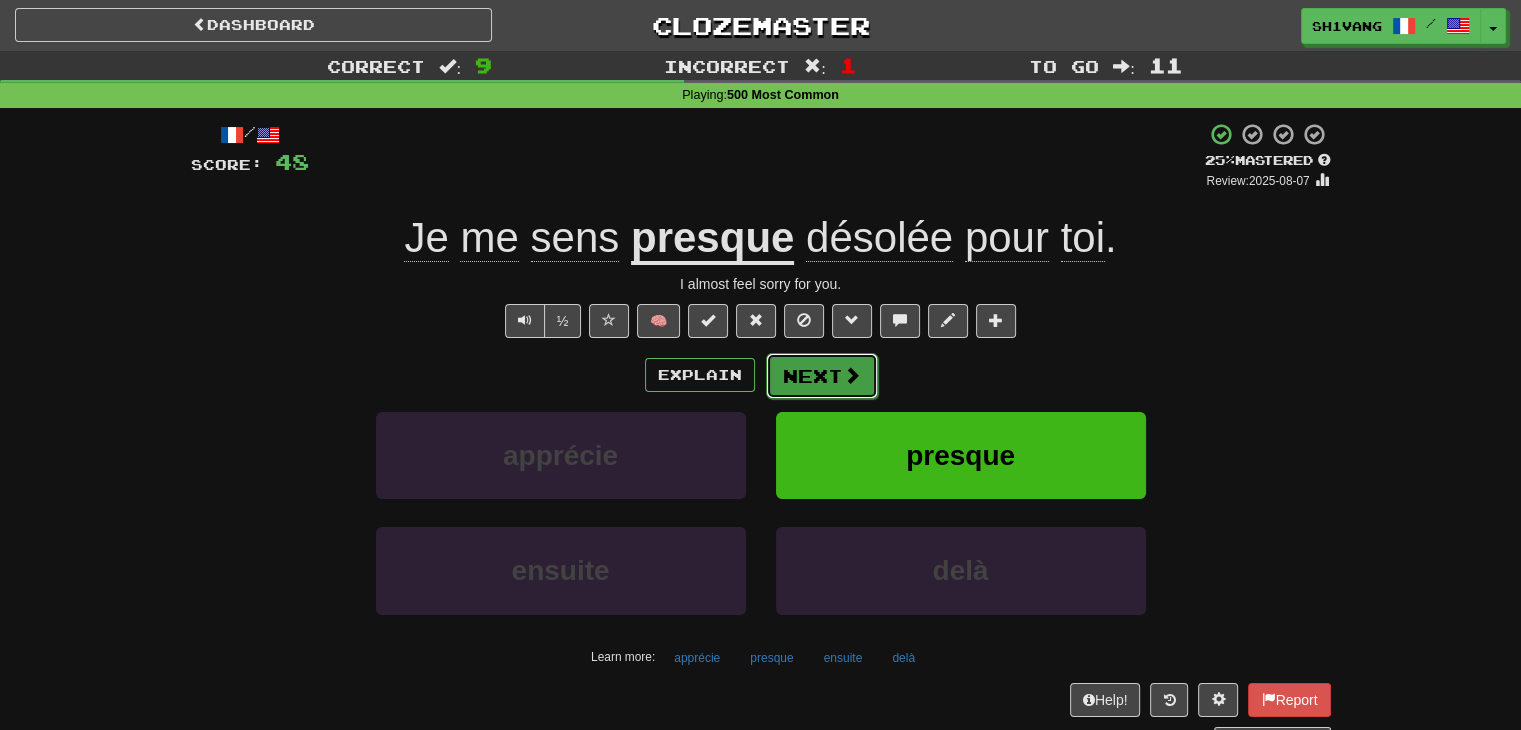 click on "Next" at bounding box center [822, 376] 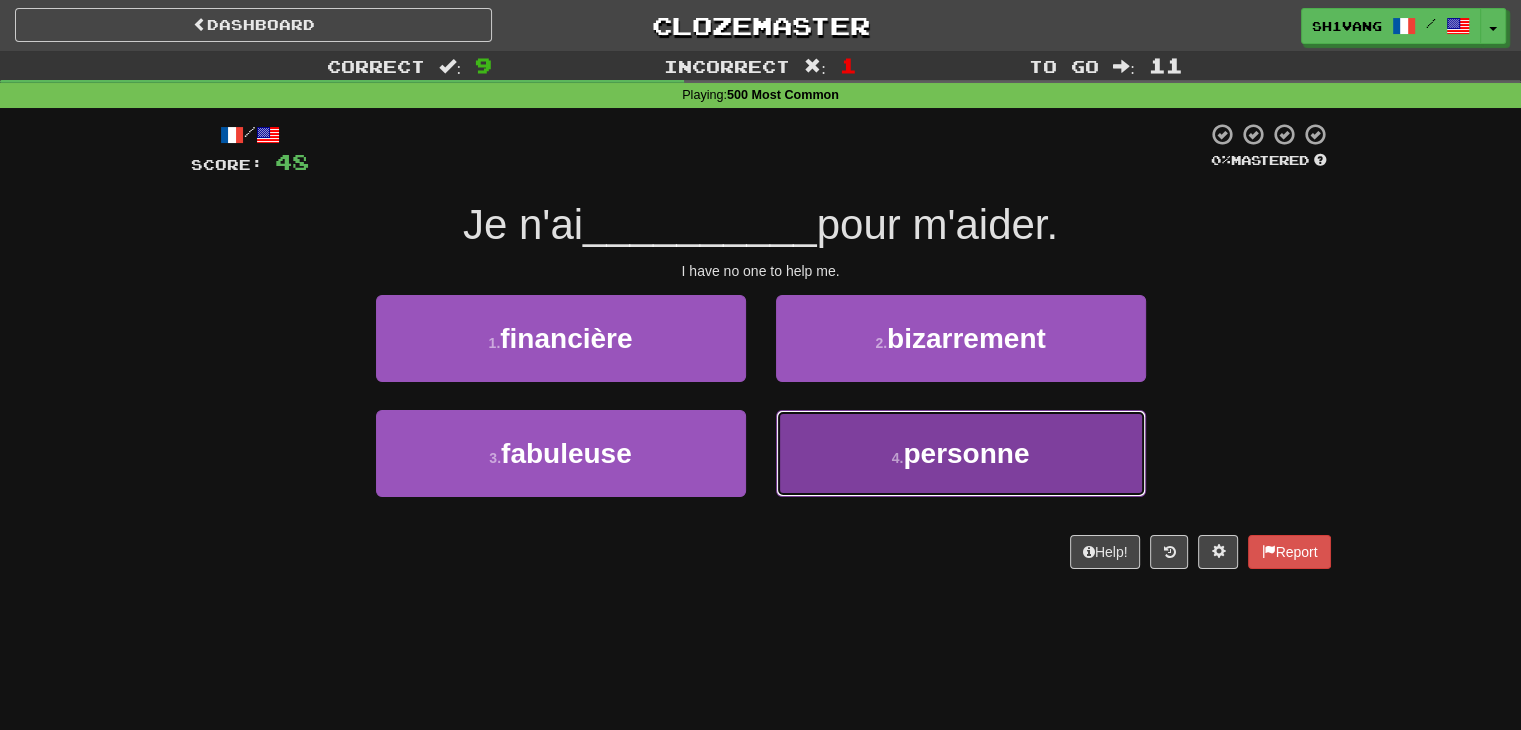 click on "personne" at bounding box center [966, 453] 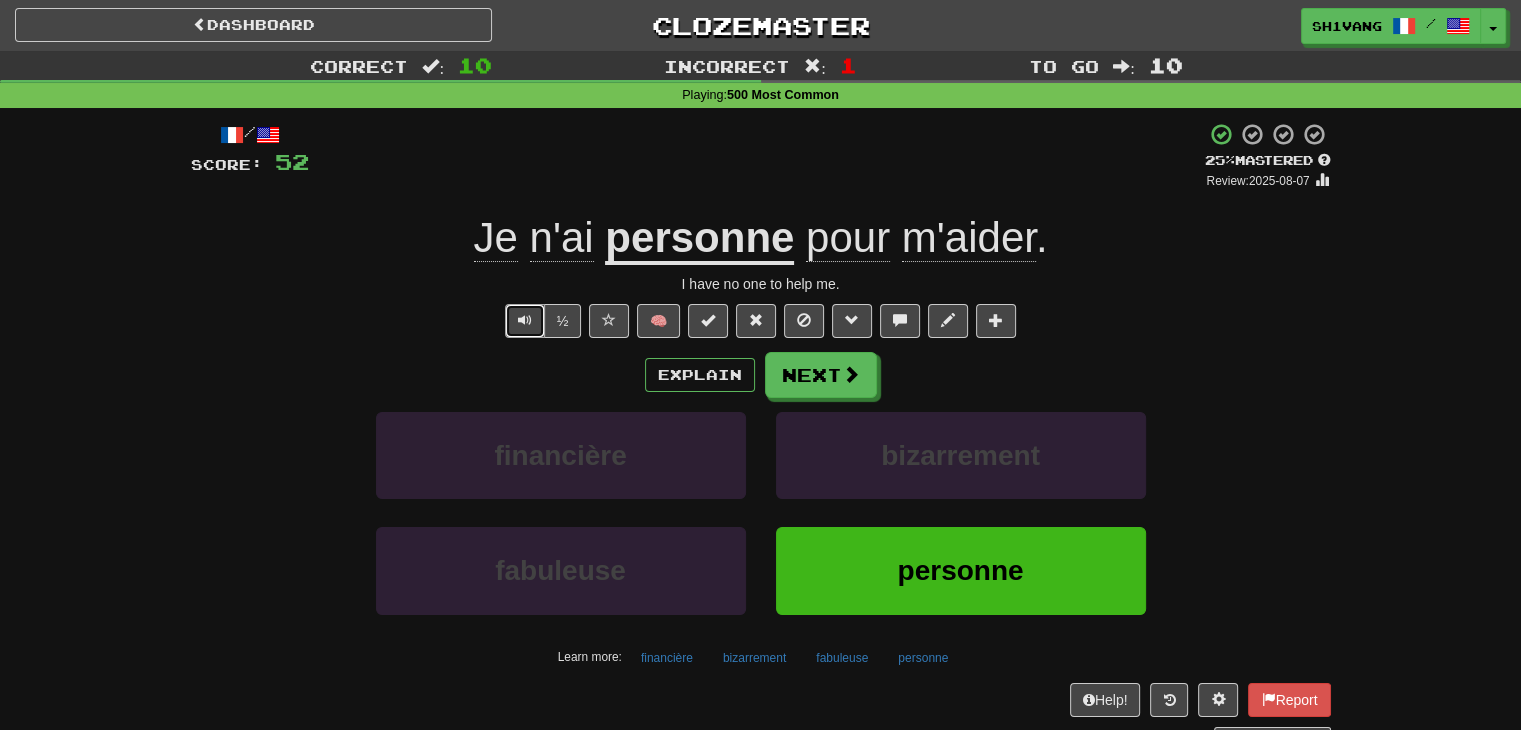 click at bounding box center [525, 320] 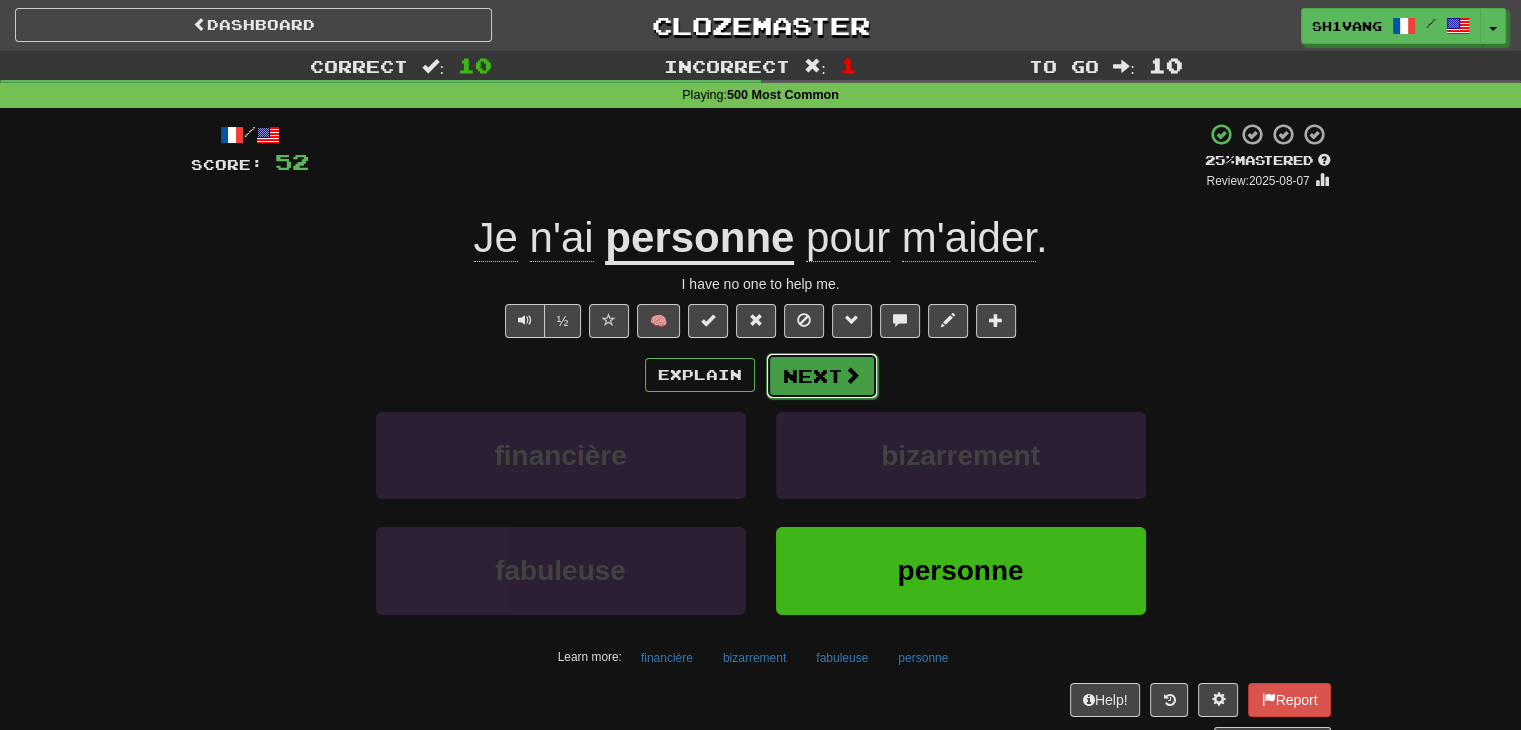 click on "Next" at bounding box center (822, 376) 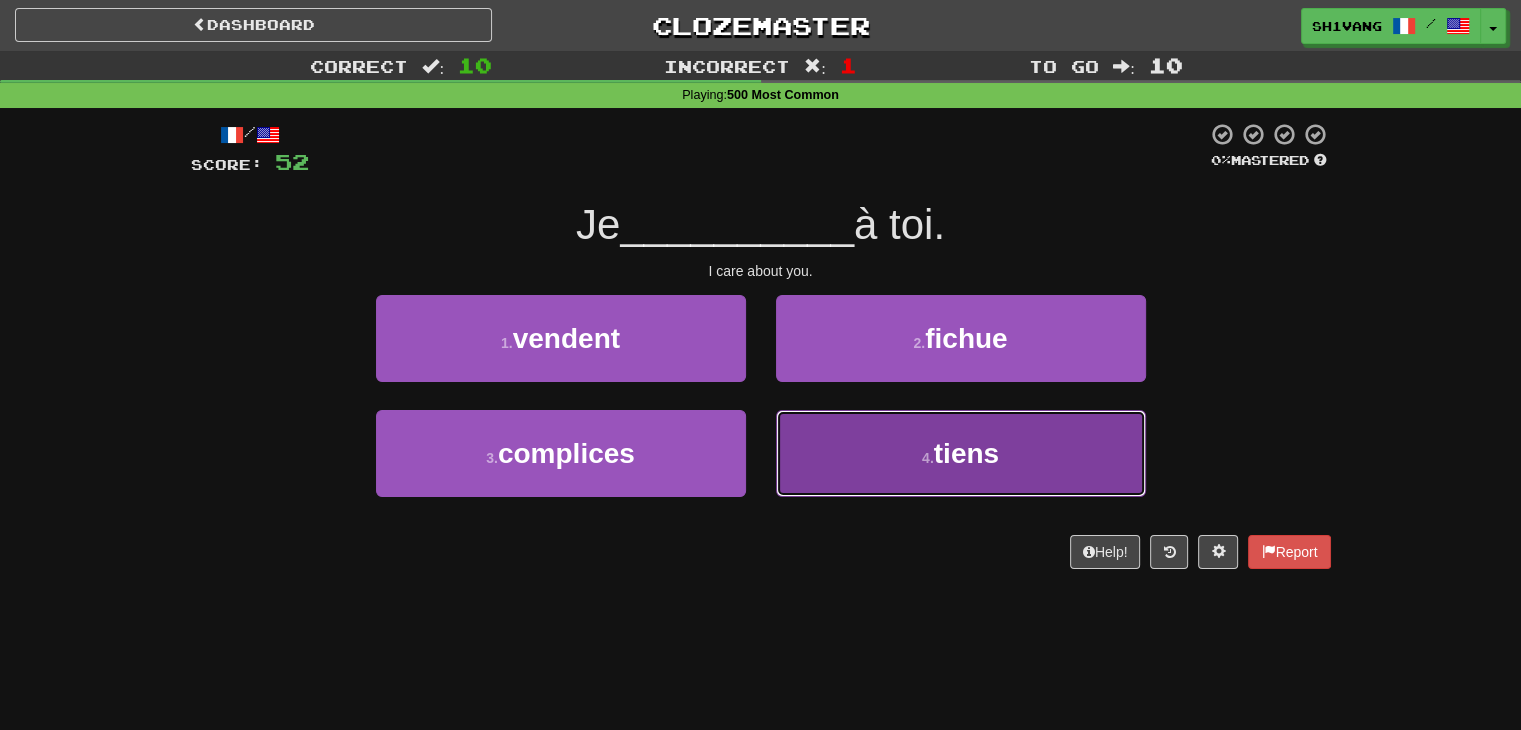 click on "4 .  tiens" at bounding box center [961, 453] 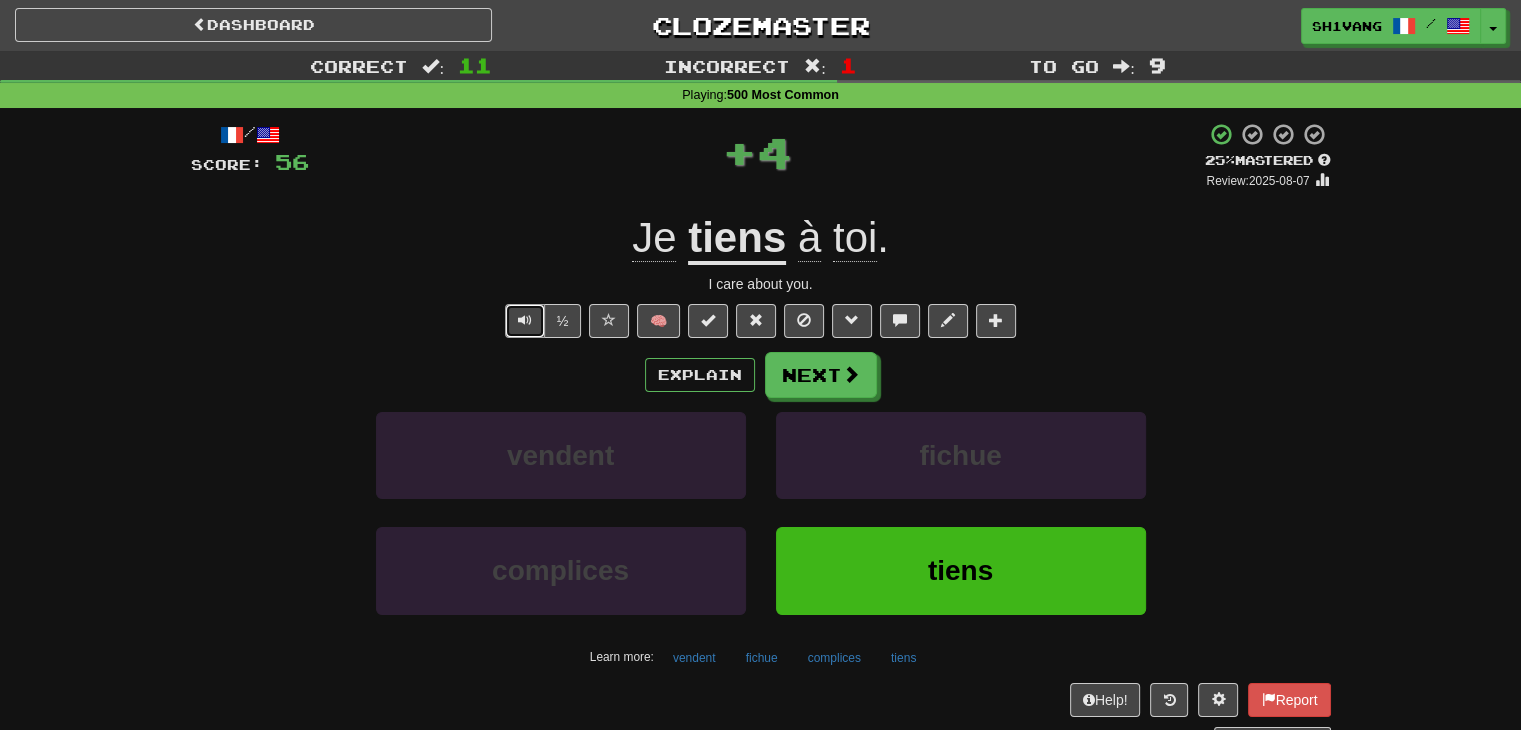 click at bounding box center [525, 320] 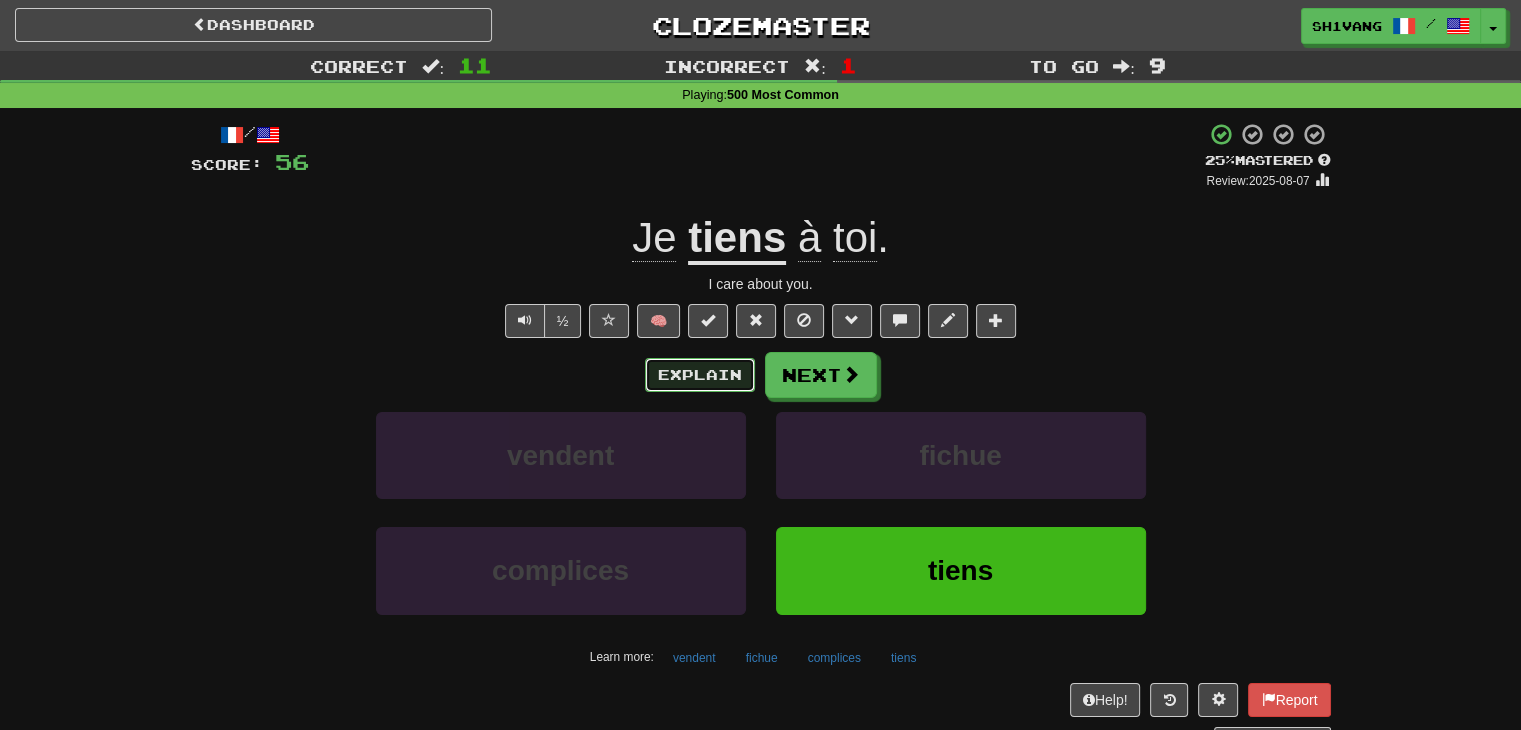 click on "Explain" at bounding box center (700, 375) 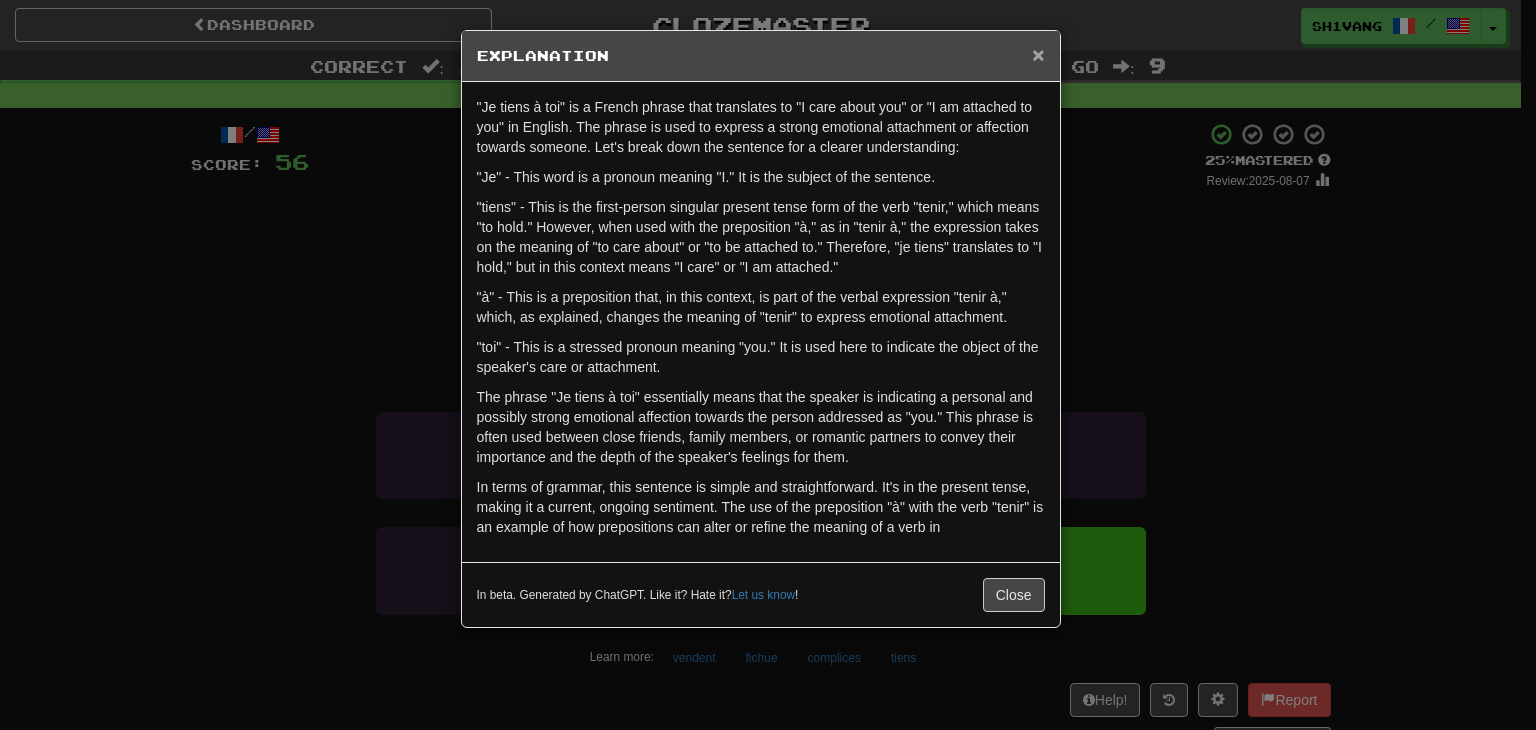click on "×" at bounding box center [1038, 54] 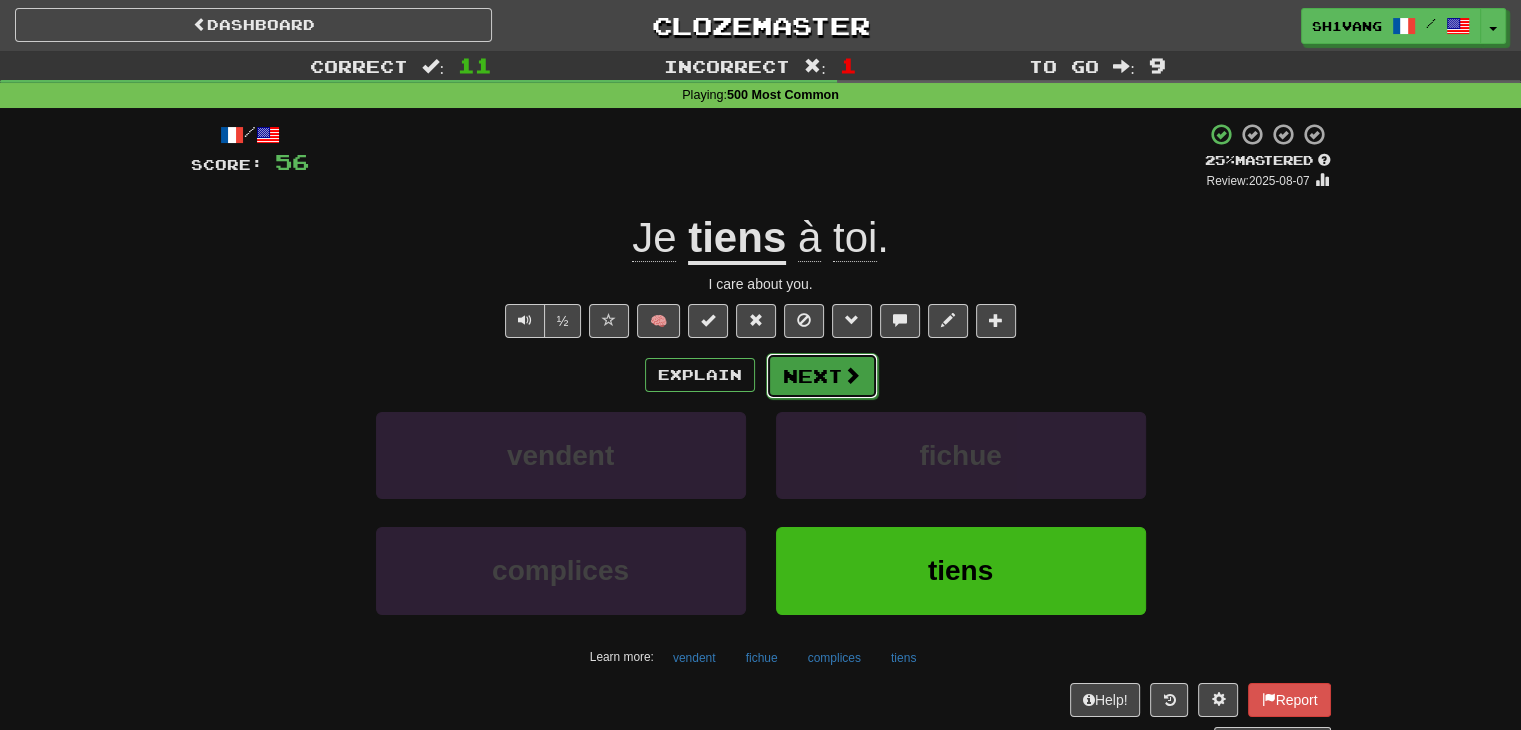 click on "Next" at bounding box center (822, 376) 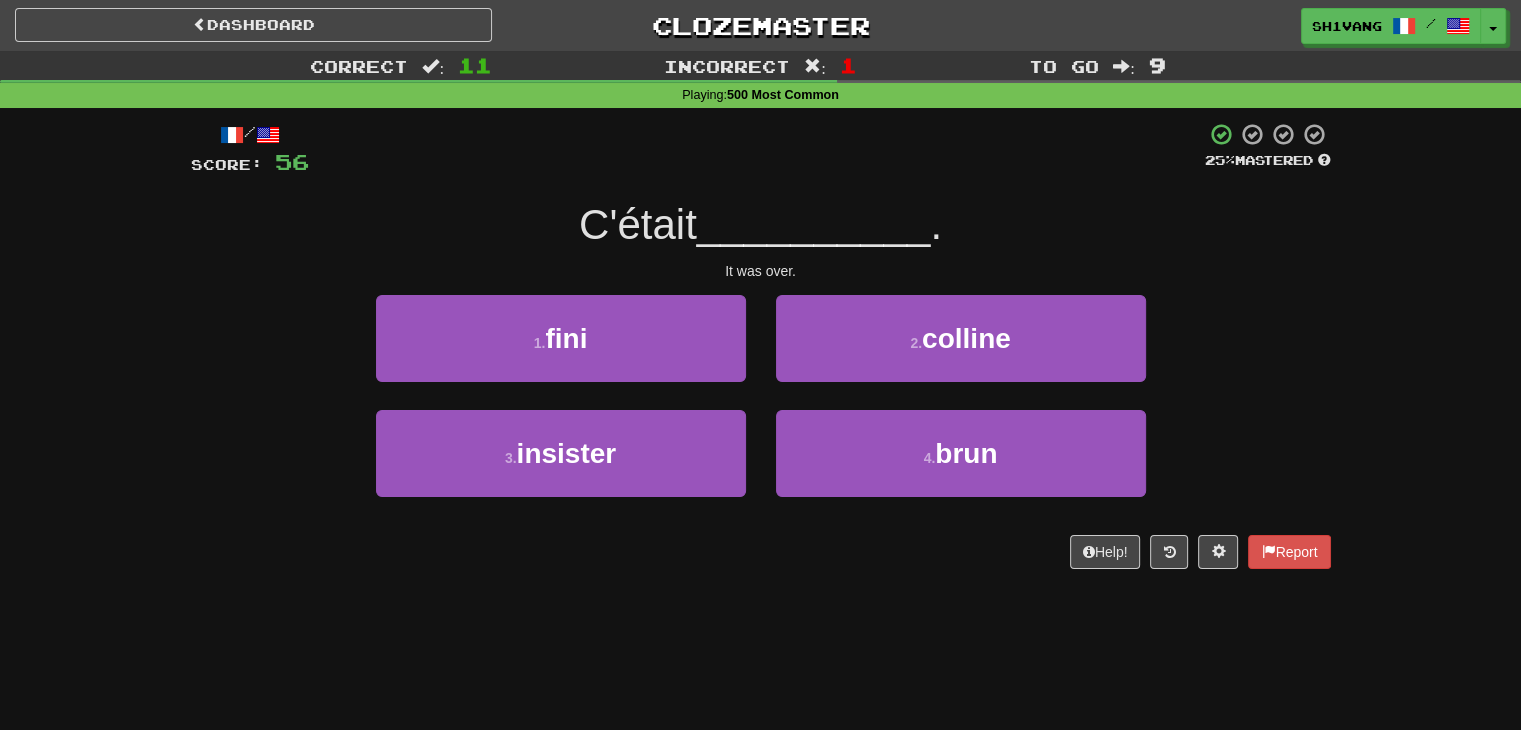 click on "It was over." at bounding box center [761, 271] 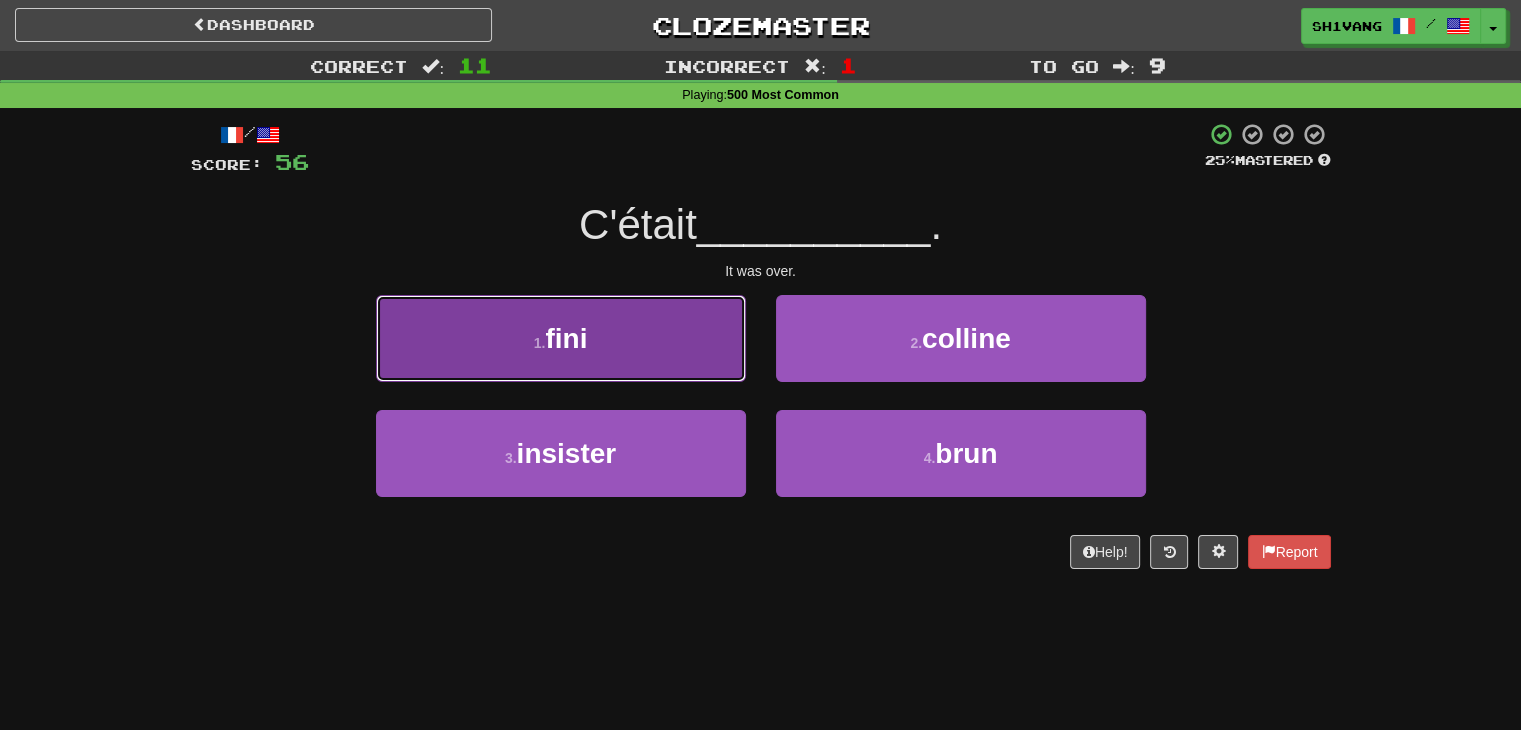 click on "1 .  fini" at bounding box center [561, 338] 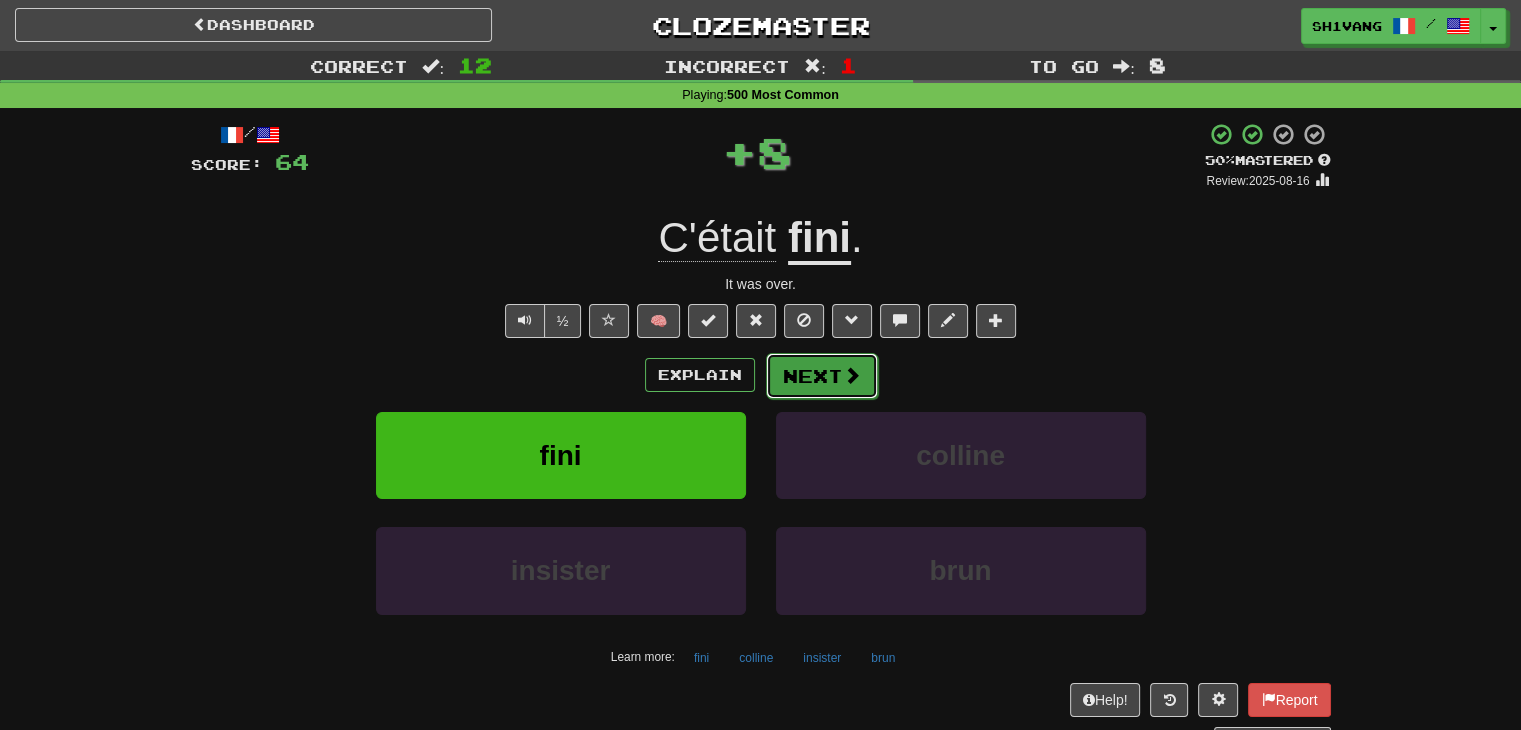 click on "Next" at bounding box center [822, 376] 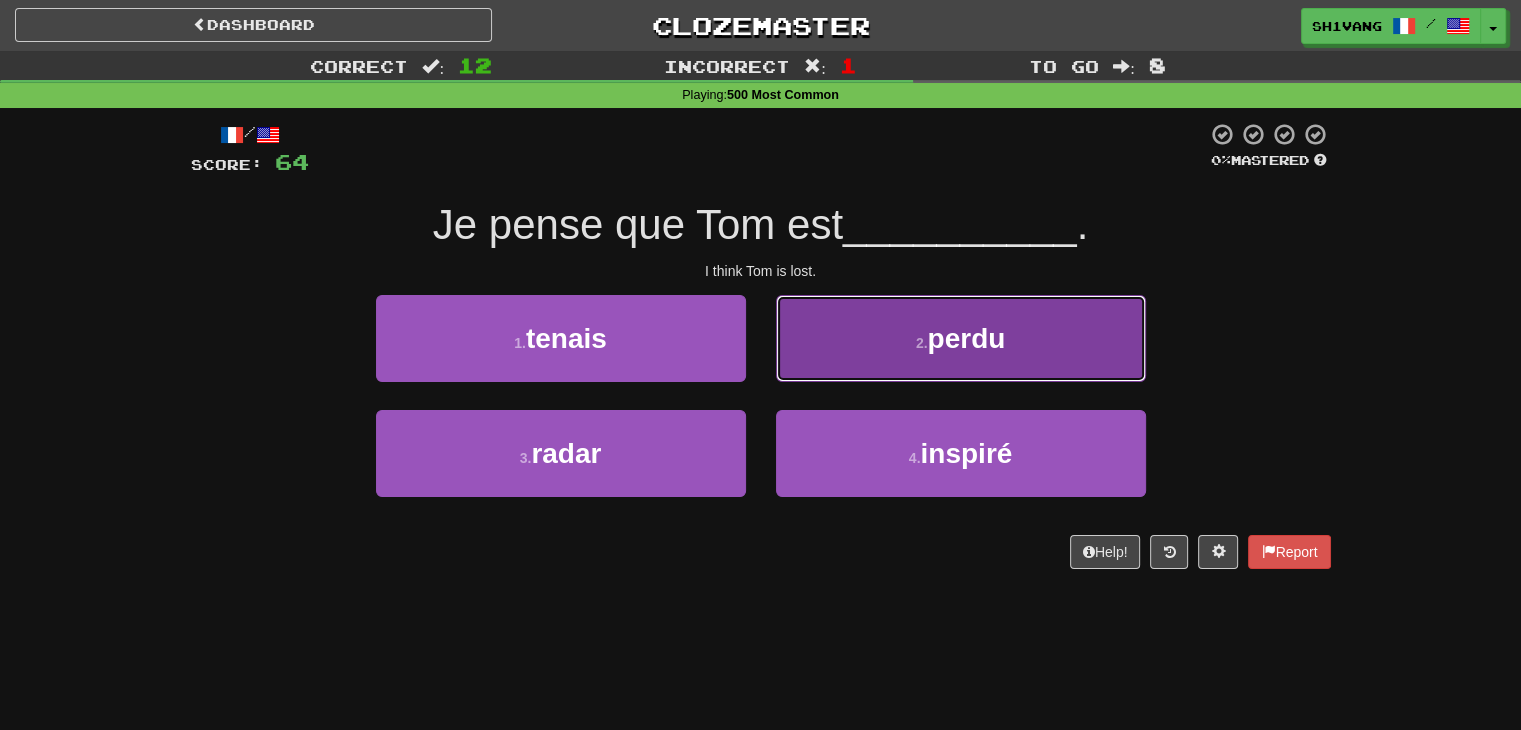 click on "2 .  perdu" at bounding box center [961, 338] 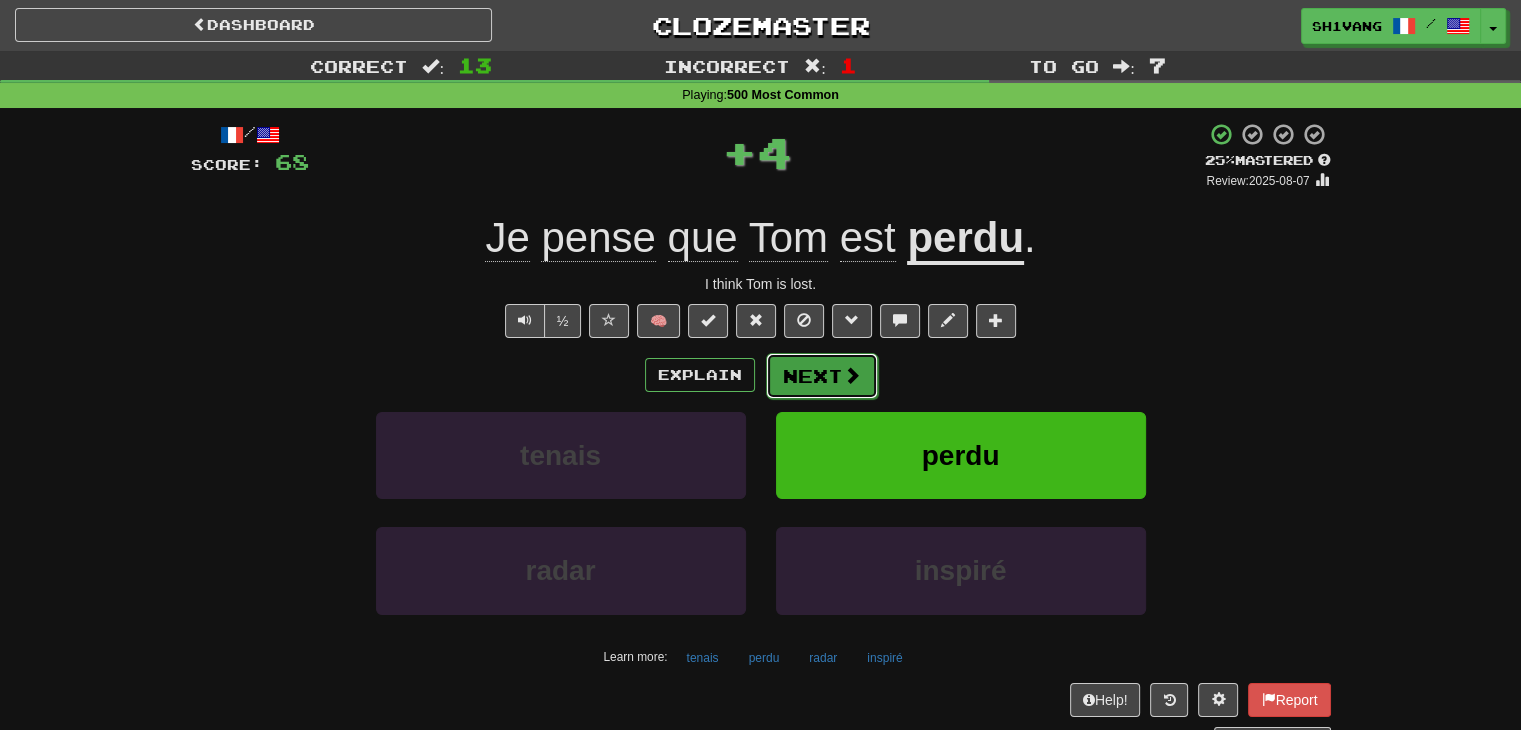 click on "Next" at bounding box center (822, 376) 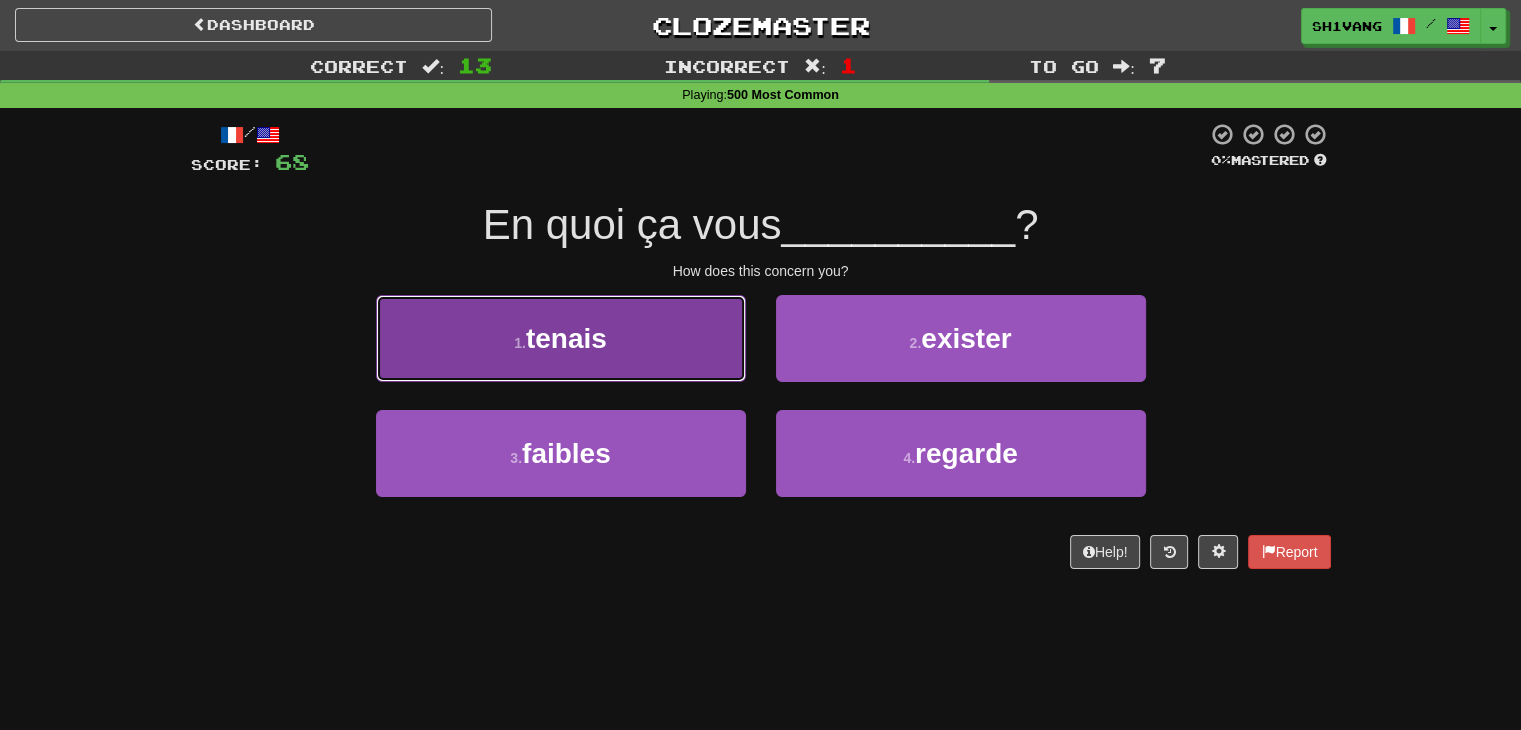 click on "1 .  tenais" at bounding box center [561, 338] 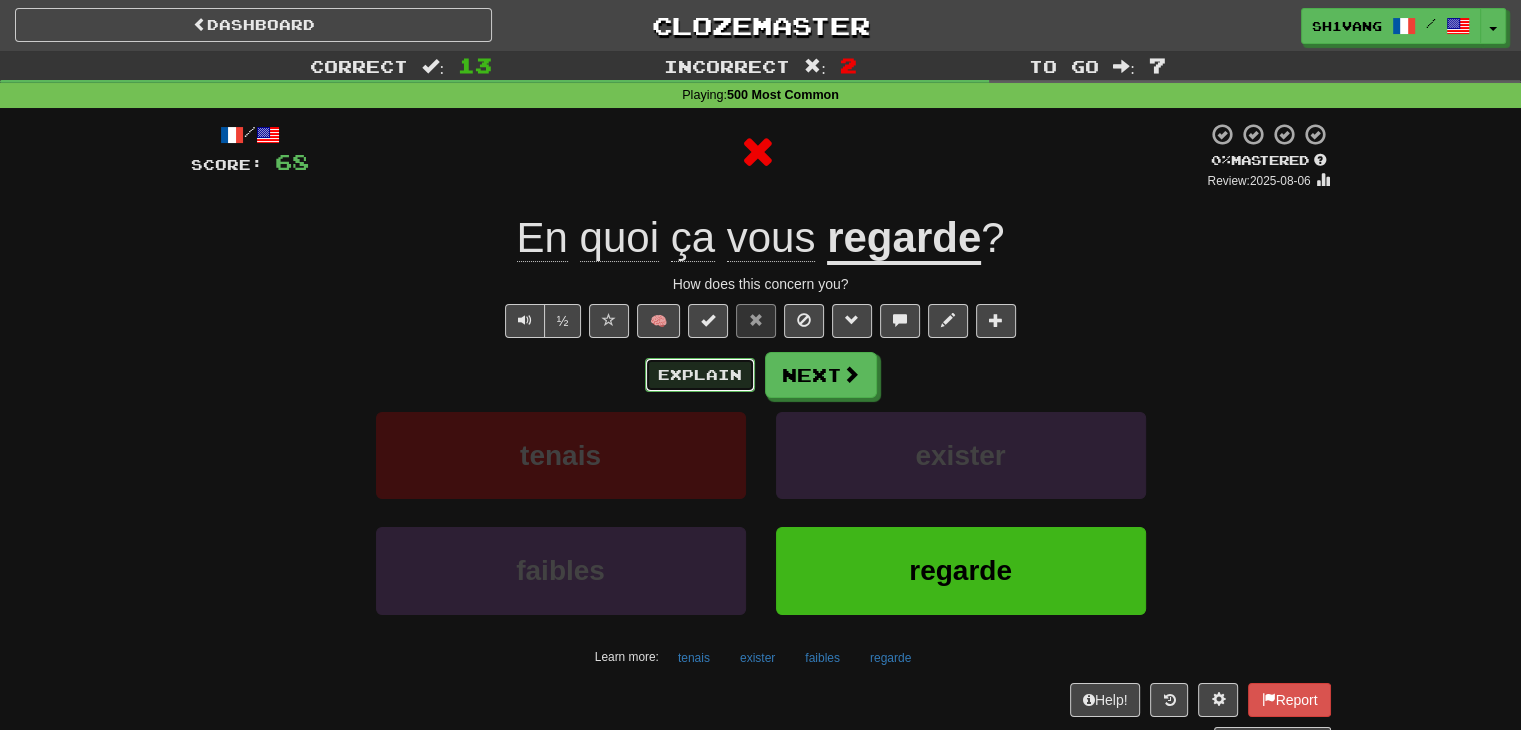 click on "Explain" at bounding box center [700, 375] 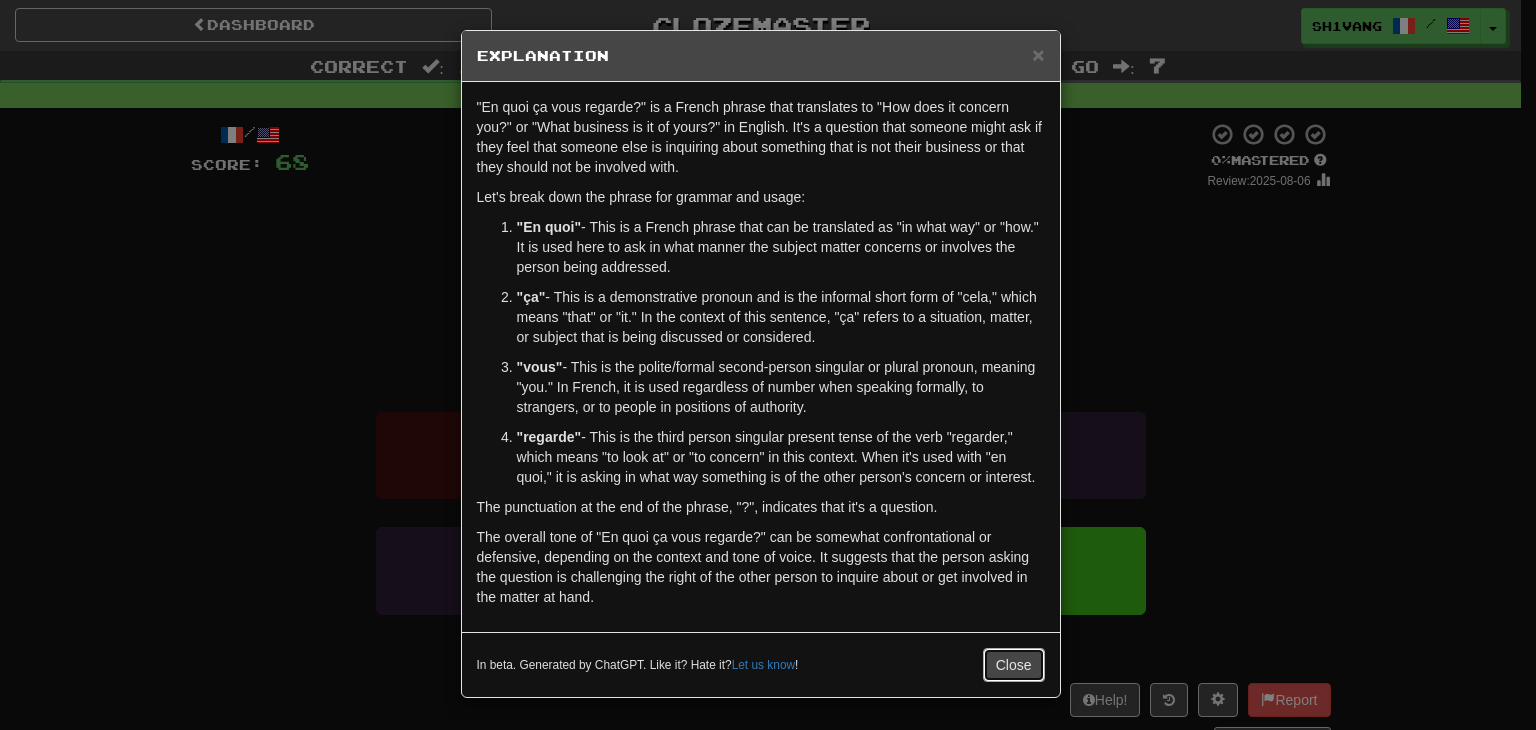 click on "Close" at bounding box center [1014, 665] 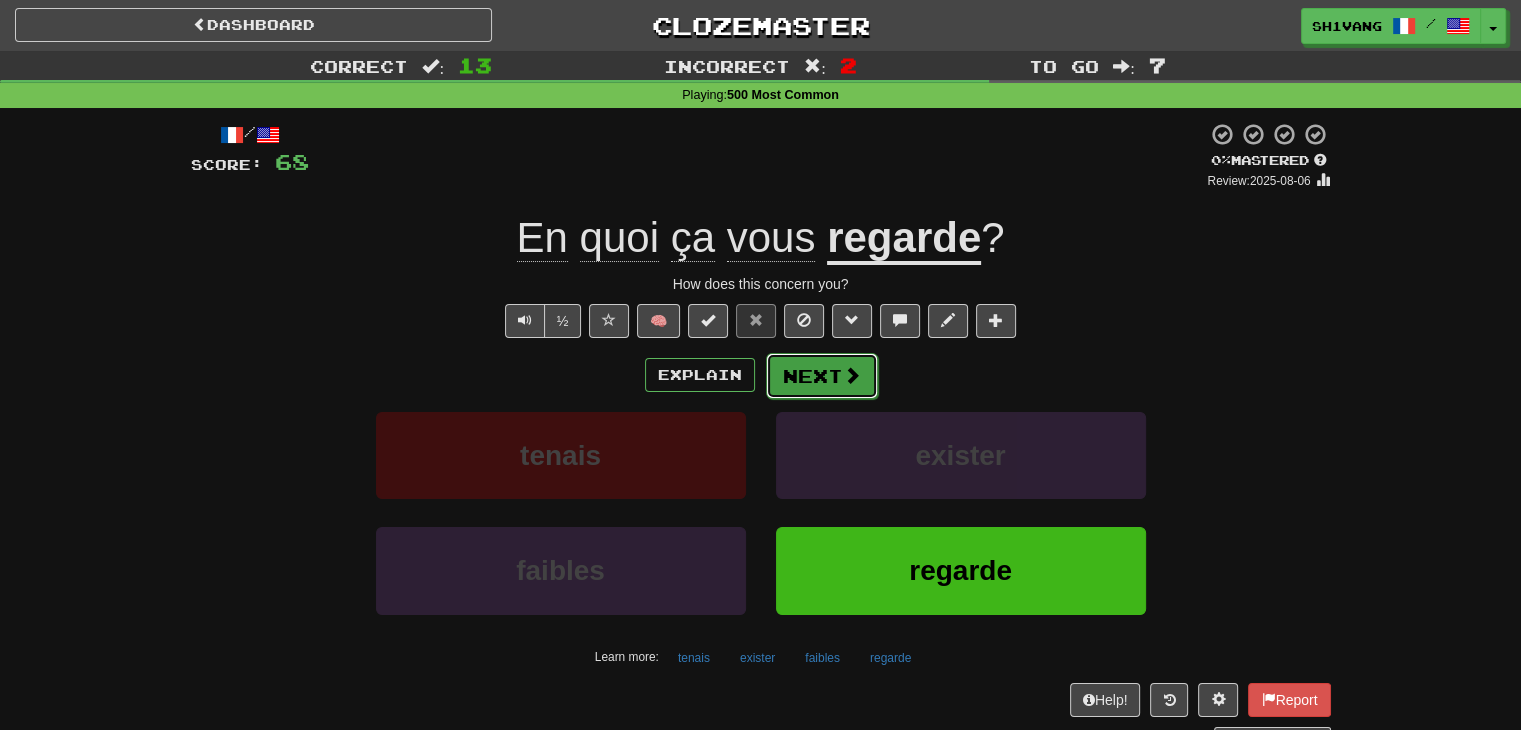 click on "Next" at bounding box center [822, 376] 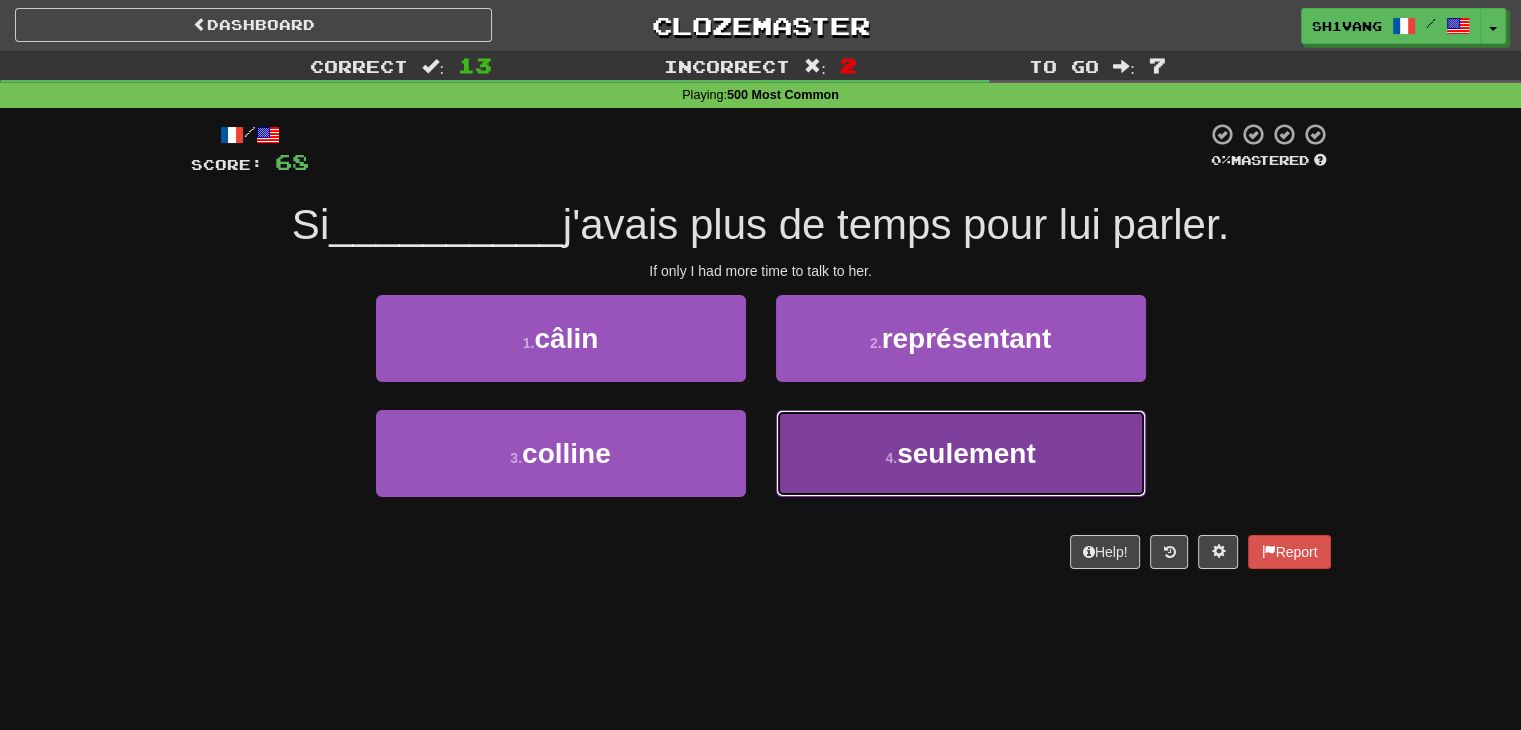 click on "4 .  seulement" at bounding box center (961, 453) 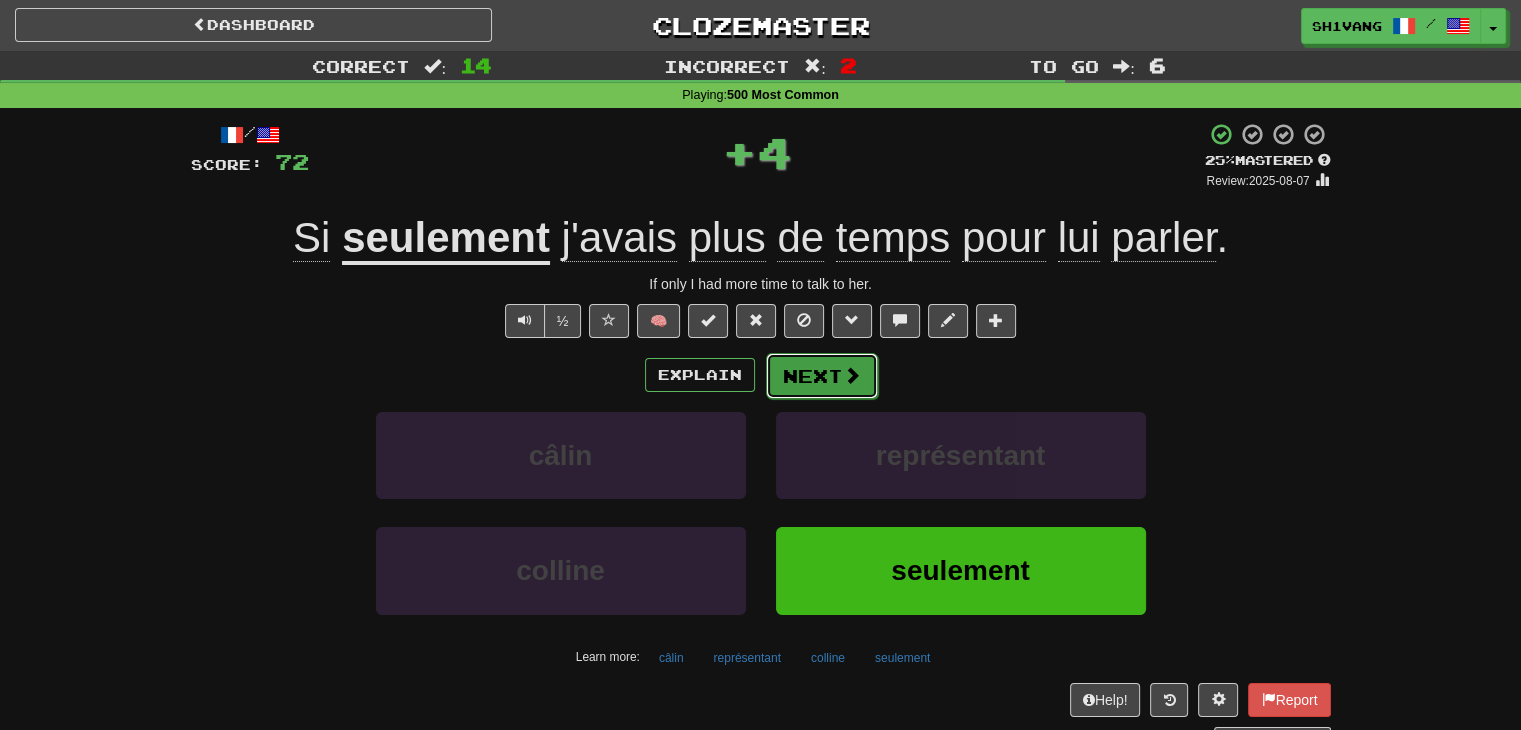 click on "Next" at bounding box center (822, 376) 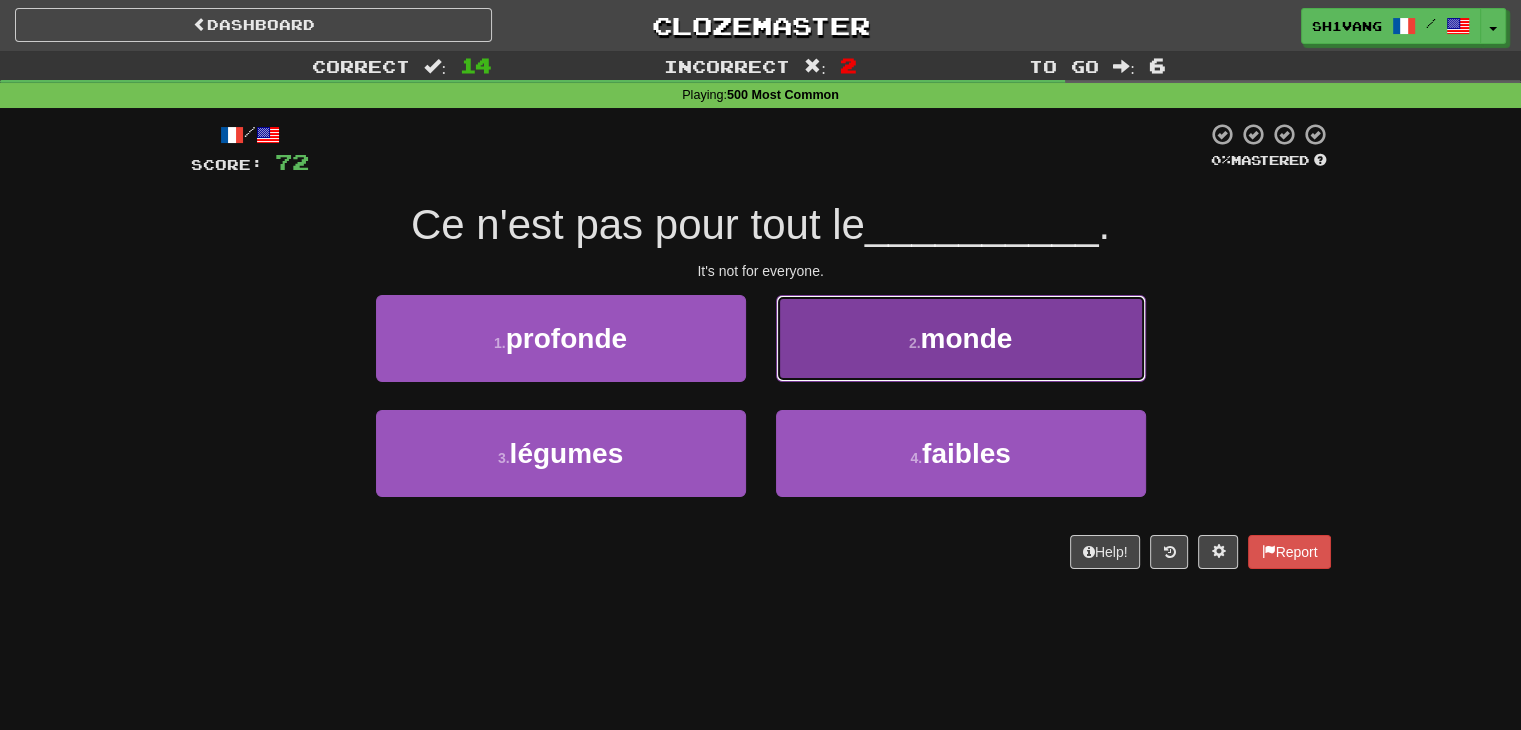 click on "2 .  monde" at bounding box center [961, 338] 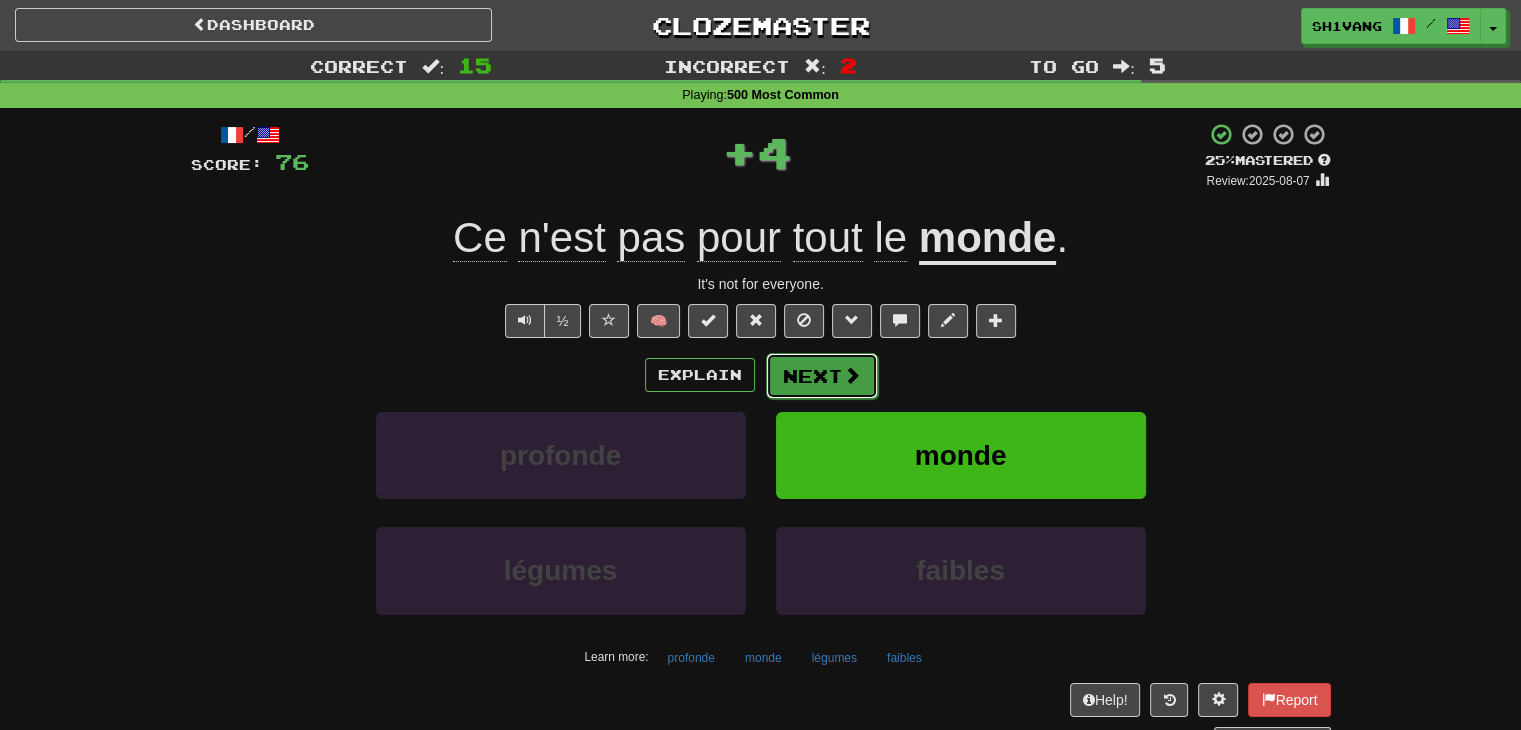 click on "Next" at bounding box center (822, 376) 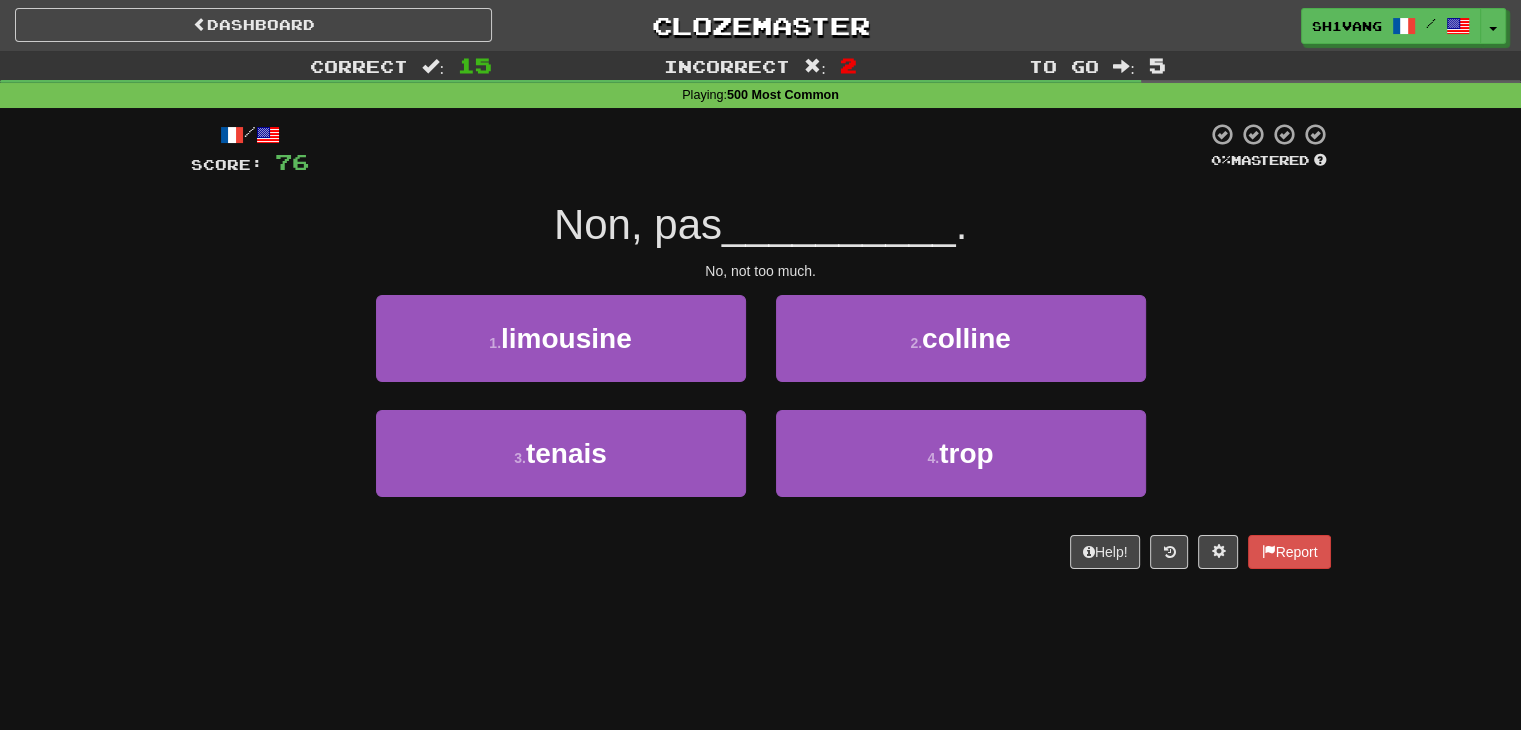 click on "Help!  Report" at bounding box center (761, 552) 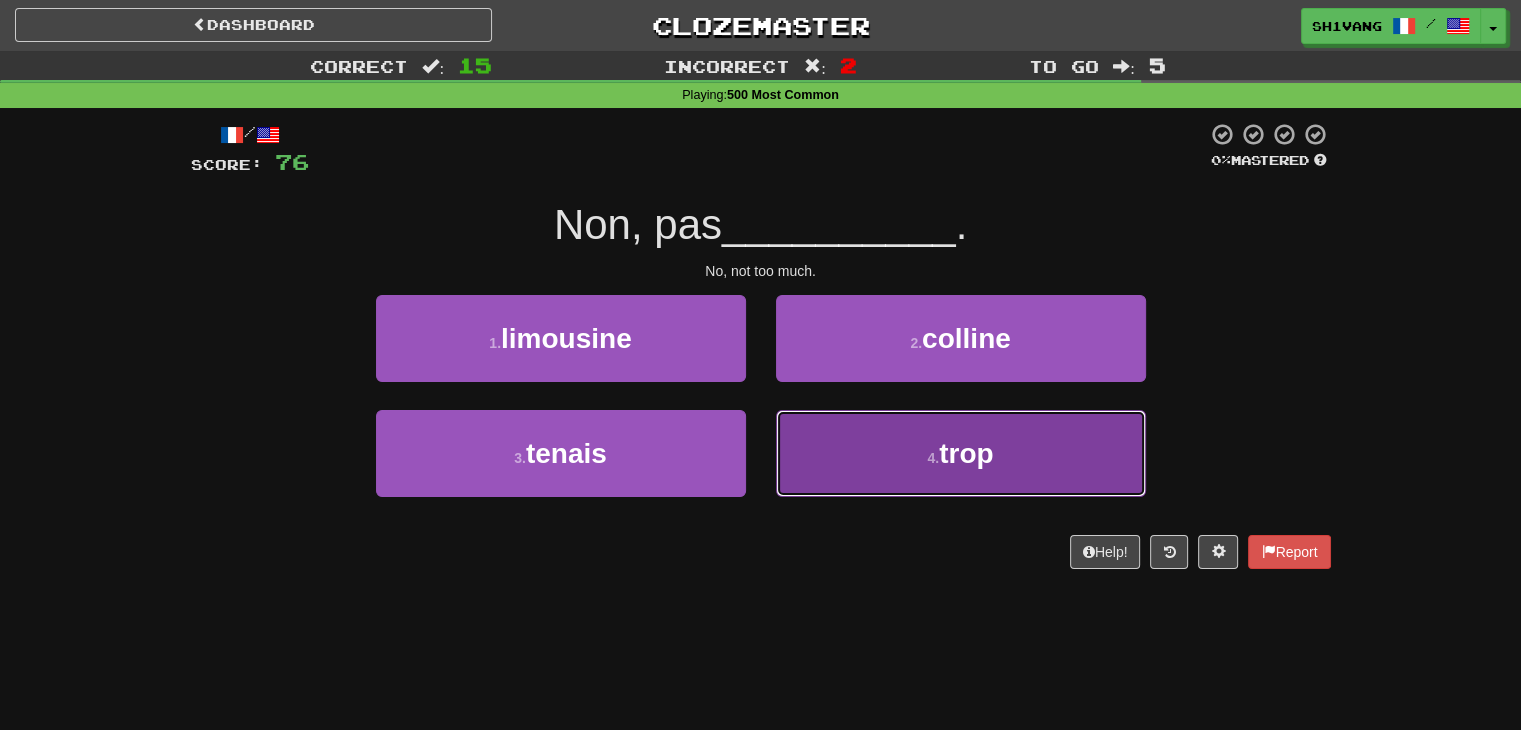 click on "4 .  trop" at bounding box center [961, 453] 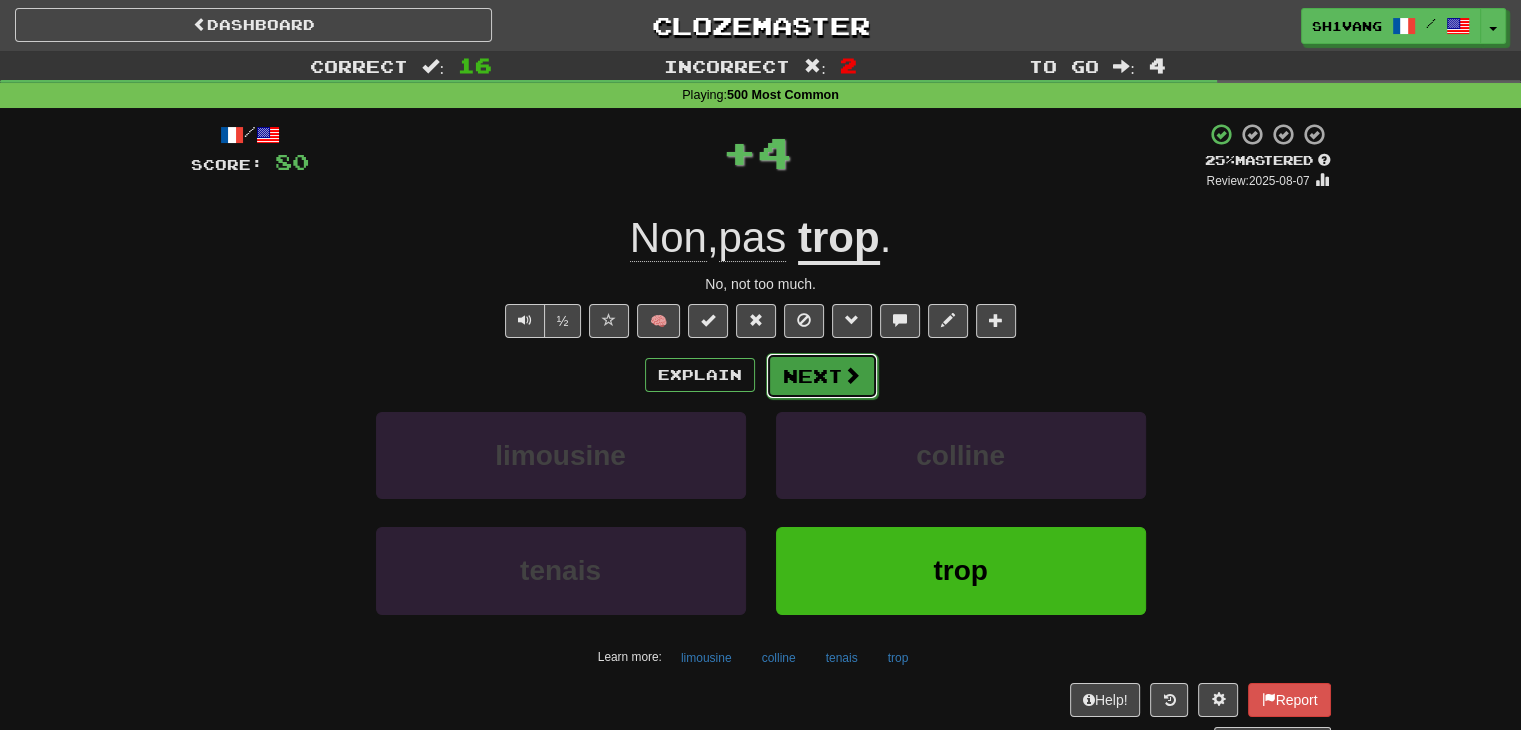 click on "Next" at bounding box center (822, 376) 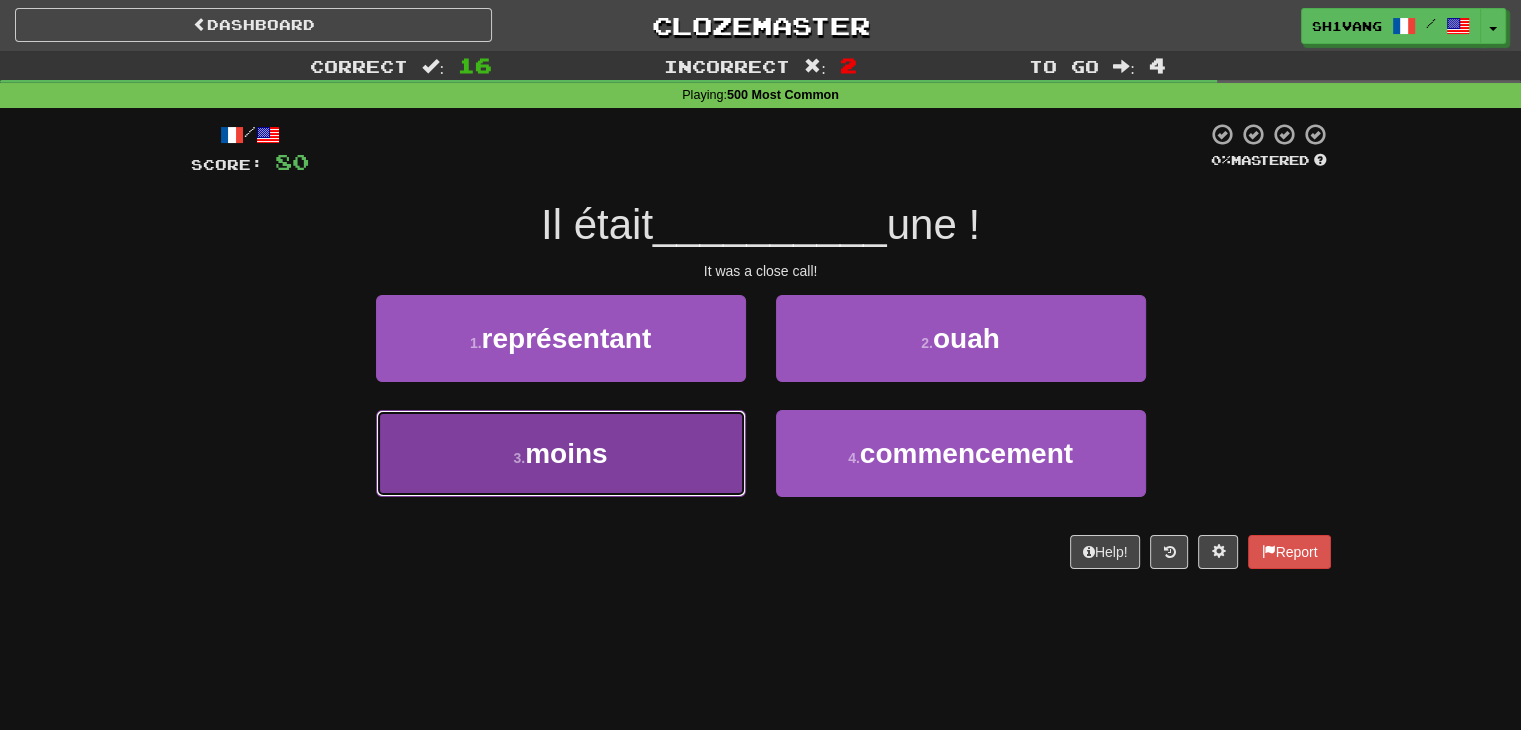 click on "3 .  moins" at bounding box center [561, 453] 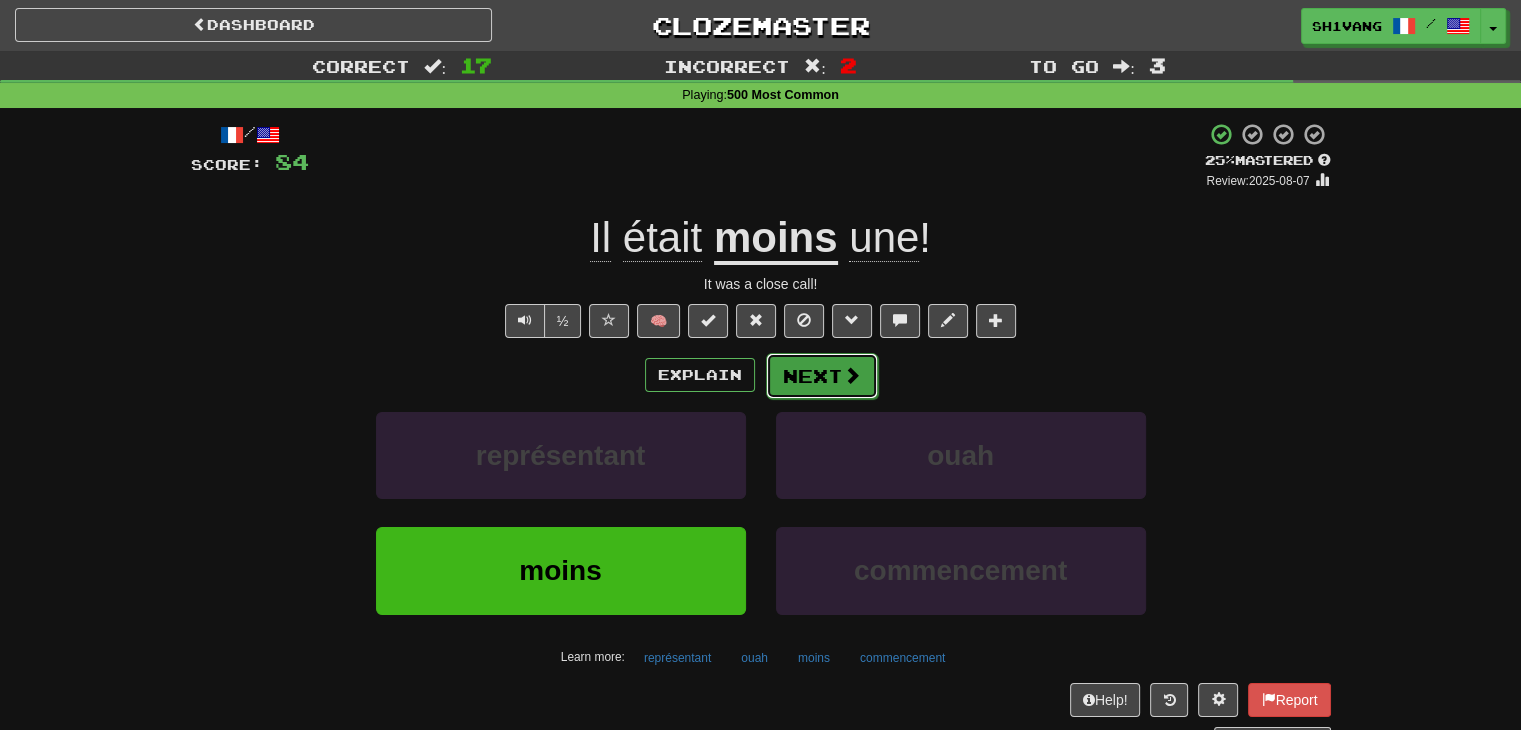 click on "Next" at bounding box center [822, 376] 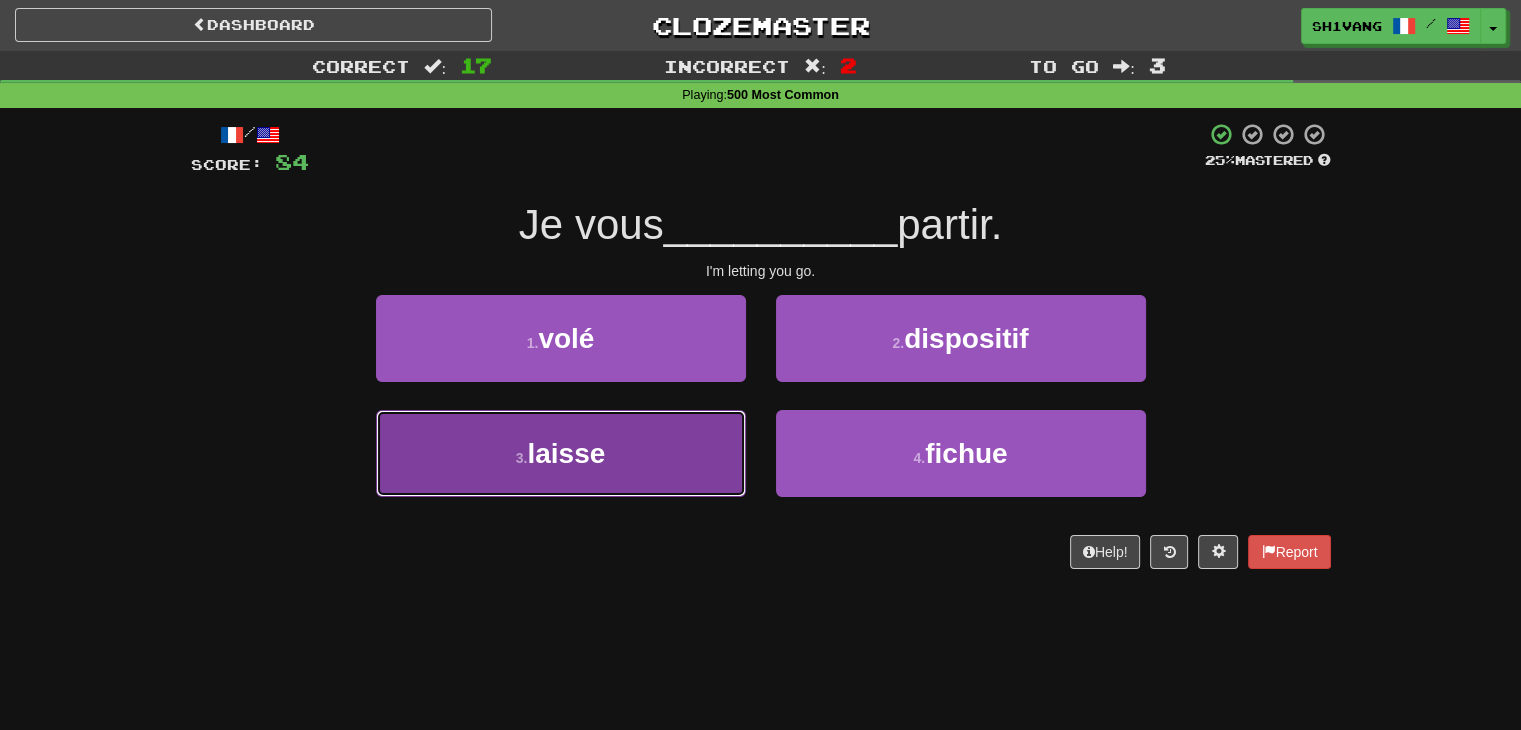 click on "3 .  laisse" at bounding box center (561, 453) 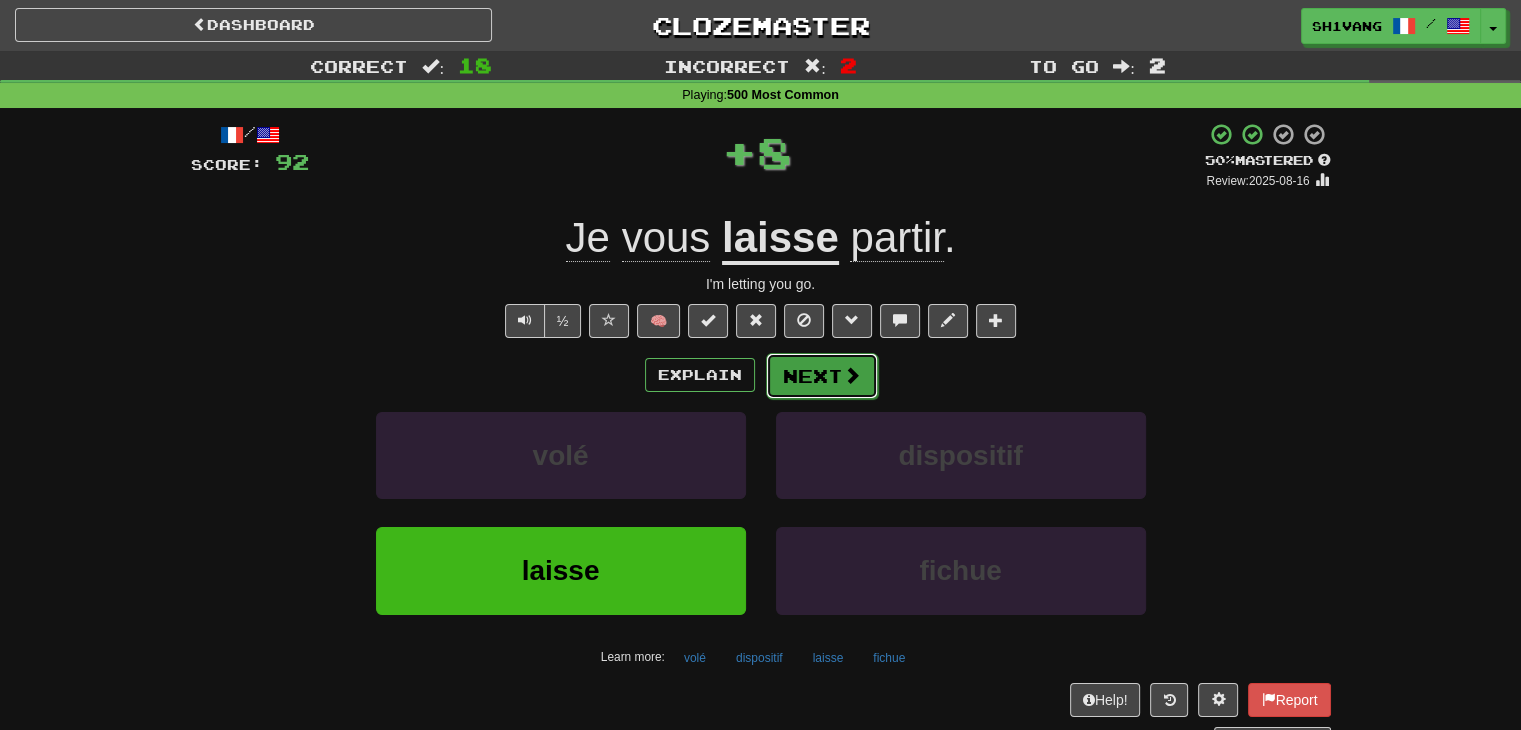 click on "Next" at bounding box center [822, 376] 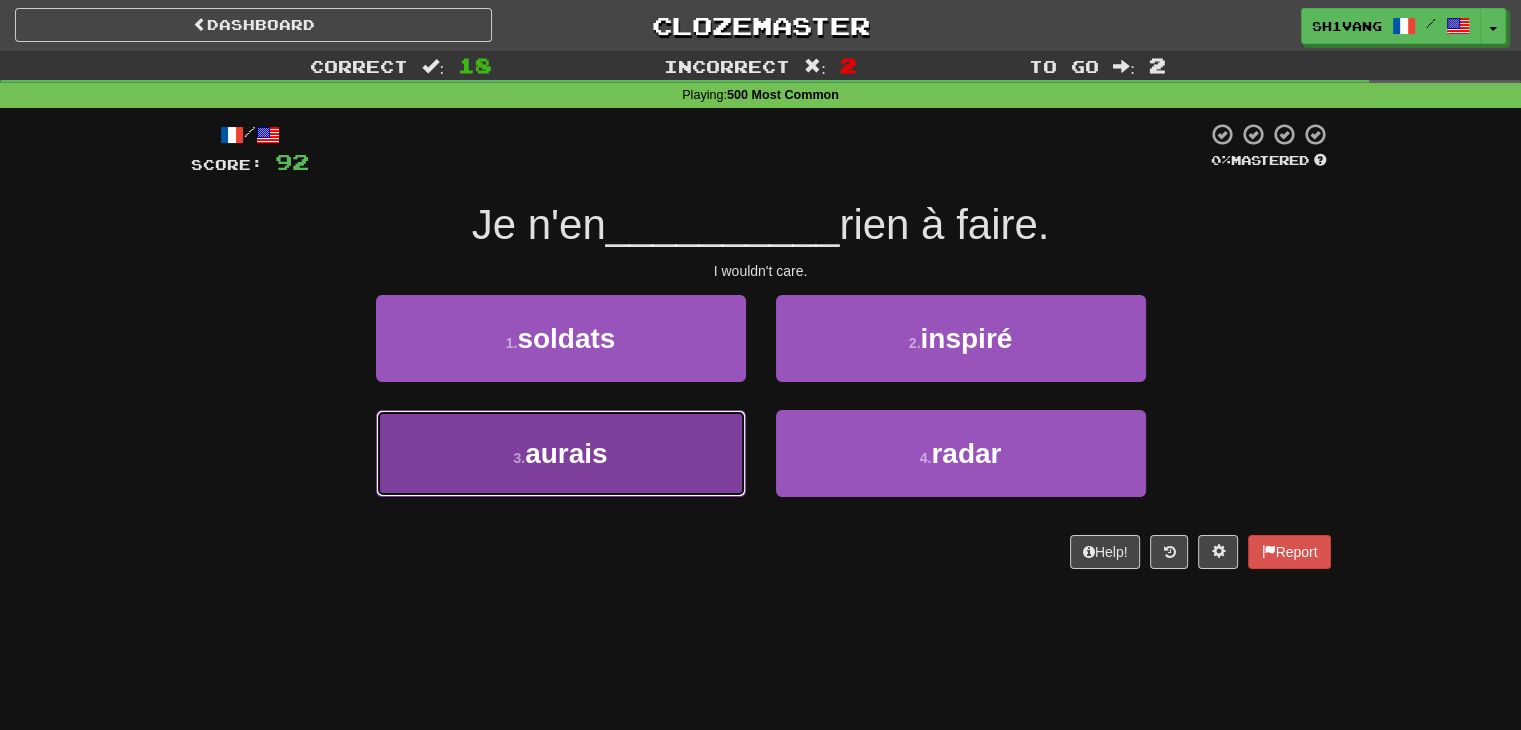 click on "3 .  aurais" at bounding box center (561, 453) 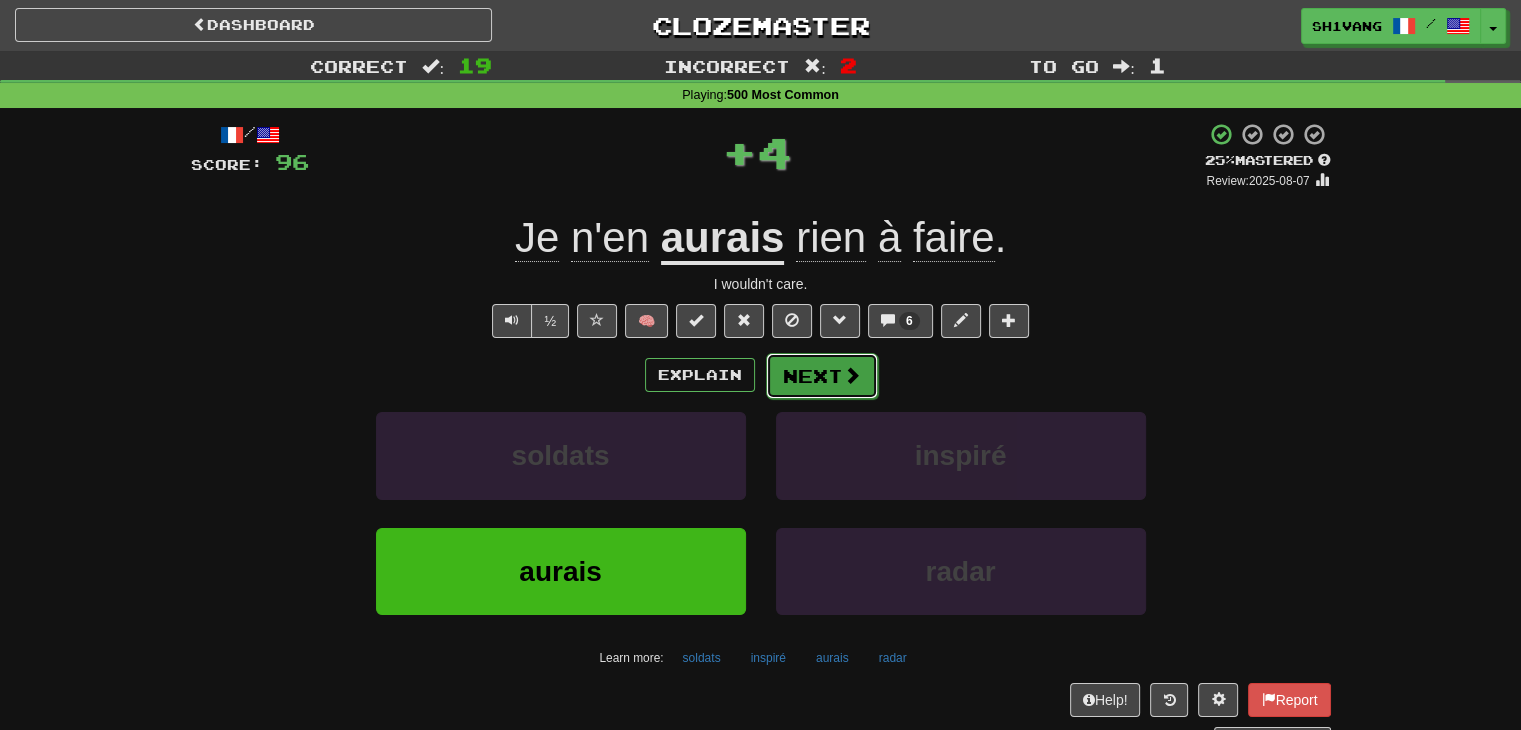 click on "Next" at bounding box center [822, 376] 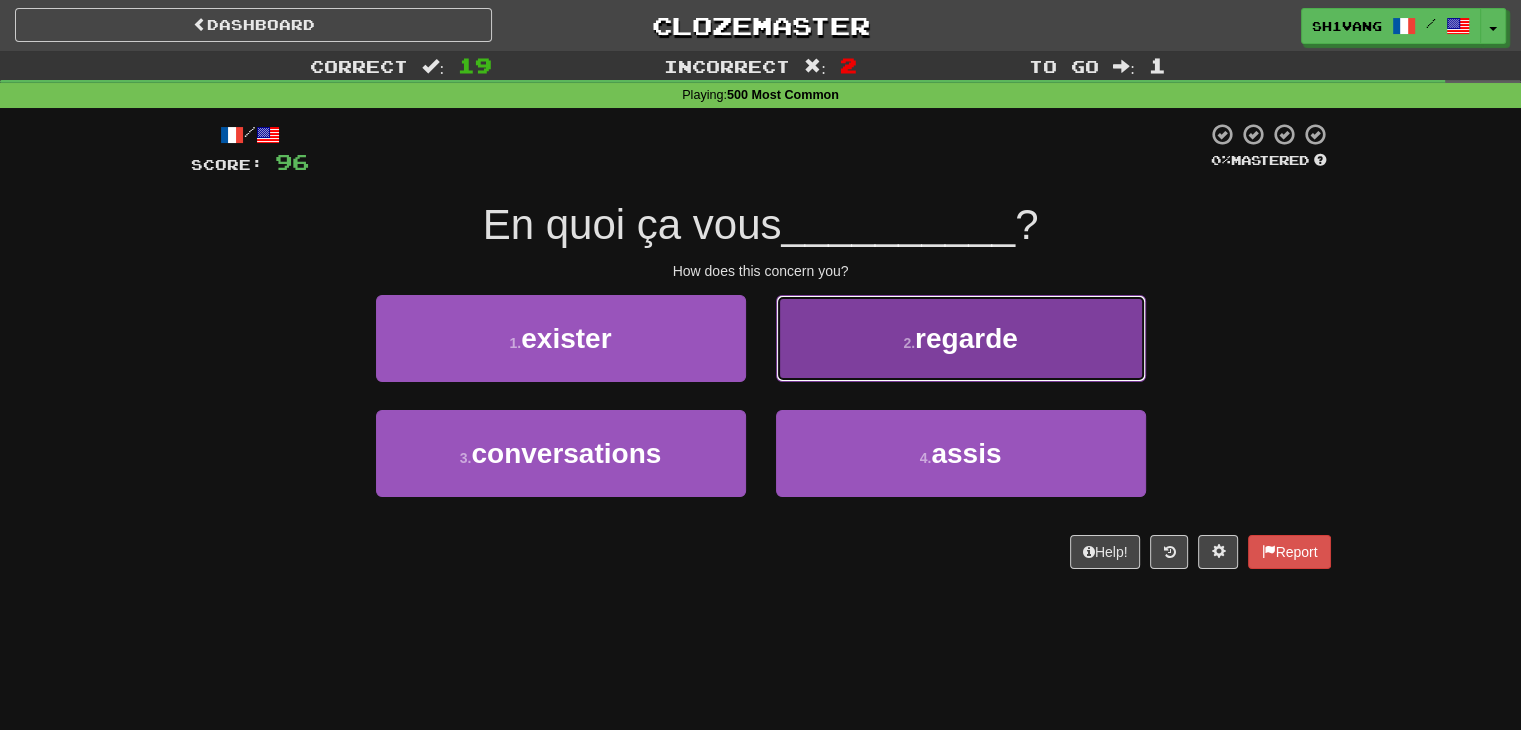 click on "regarde" at bounding box center [966, 338] 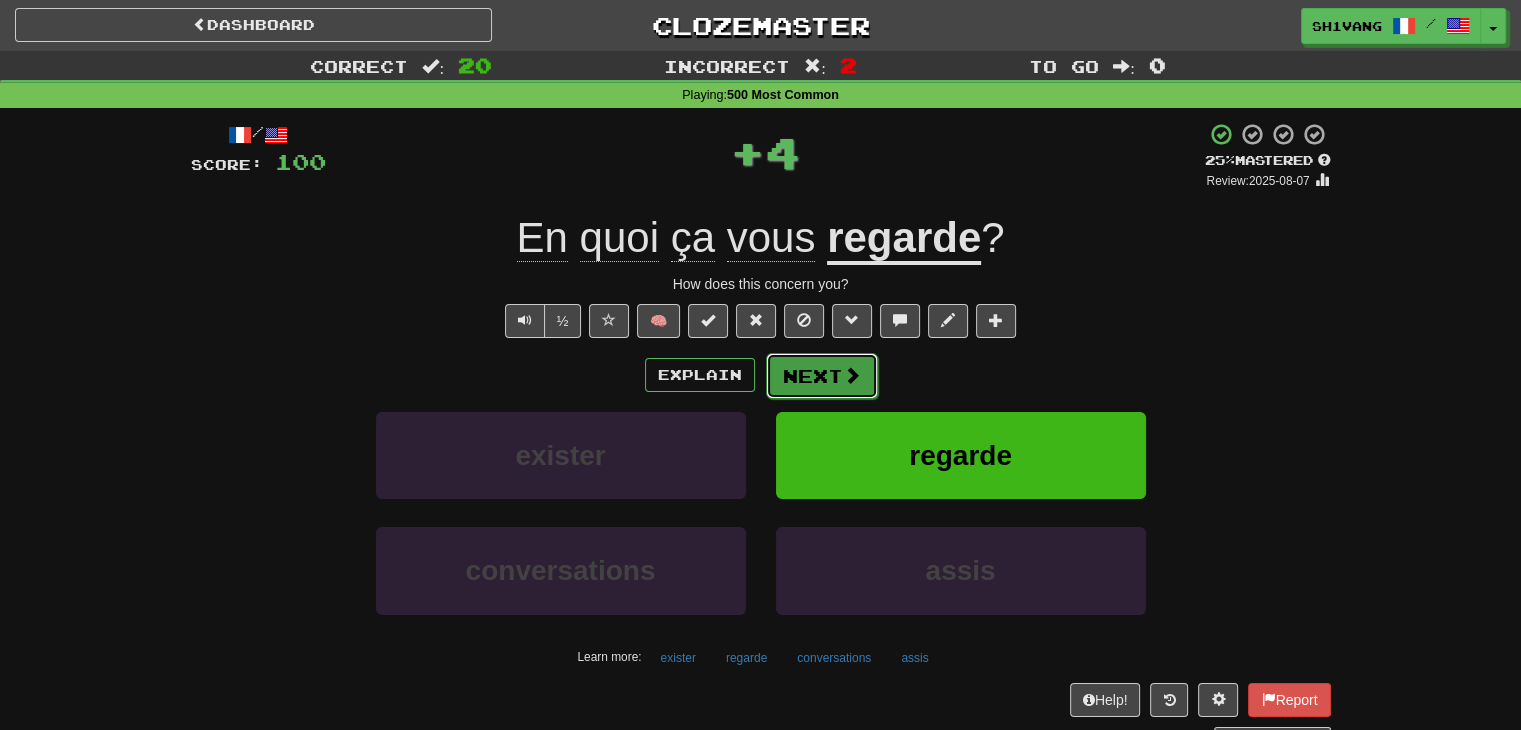 click on "Next" at bounding box center (822, 376) 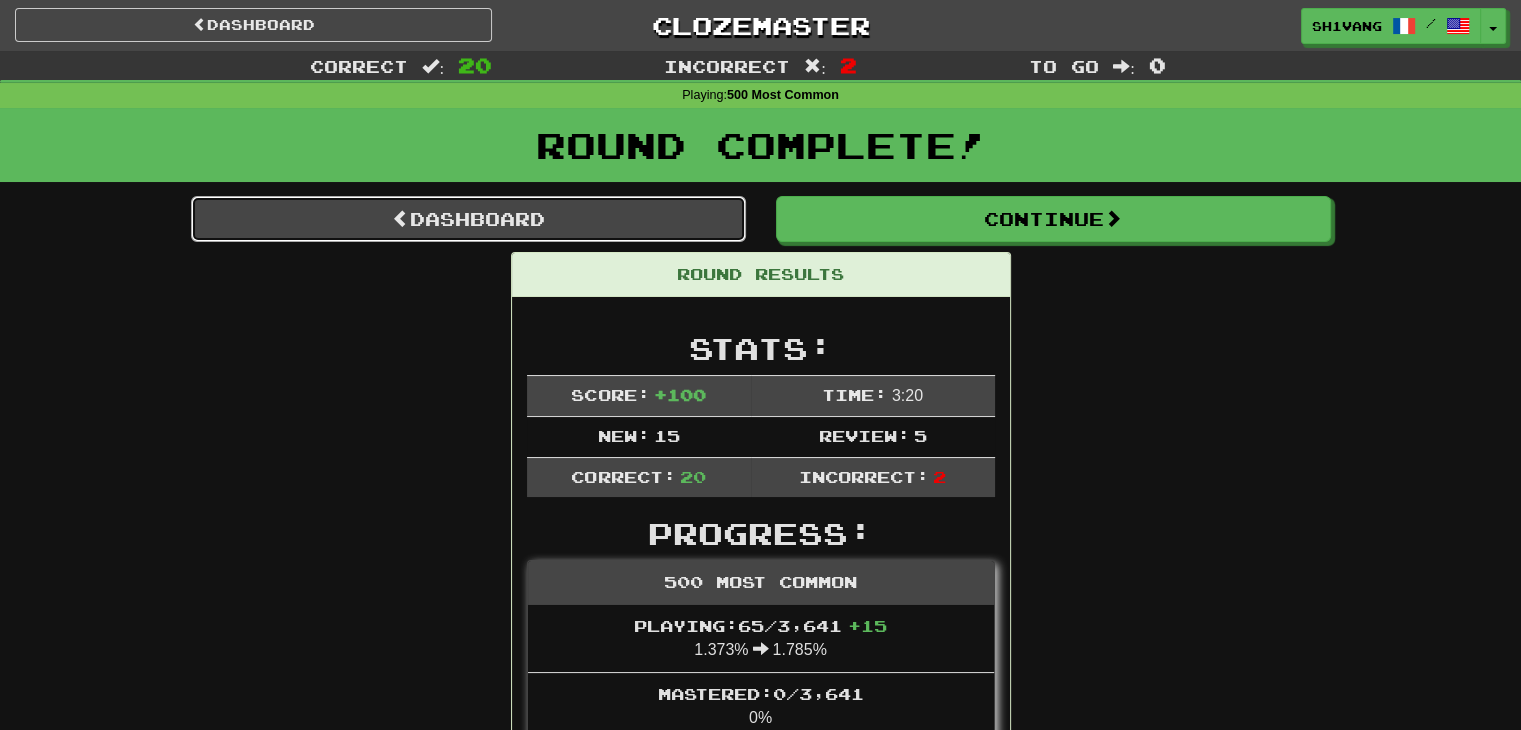 click on "Dashboard" at bounding box center (468, 219) 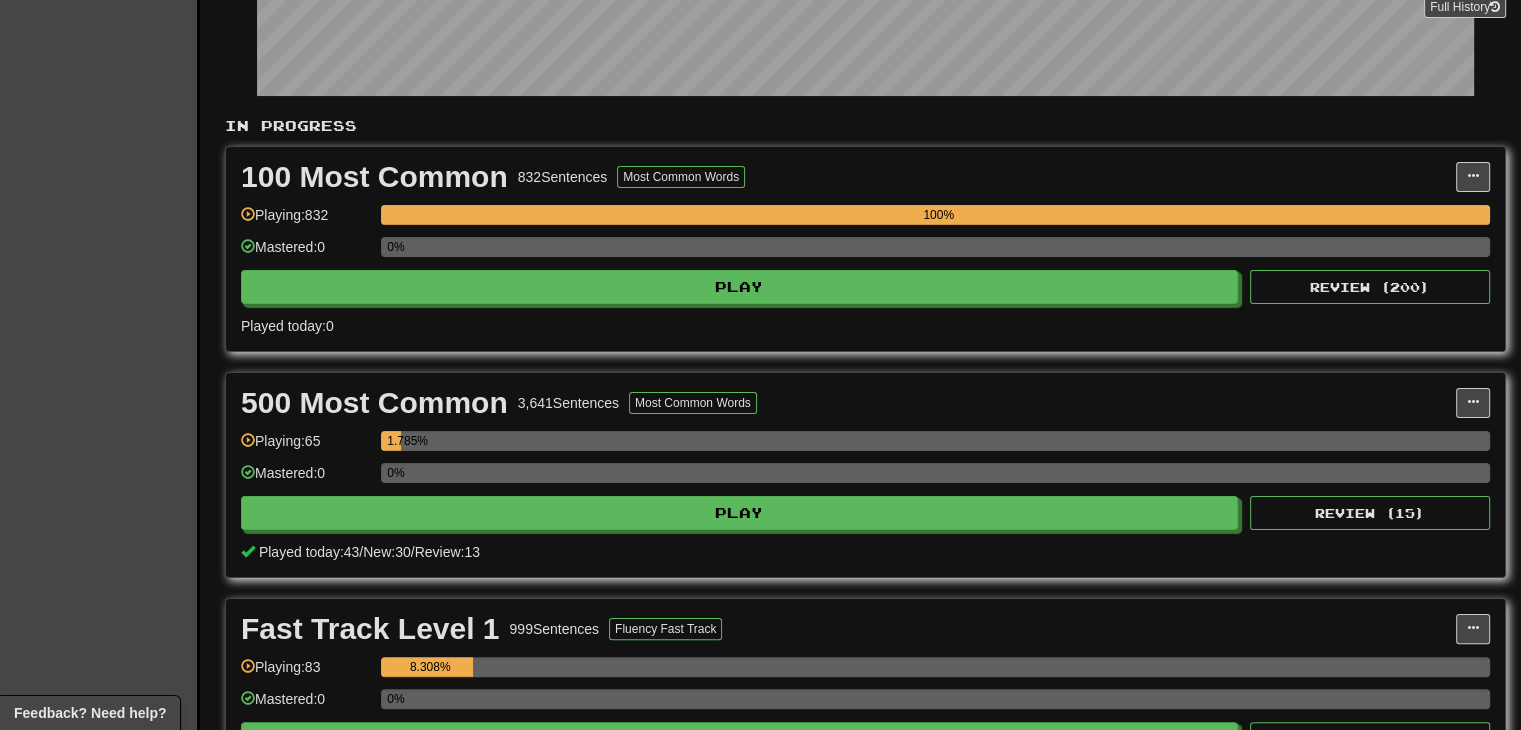 scroll, scrollTop: 316, scrollLeft: 0, axis: vertical 